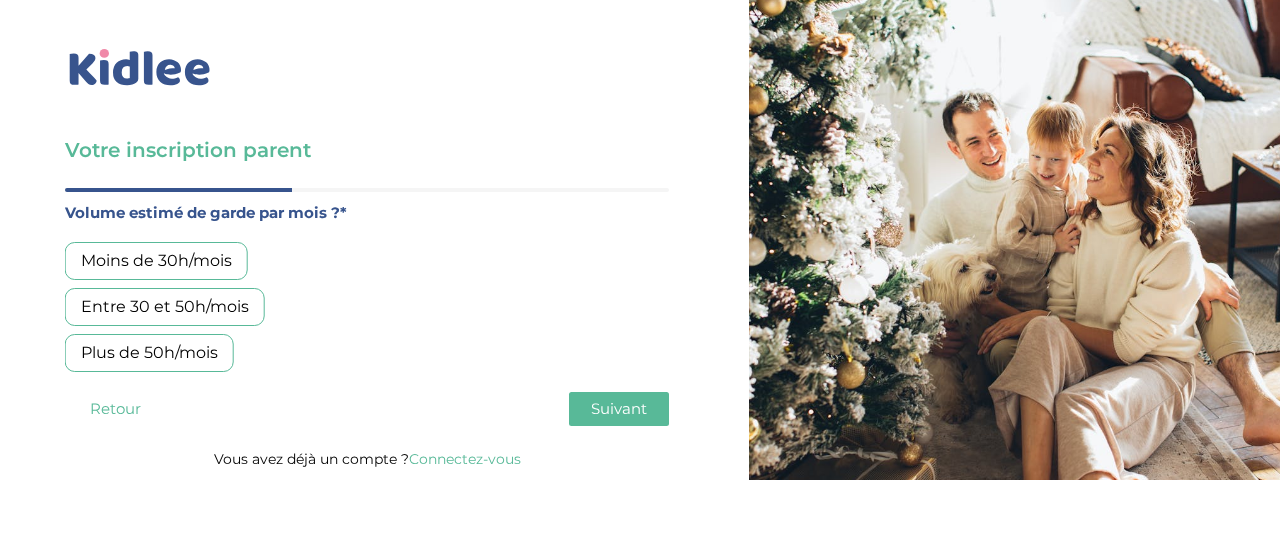 scroll, scrollTop: 0, scrollLeft: 0, axis: both 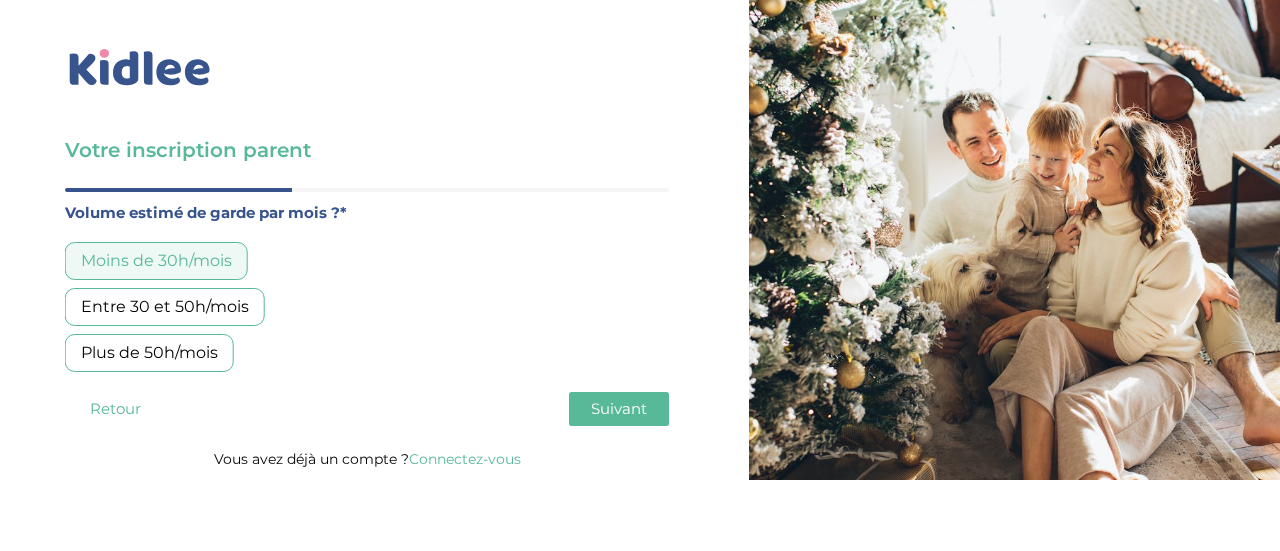 click on "Suivant" at bounding box center (619, 409) 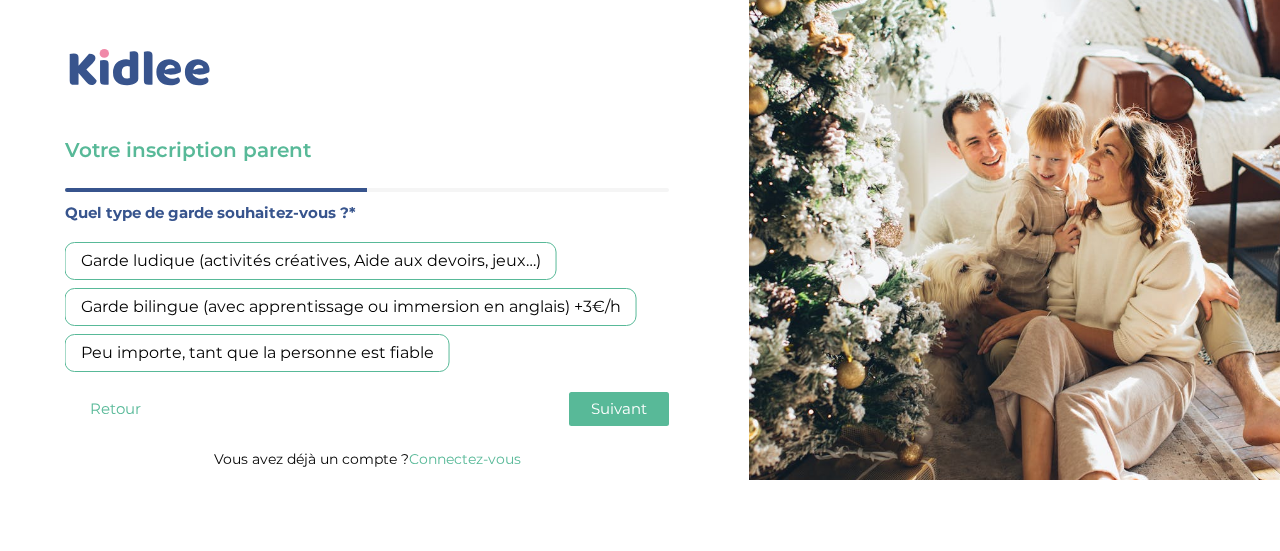 click on "Garde ludique (activités créatives, Aide aux devoirs, jeux…)" at bounding box center [311, 261] 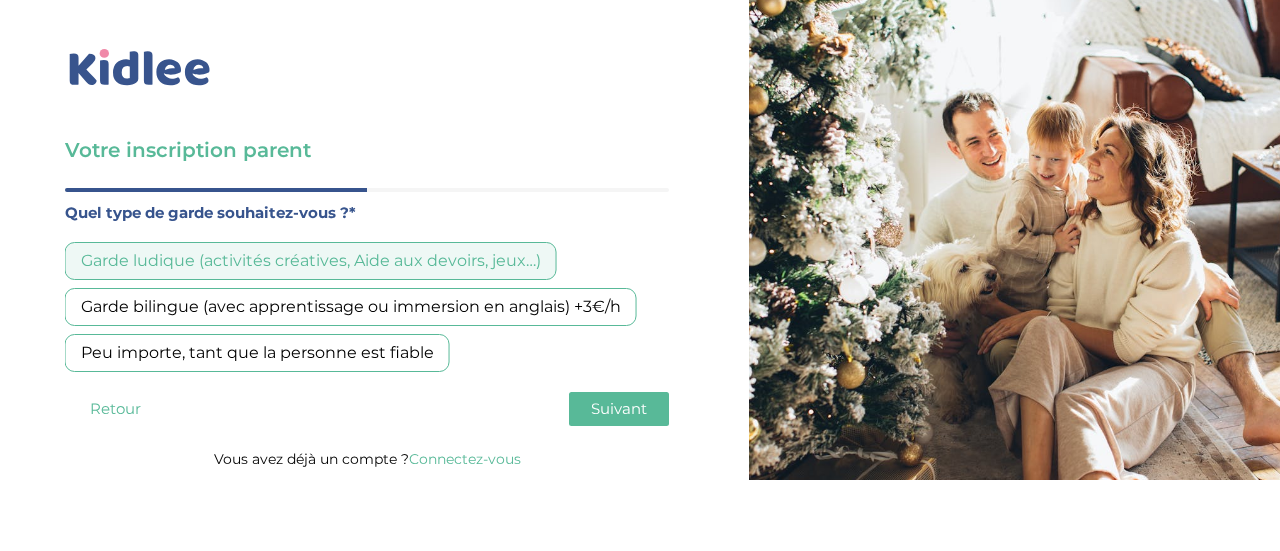 click on "Peu importe, tant que la personne est fiable" at bounding box center [257, 353] 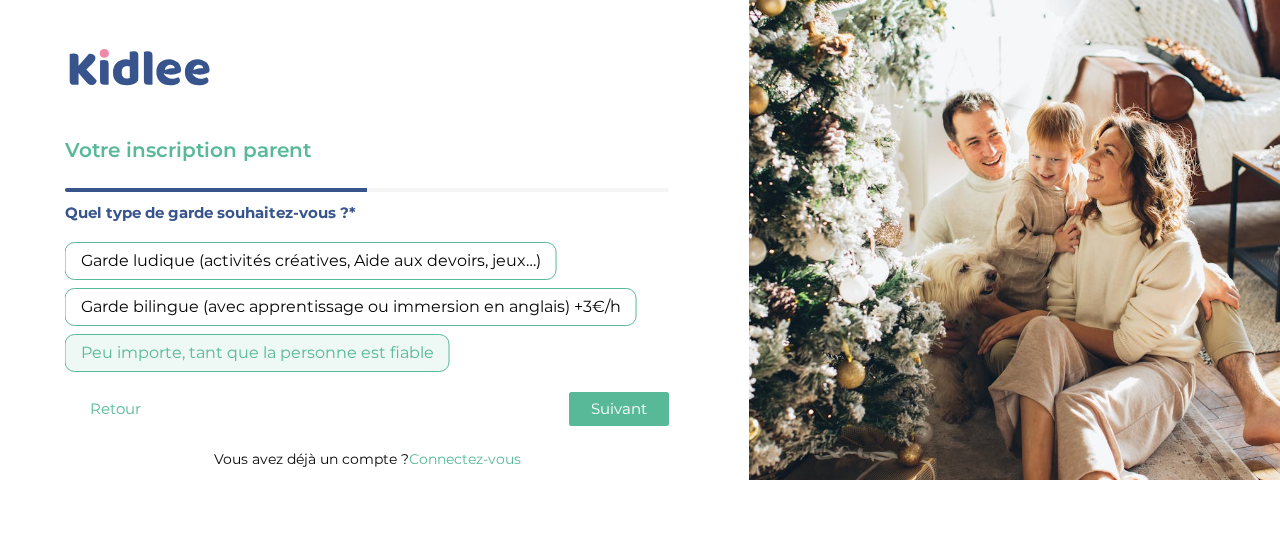 click on "Garde ludique (activités créatives, Aide aux devoirs, jeux…)" at bounding box center (311, 261) 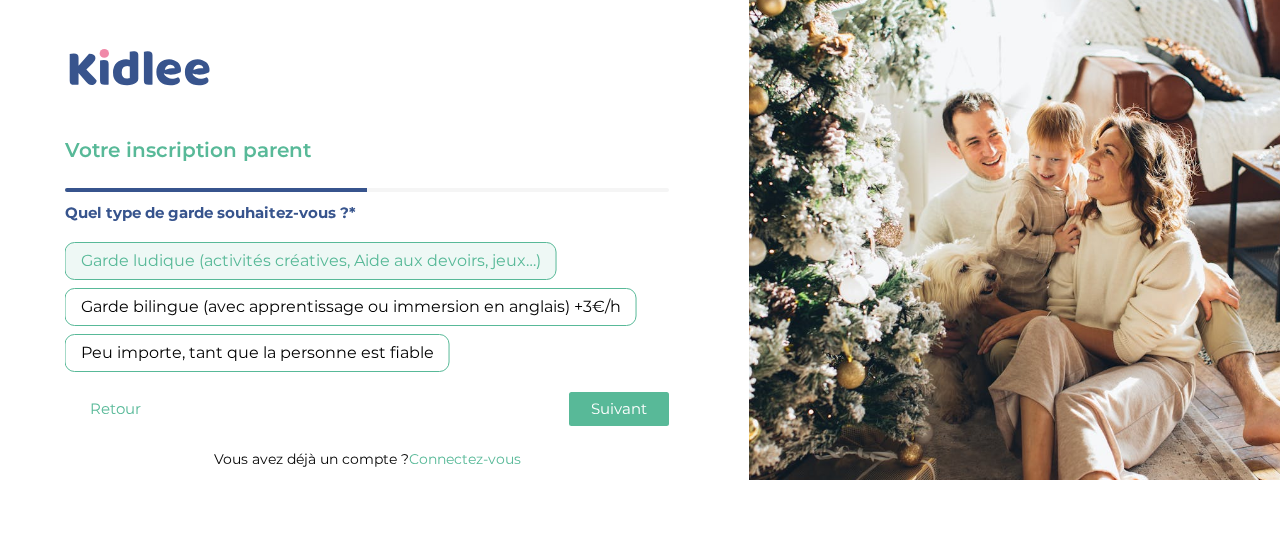 click on "Suivant" at bounding box center (619, 408) 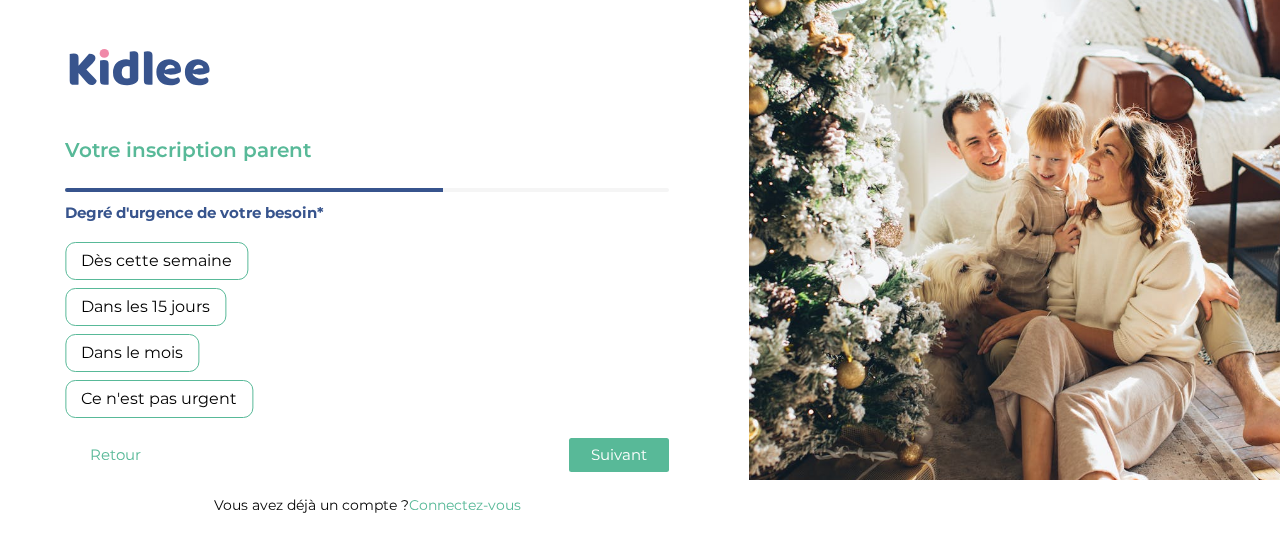 click on "Ce n'est pas urgent" at bounding box center [159, 399] 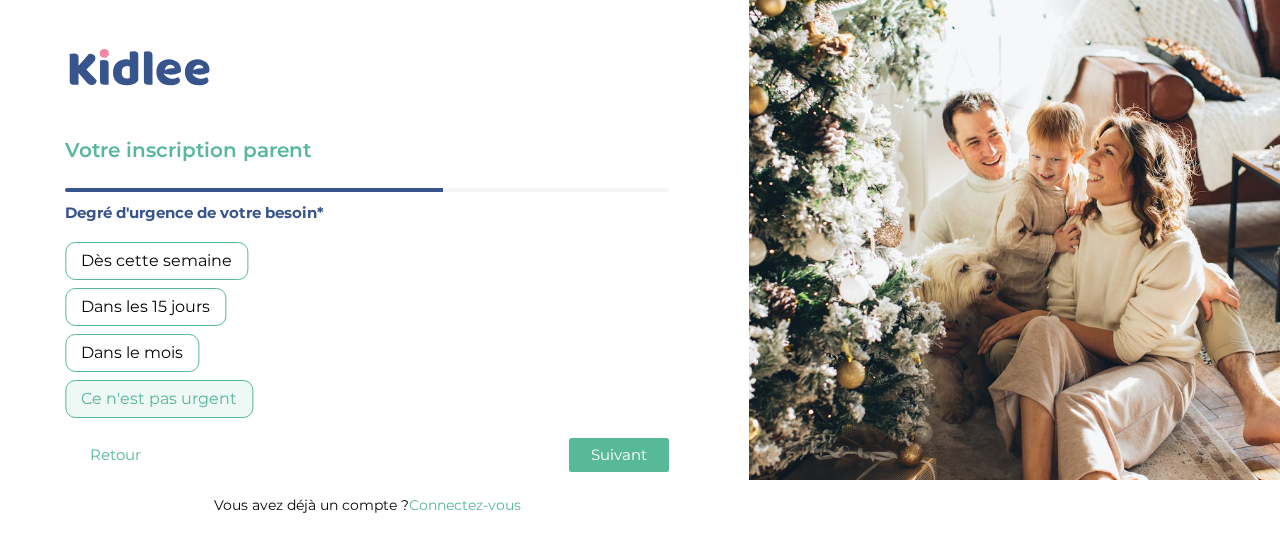 click on "Suivant" at bounding box center [619, 455] 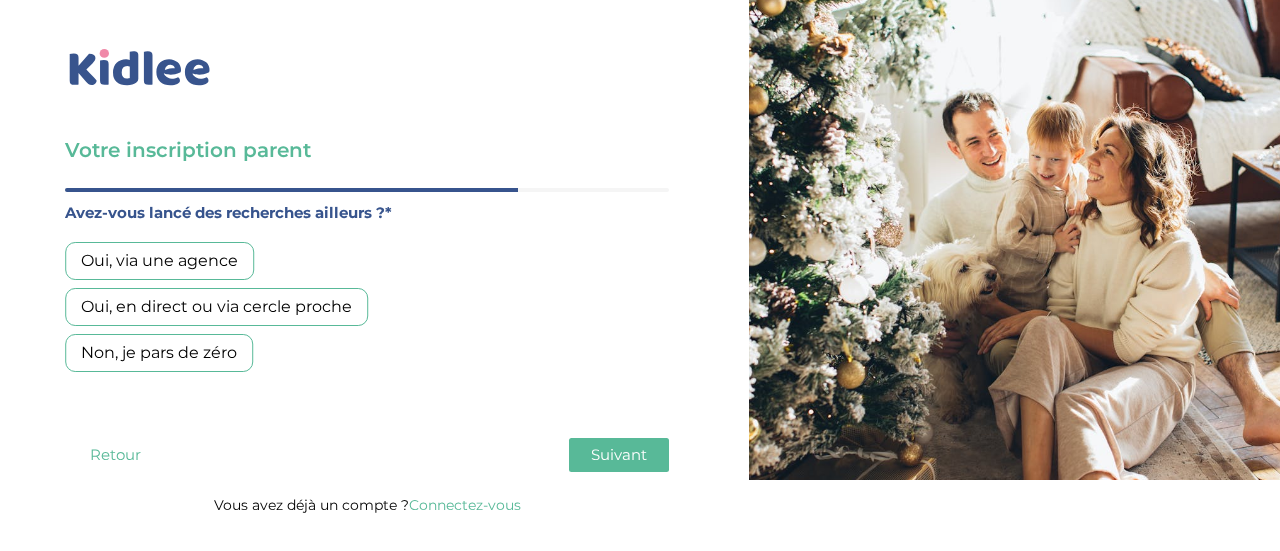 click on "Oui, en direct ou via cercle proche" at bounding box center (216, 307) 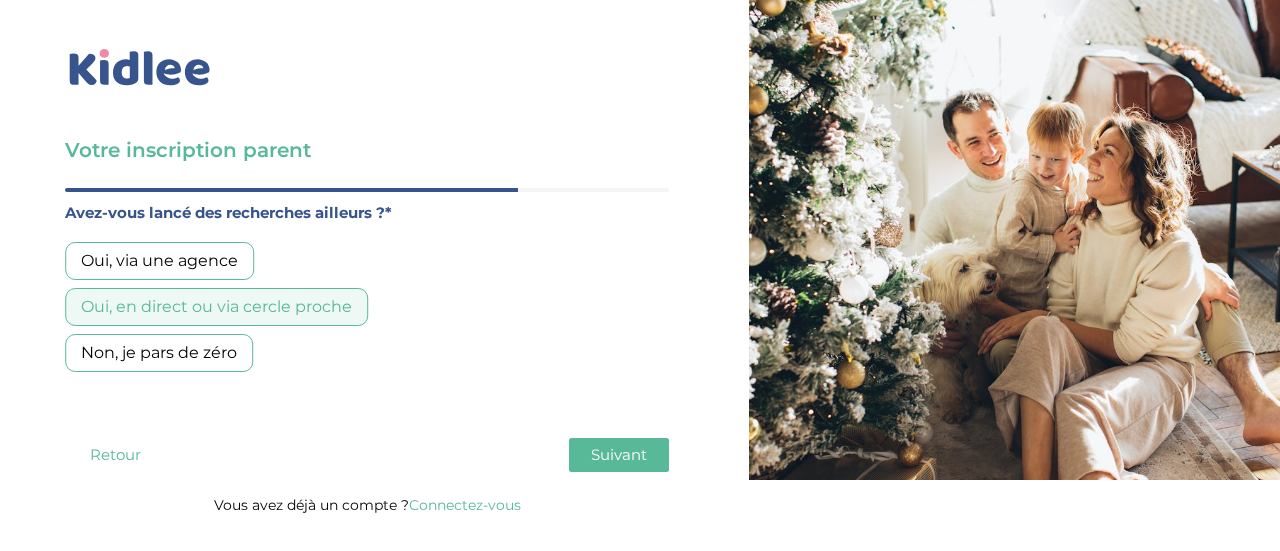 click on "Suivant" at bounding box center [619, 454] 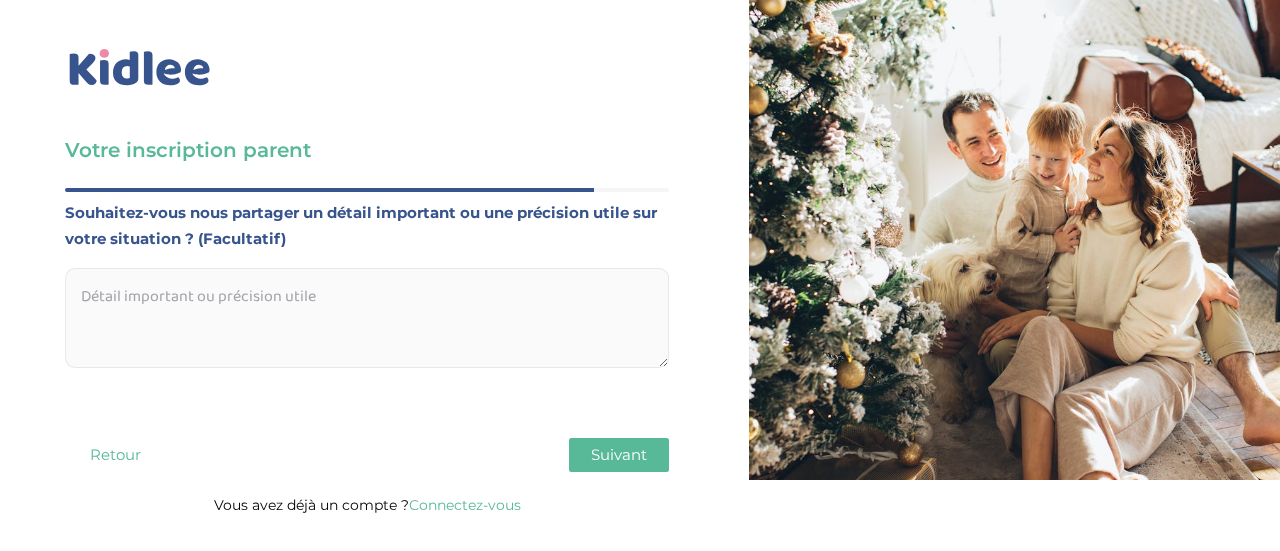 click at bounding box center (367, 318) 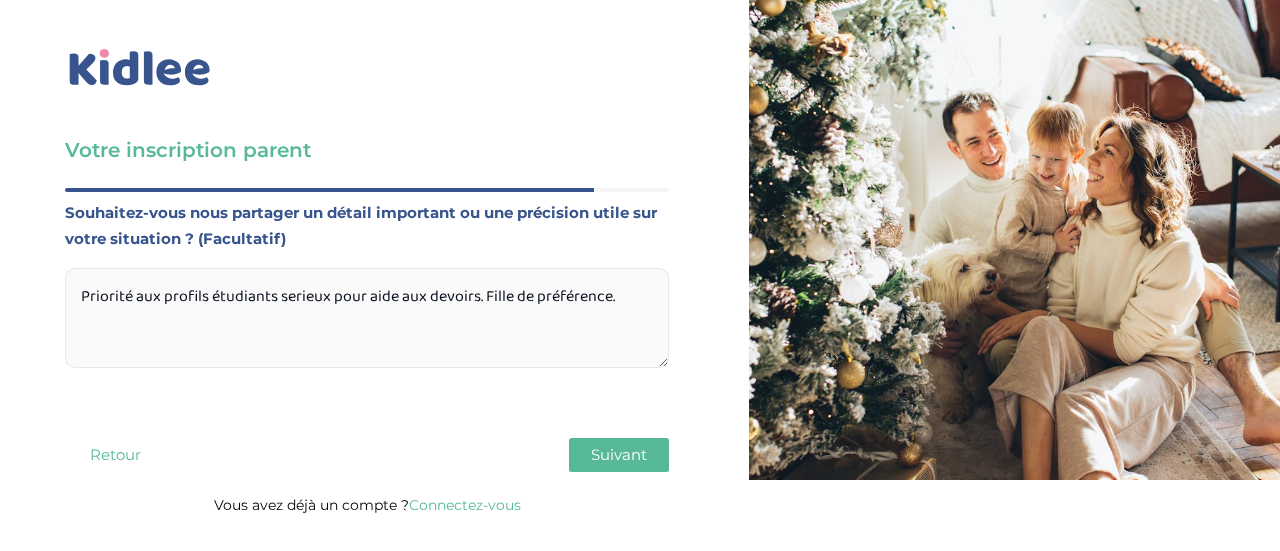 click on "Priorité aux profils étudiants serieux pour aide aux devoirs. Fille de préférence." at bounding box center [367, 318] 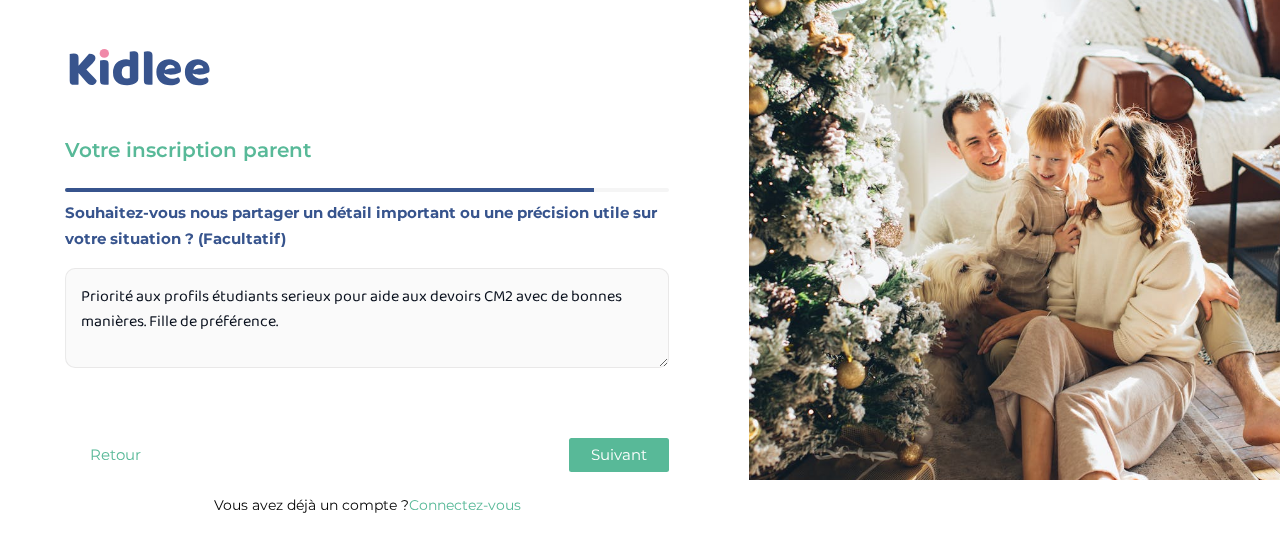 click on "Priorité aux profils étudiants serieux pour aide aux devoirs CM2 avec de bonnes manières. Fille de préférence." at bounding box center [367, 318] 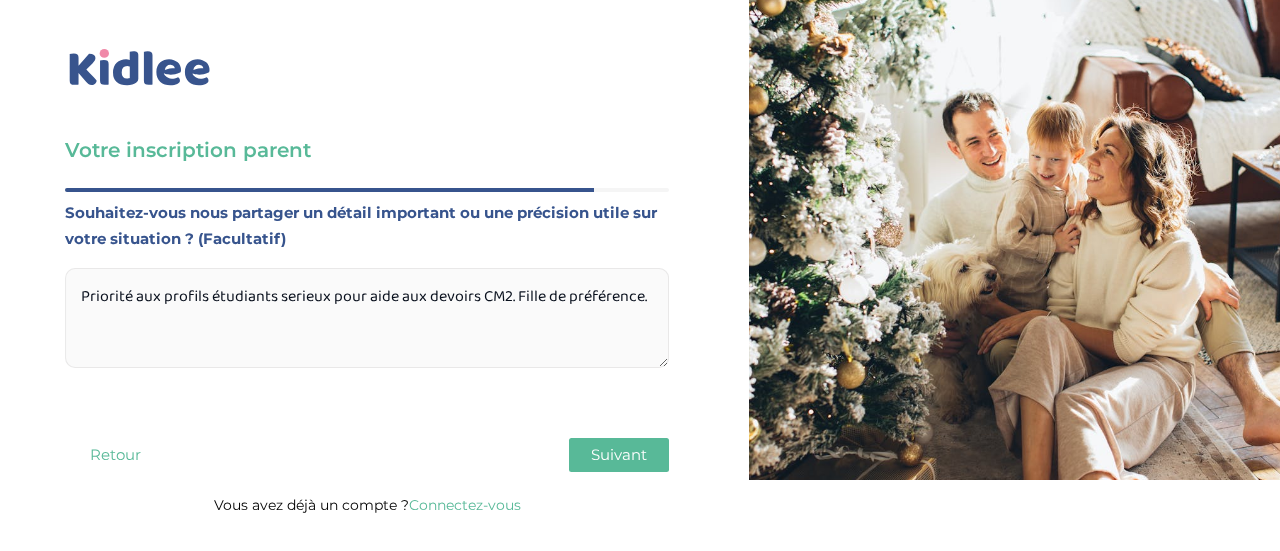 type on "Priorité aux profils étudiants serieux pour aide aux devoirs CM2. Fille de préférence." 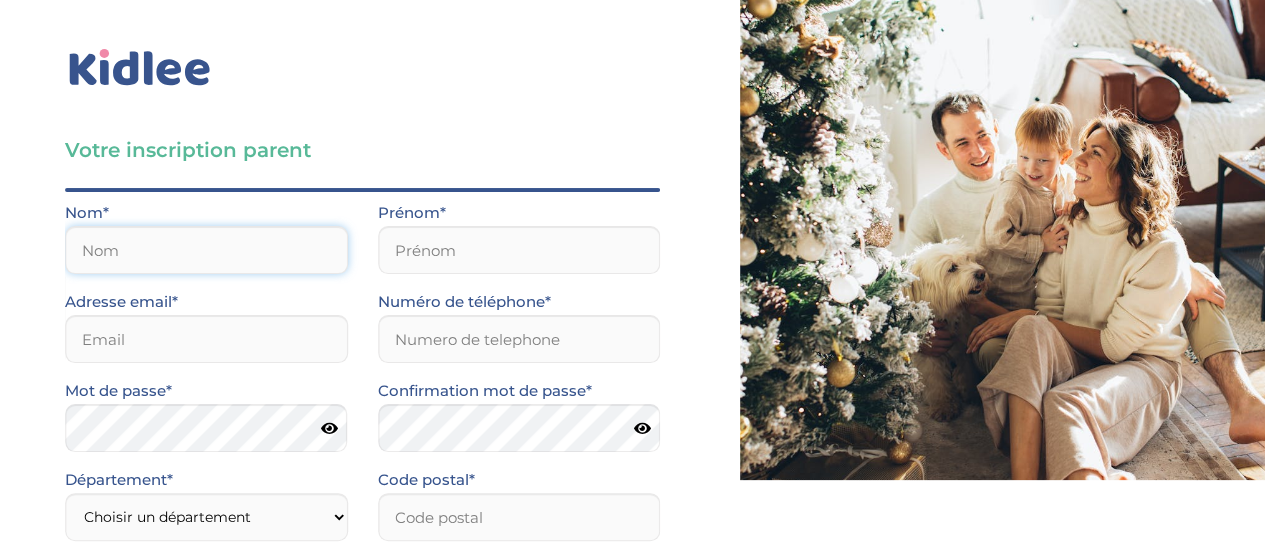 click at bounding box center (206, 250) 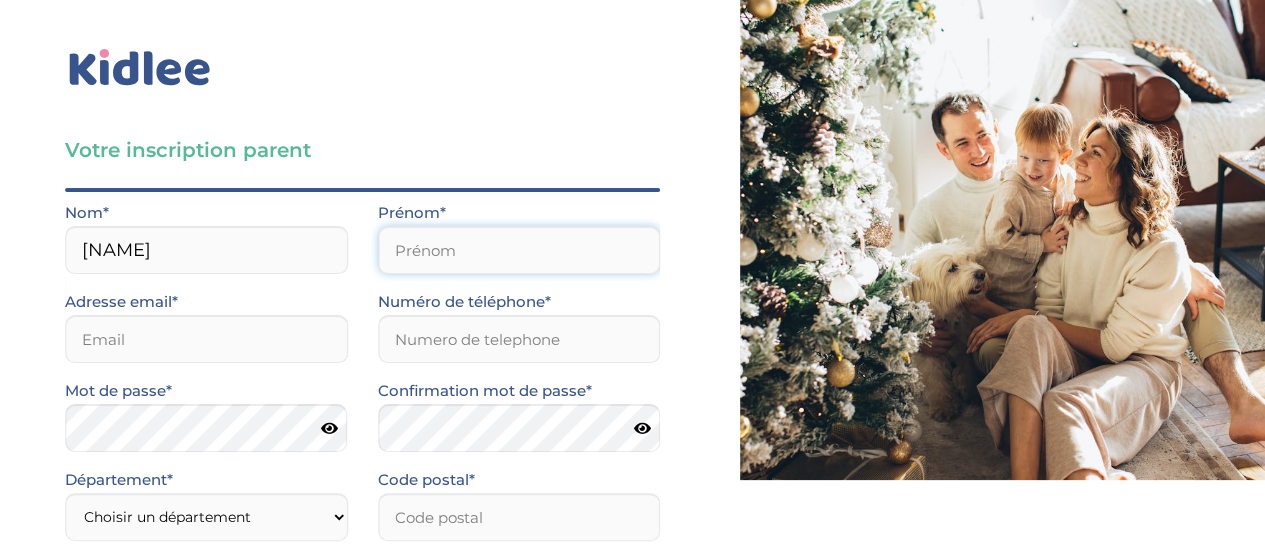 type on "[NAME]" 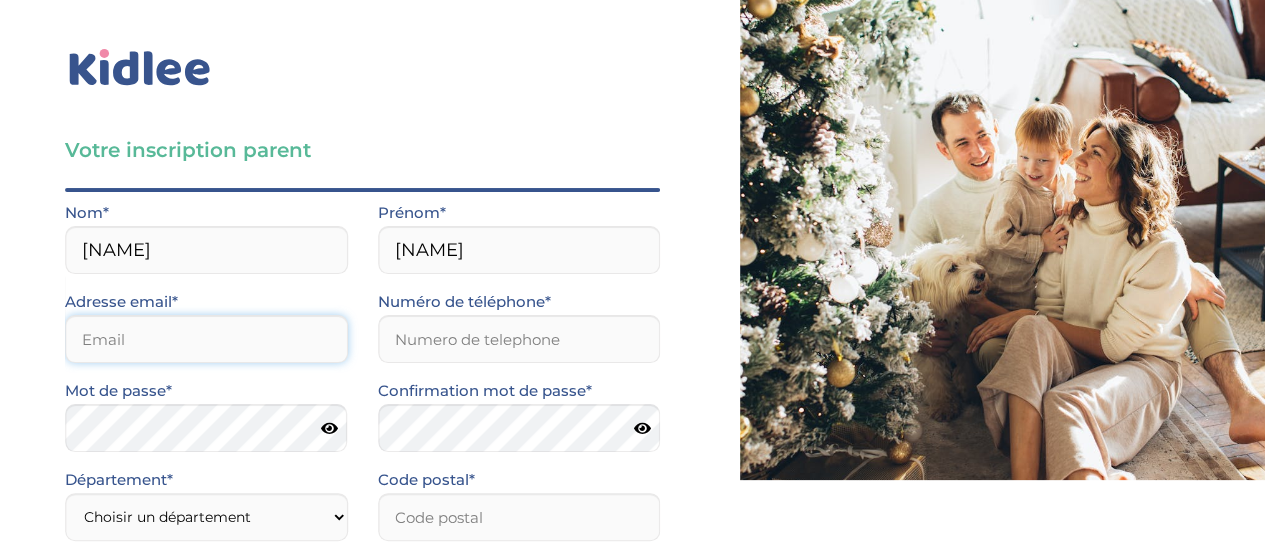 type on "[EMAIL]" 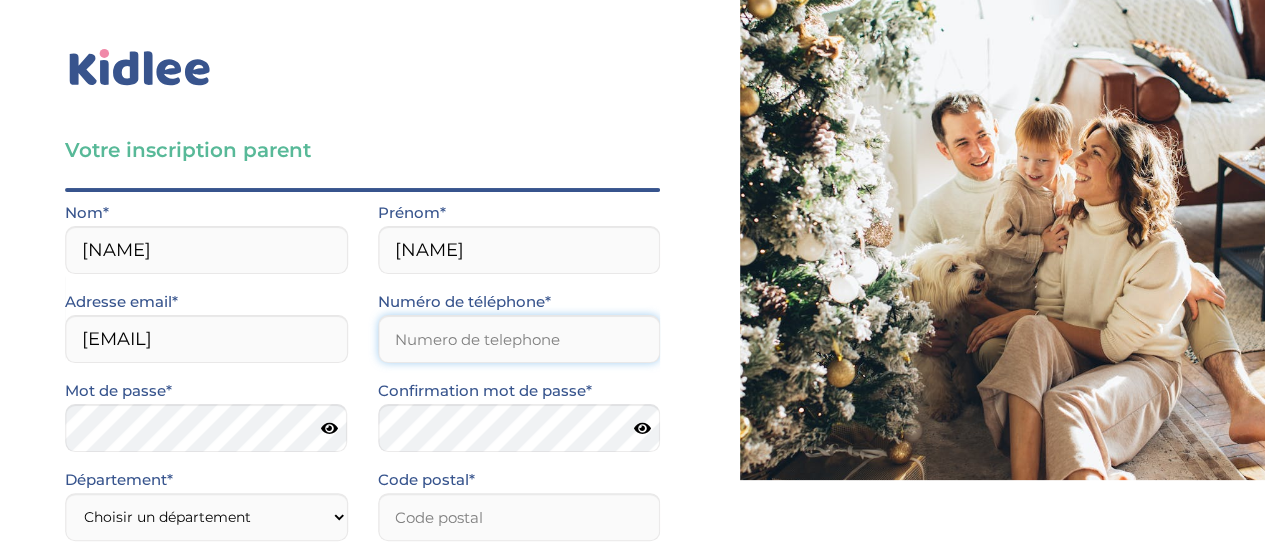 type on "0786577969" 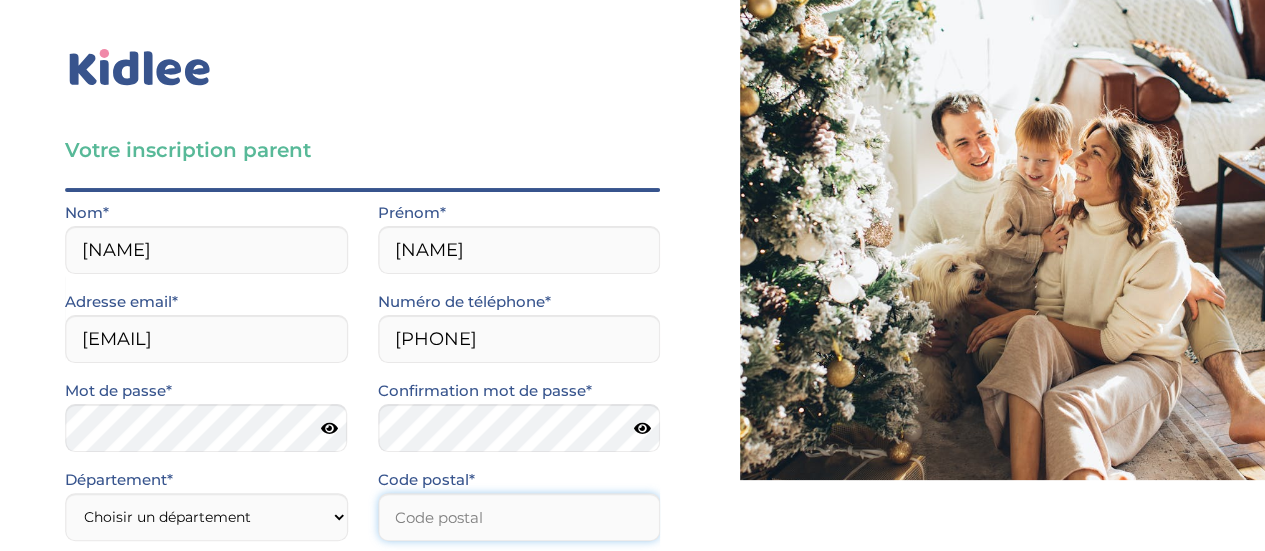 type on "75006" 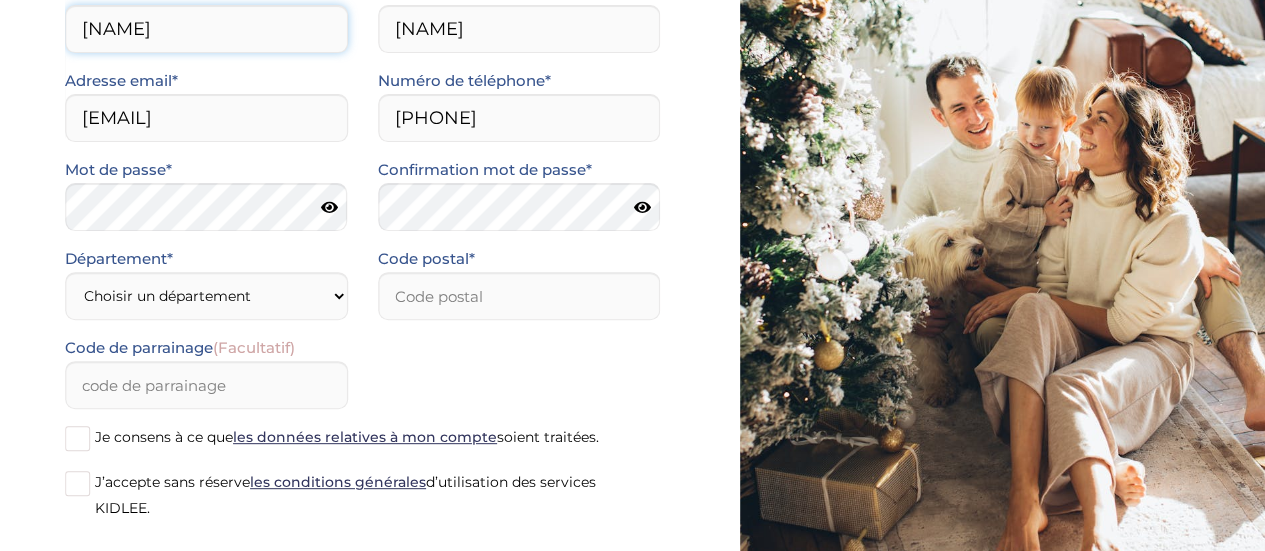 scroll, scrollTop: 224, scrollLeft: 0, axis: vertical 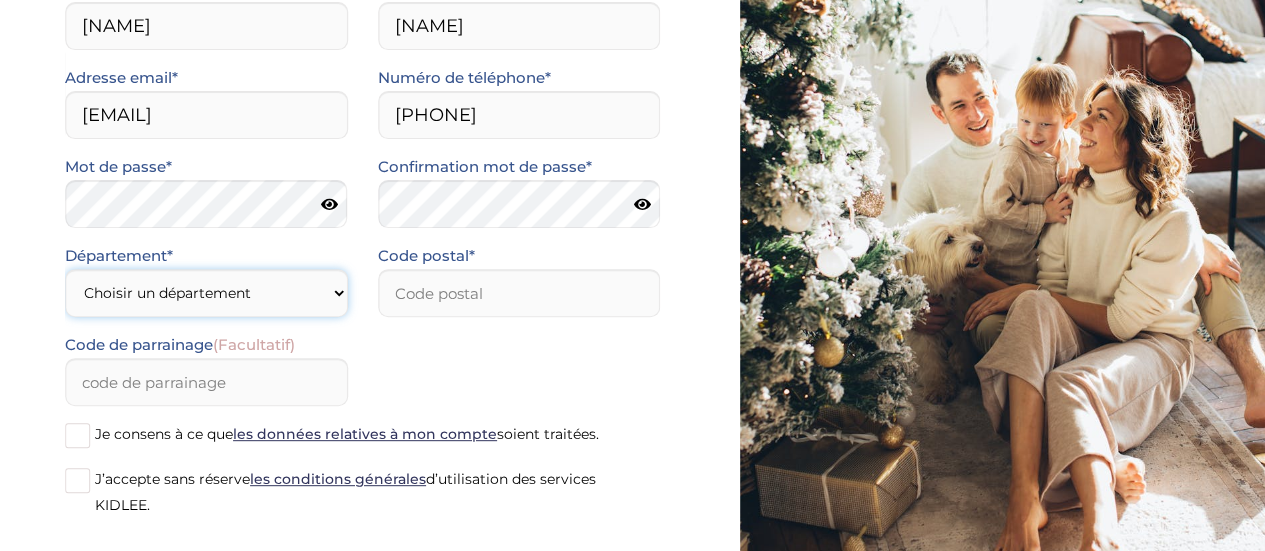 click on "Choisir un département   Paris (75)
Hauts-de-Seine (92)
Yvelines (78)
Val-de-Marne (94)
Seine-Saint-Denis (93)
Seine-et-Marne (77)
Val-d'Oise (95)
Essonne (91)
Autre" at bounding box center (206, 293) 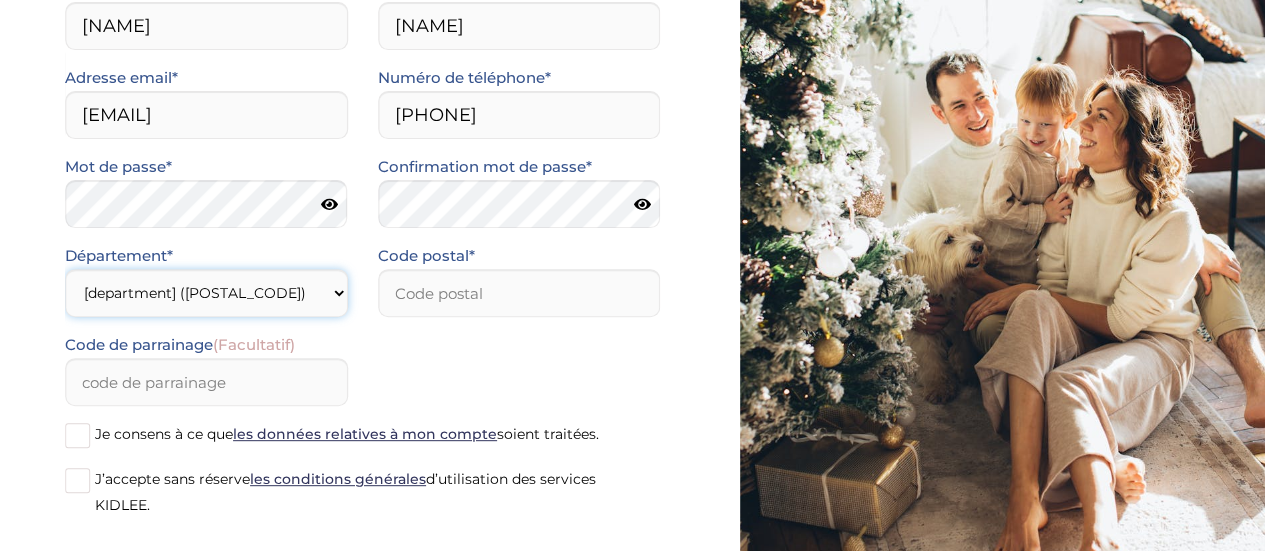 click on "Choisir un département   Paris (75)
Hauts-de-Seine (92)
Yvelines (78)
Val-de-Marne (94)
Seine-Saint-Denis (93)
Seine-et-Marne (77)
Val-d'Oise (95)
Essonne (91)
Autre" at bounding box center (206, 293) 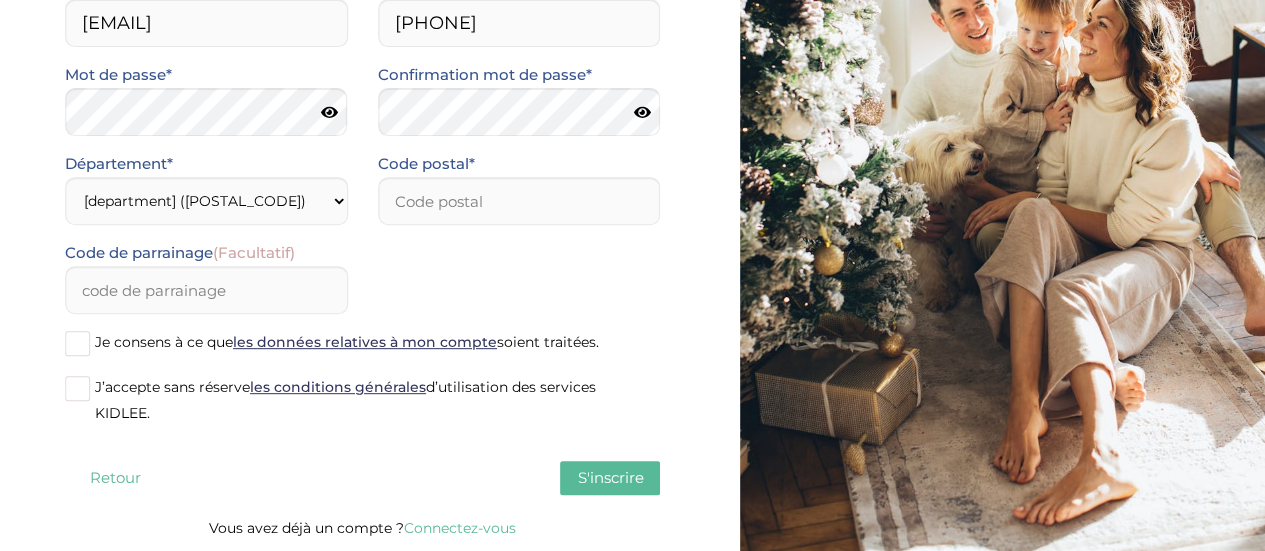 click at bounding box center (77, 343) 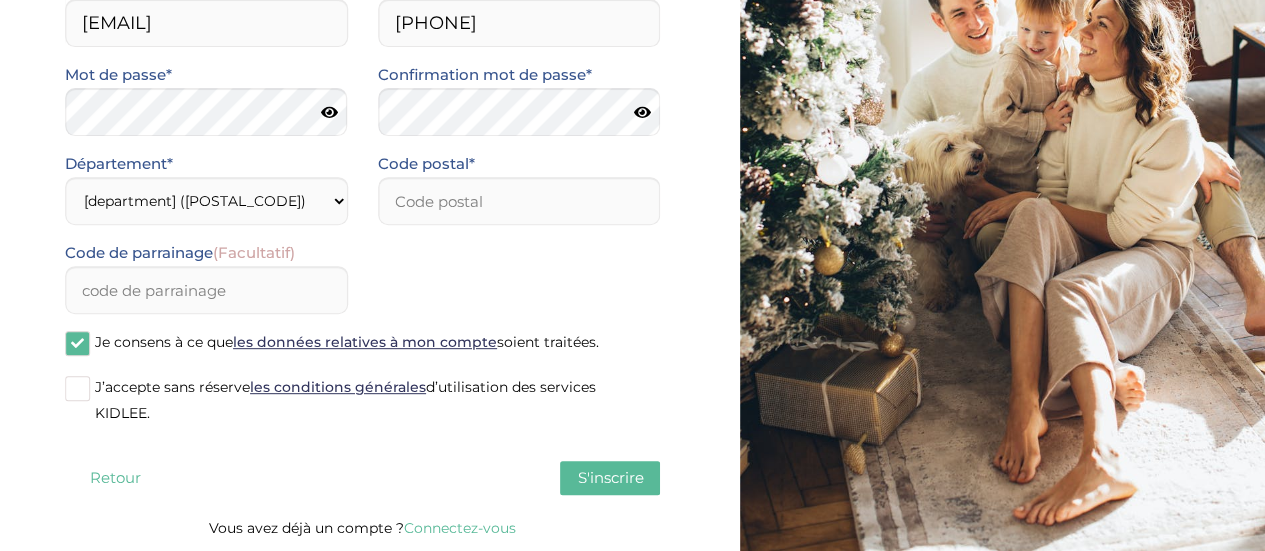 click at bounding box center (77, 388) 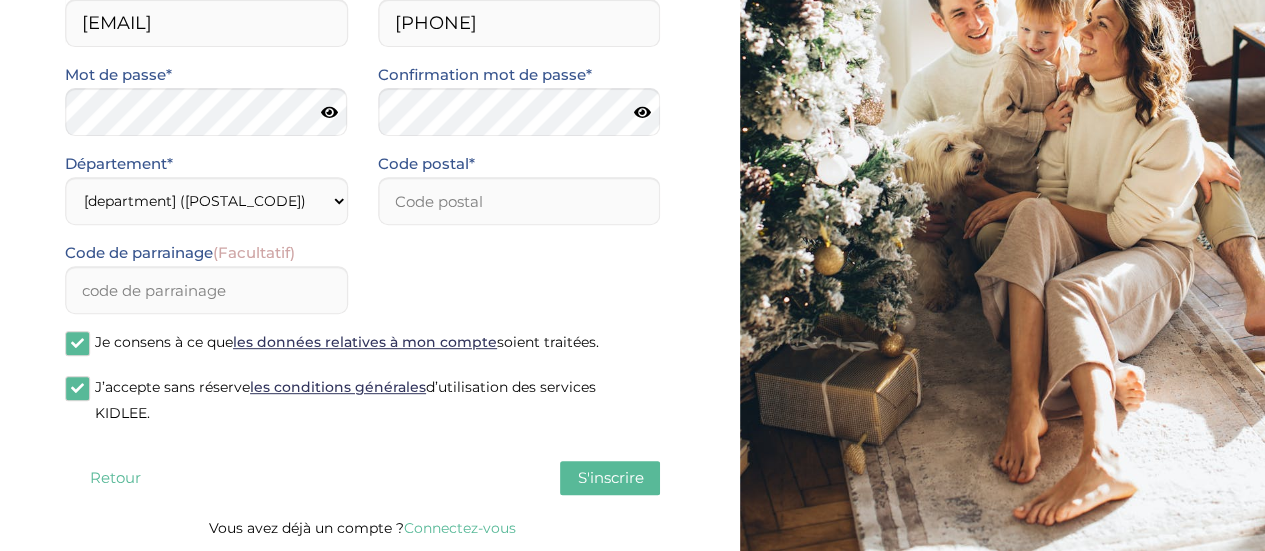 click on "S'inscrire" at bounding box center (610, 478) 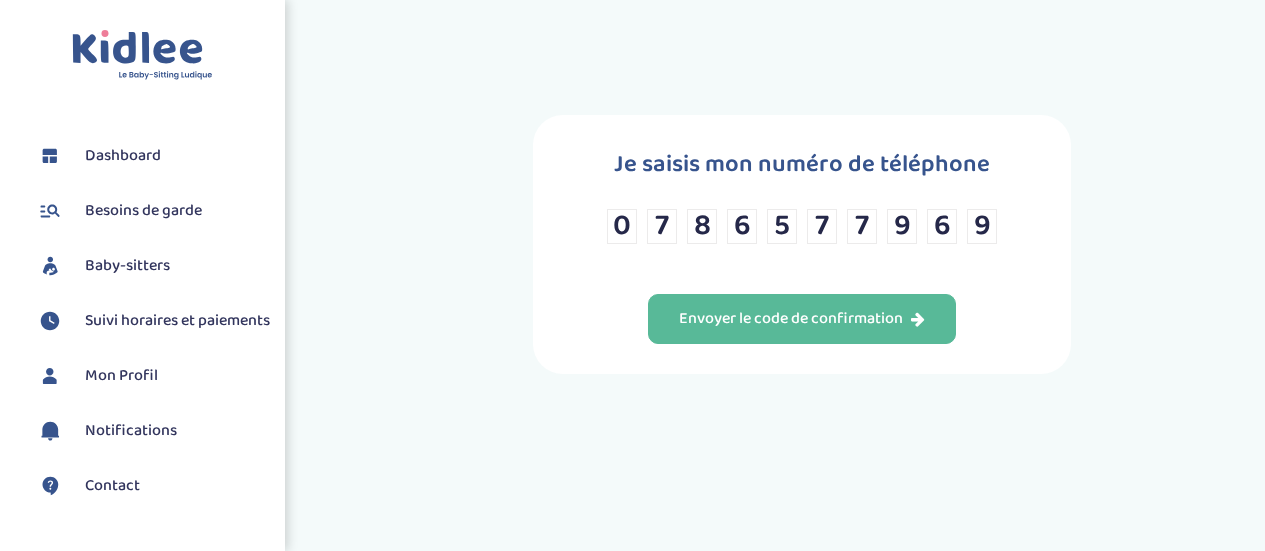scroll, scrollTop: 0, scrollLeft: 0, axis: both 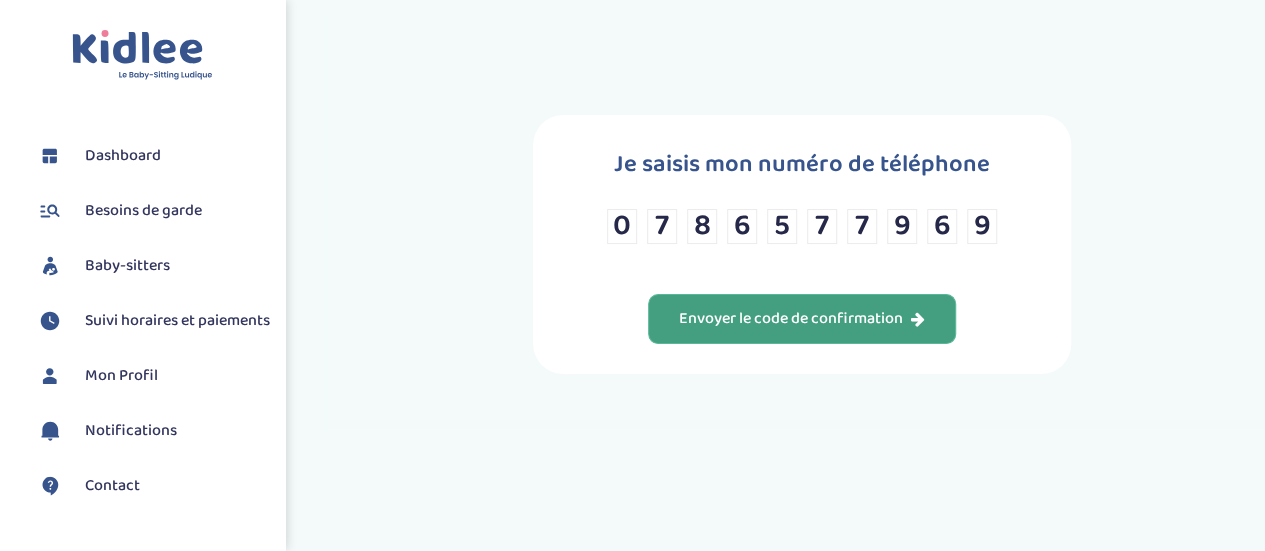 click on "Envoyer le code de confirmation" at bounding box center [802, 319] 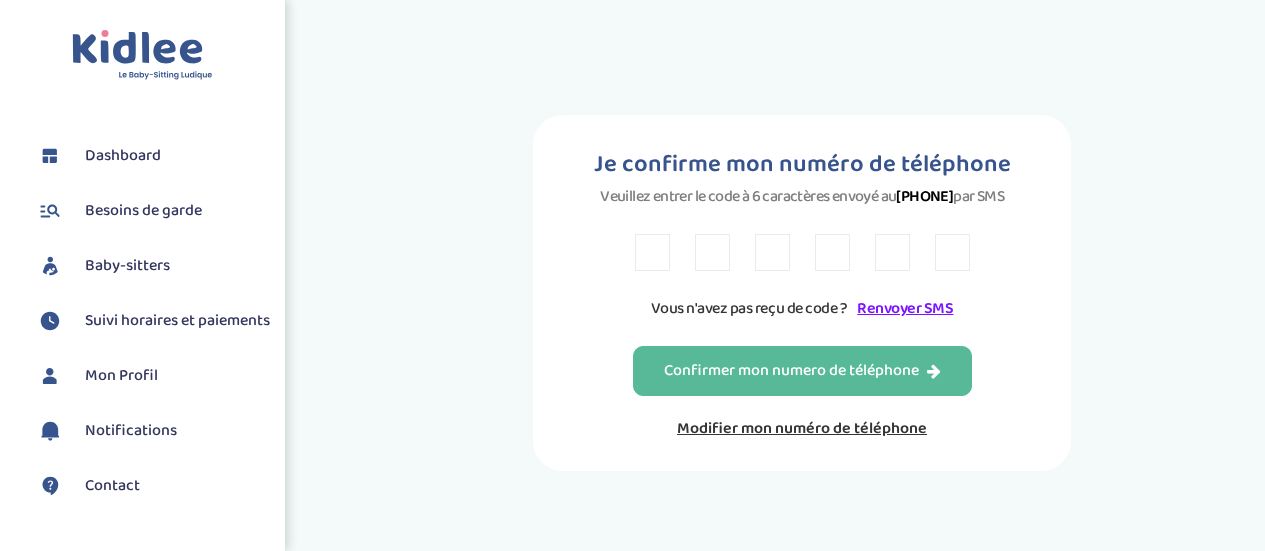 scroll, scrollTop: 0, scrollLeft: 0, axis: both 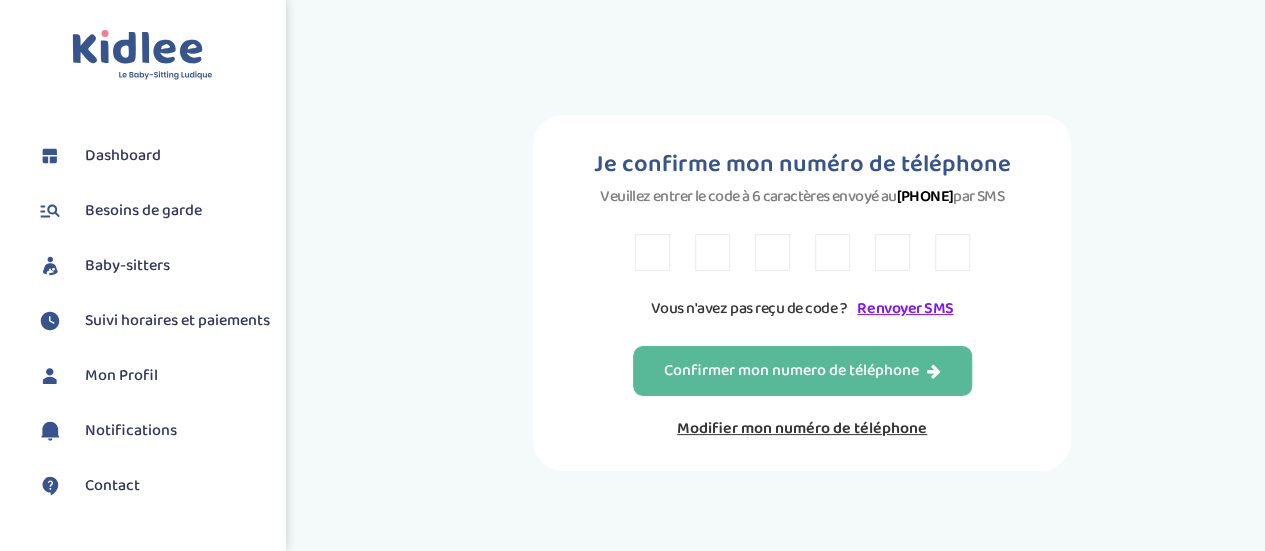 click at bounding box center (652, 252) 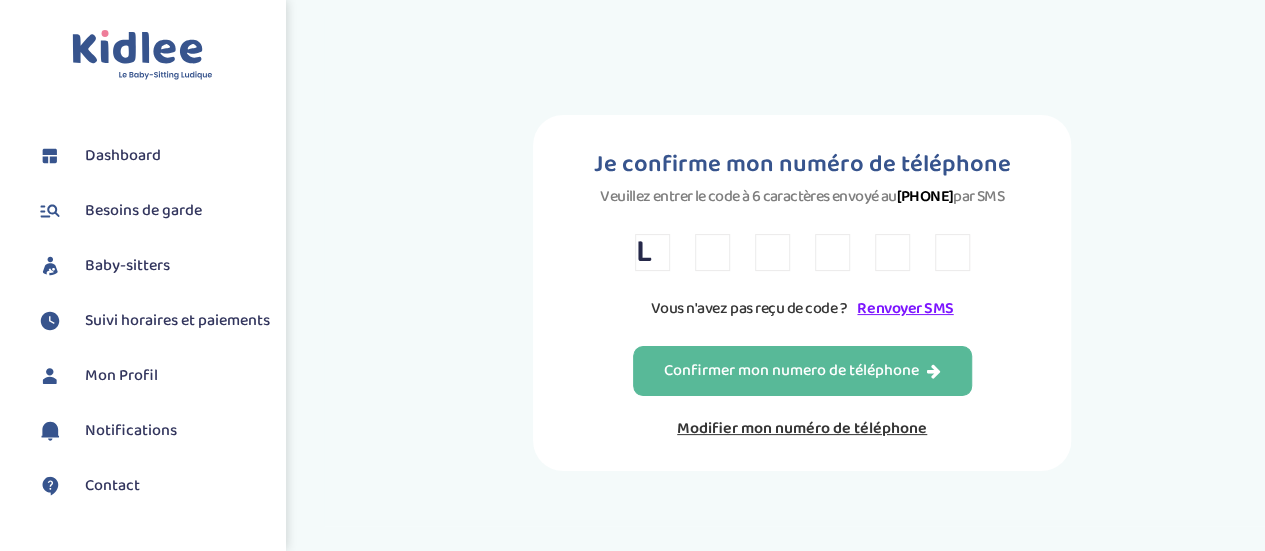 type on "P" 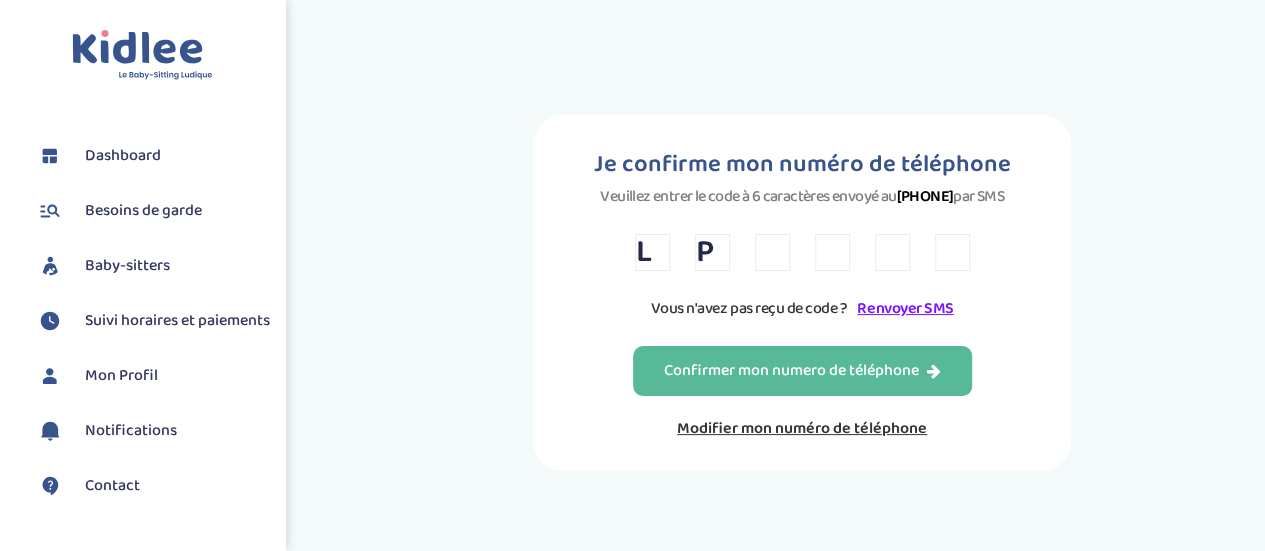 type on "P" 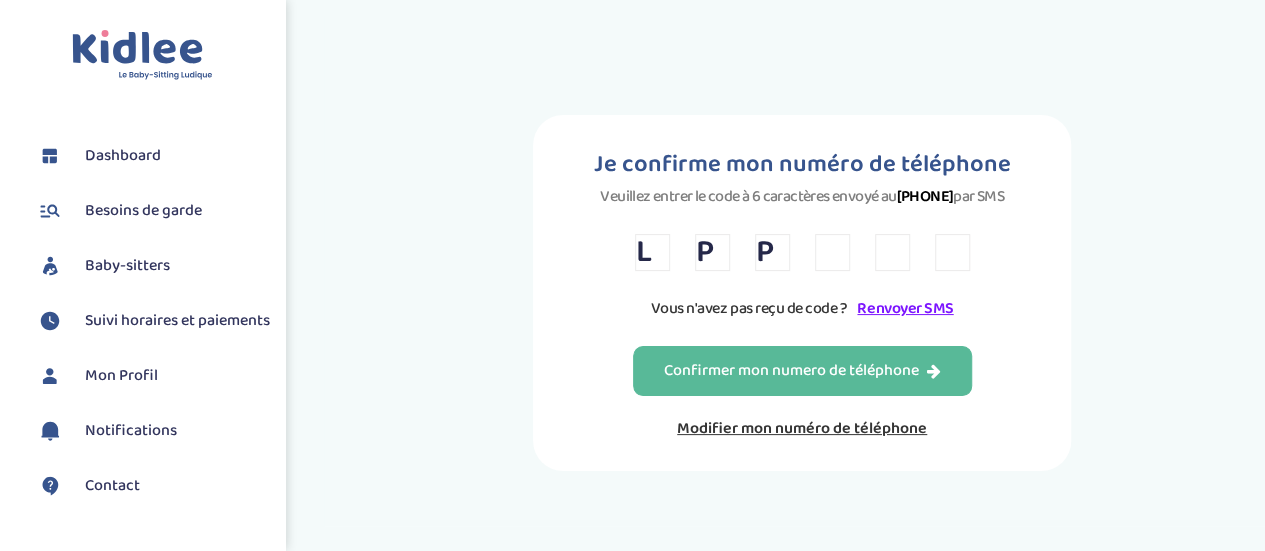type on "H" 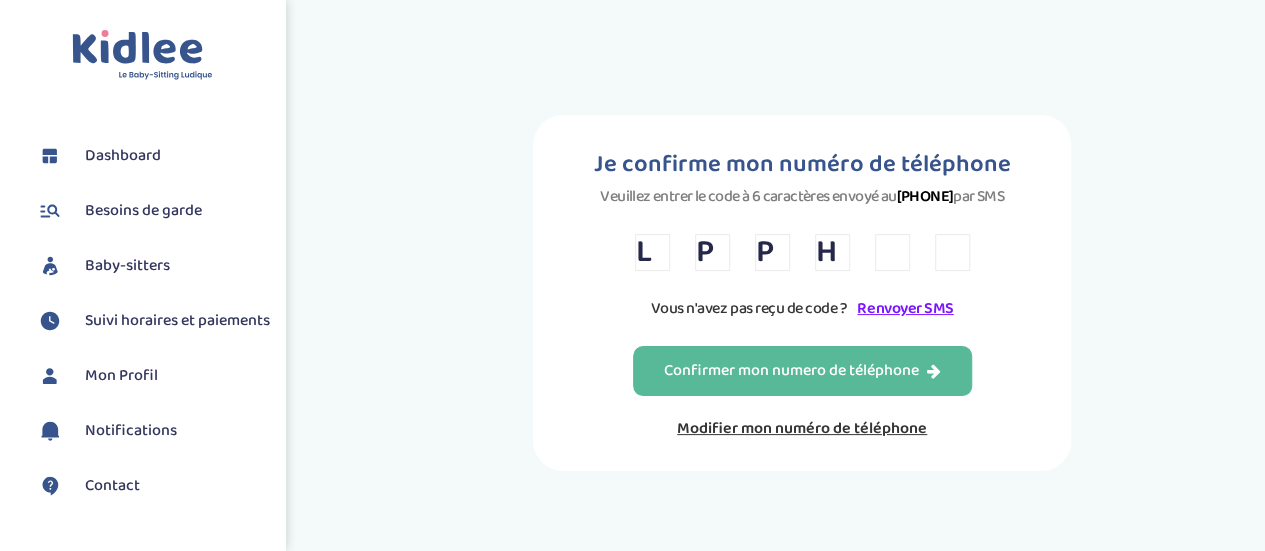 type on "6" 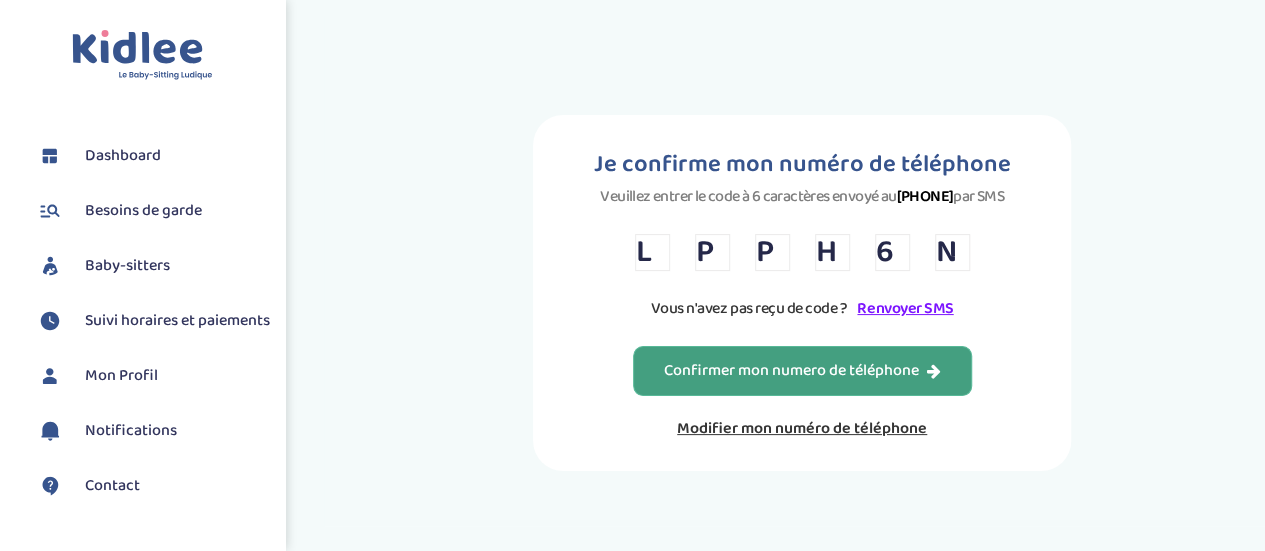 type on "N" 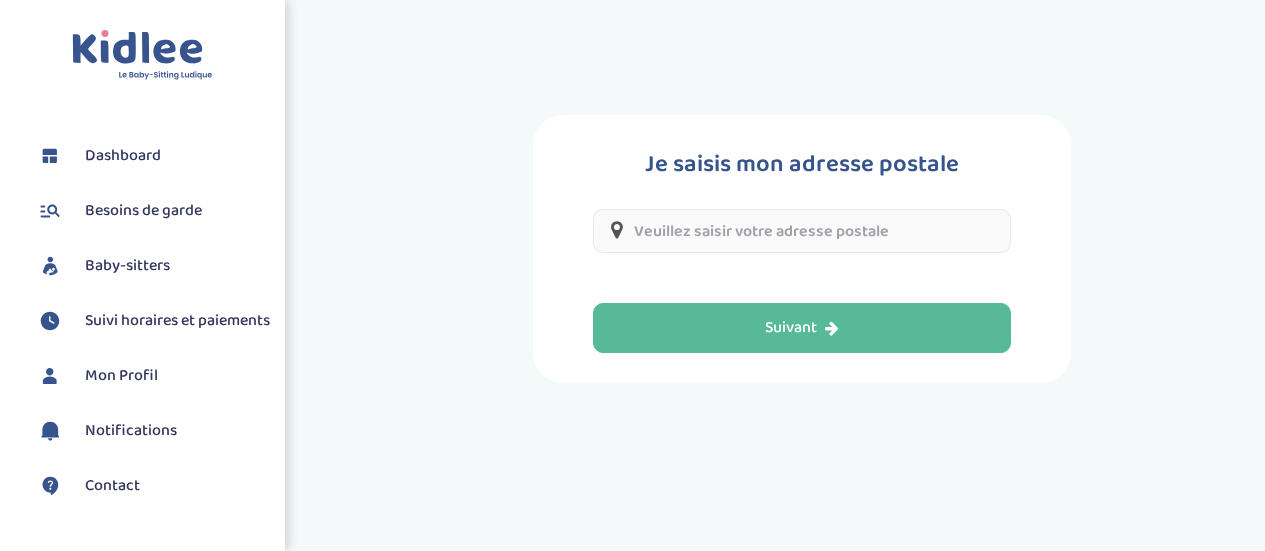 scroll, scrollTop: 0, scrollLeft: 0, axis: both 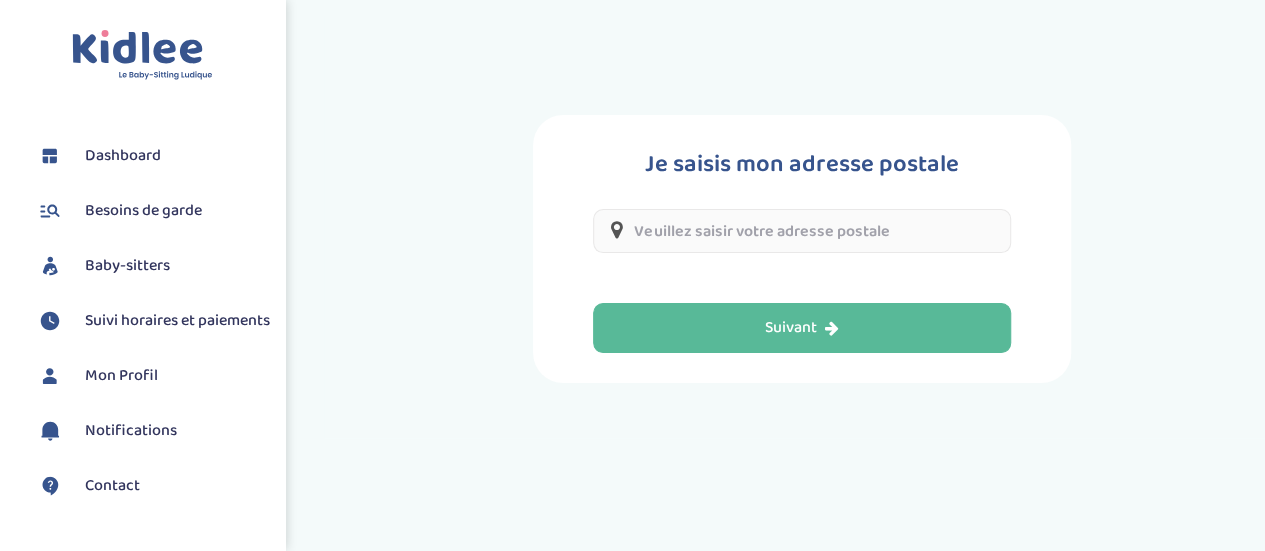 click at bounding box center (801, 231) 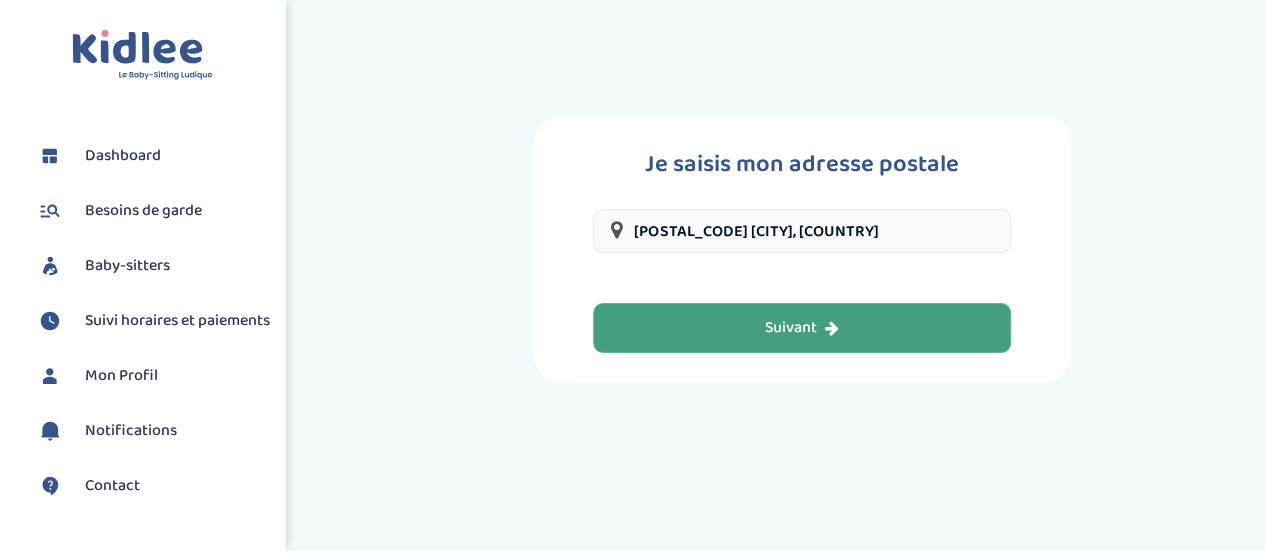 click on "Suivant" at bounding box center (802, 328) 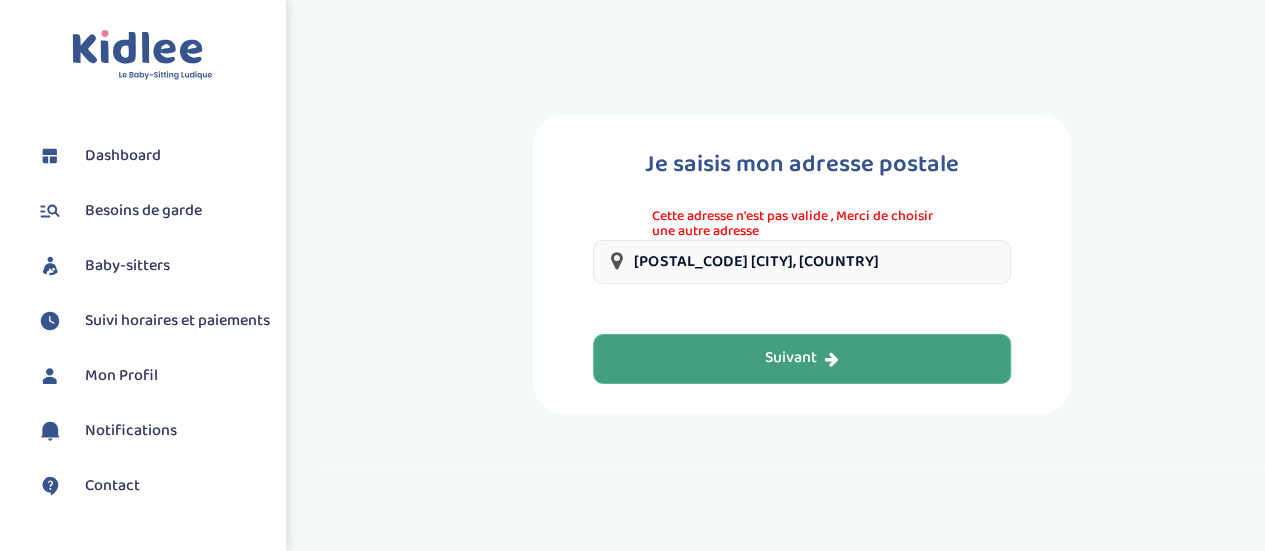 click on "75006 Paris, France" at bounding box center [801, 262] 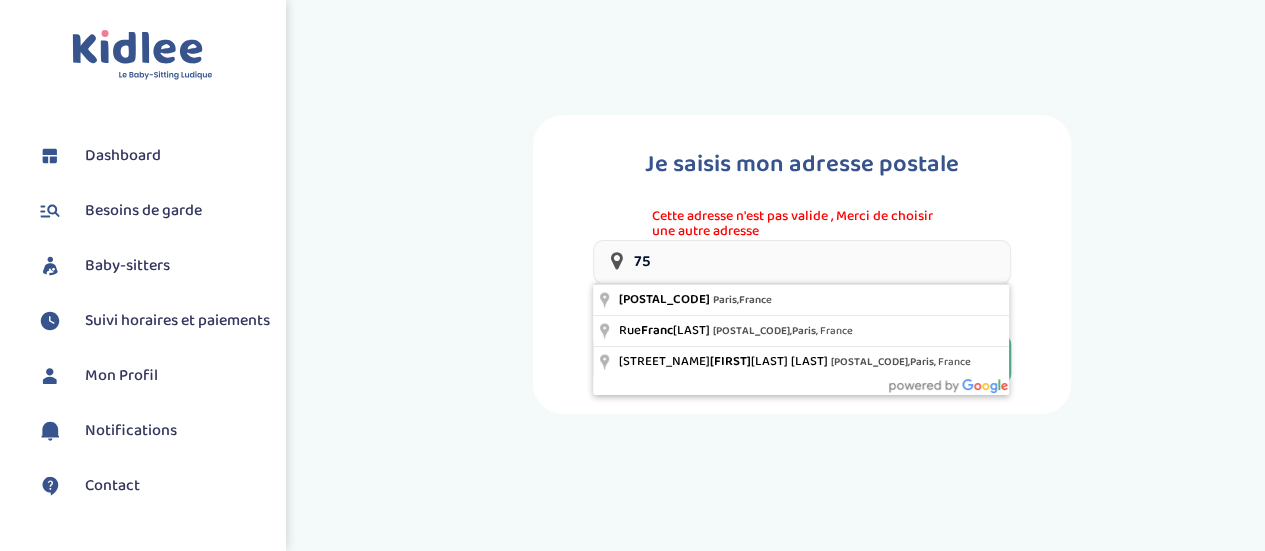 type on "7" 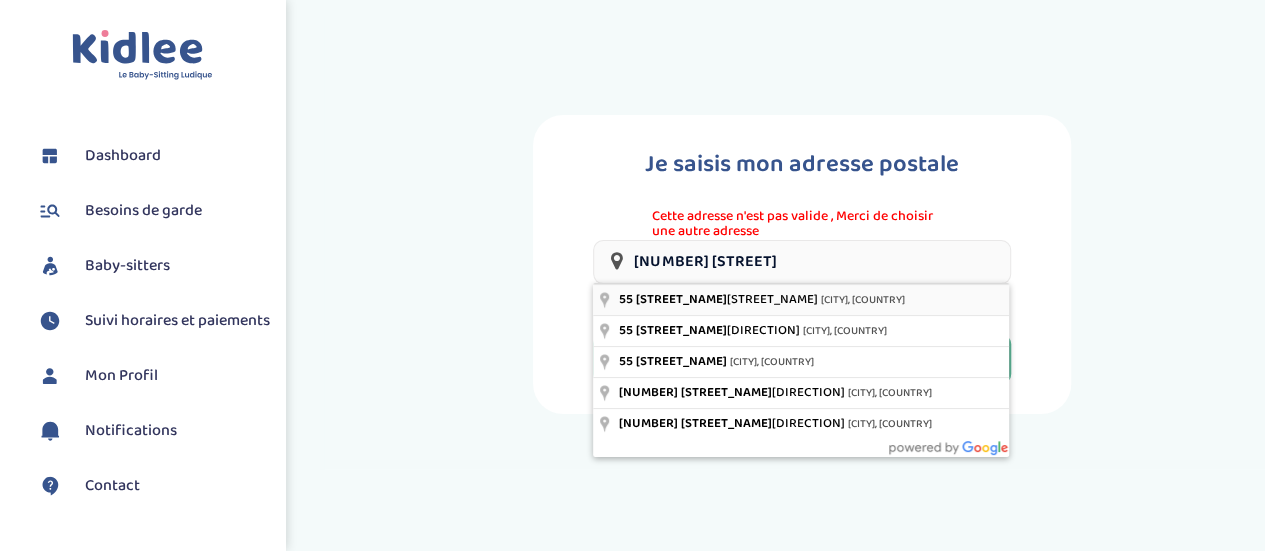 type on "55 Rue du Cherche-Midi, Paris, France" 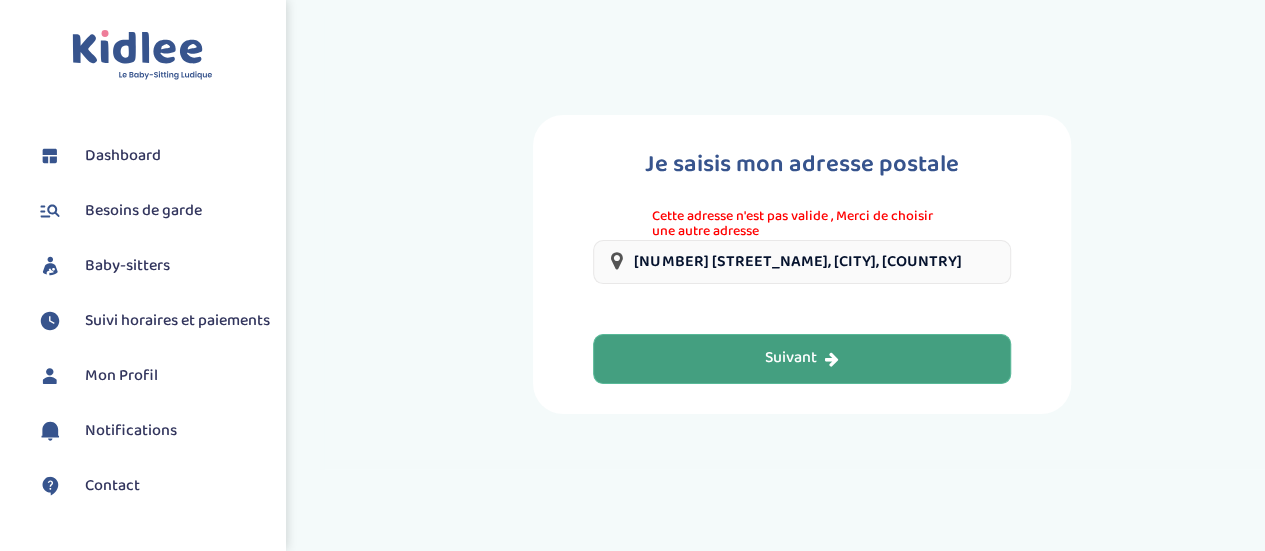 click at bounding box center [832, 359] 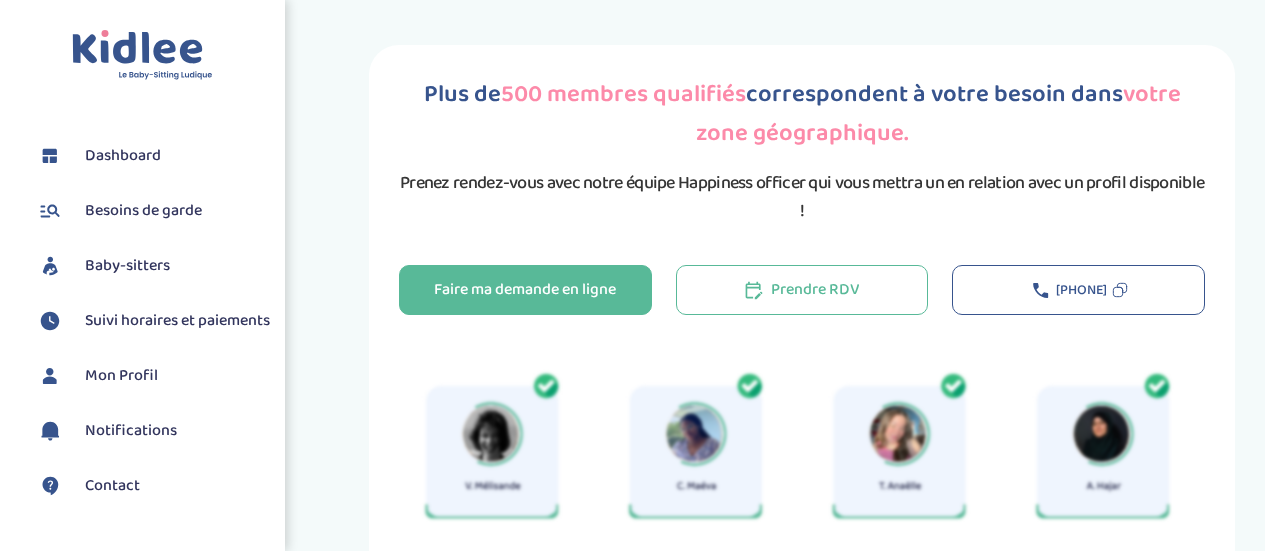 scroll, scrollTop: 0, scrollLeft: 0, axis: both 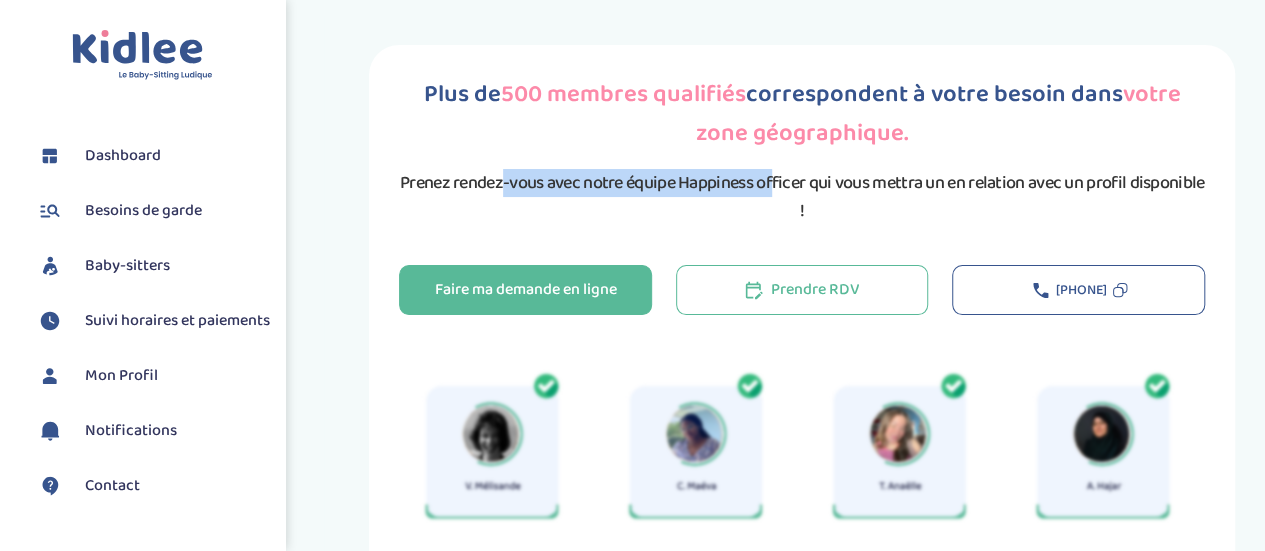 drag, startPoint x: 502, startPoint y: 173, endPoint x: 774, endPoint y: 187, distance: 272.36005 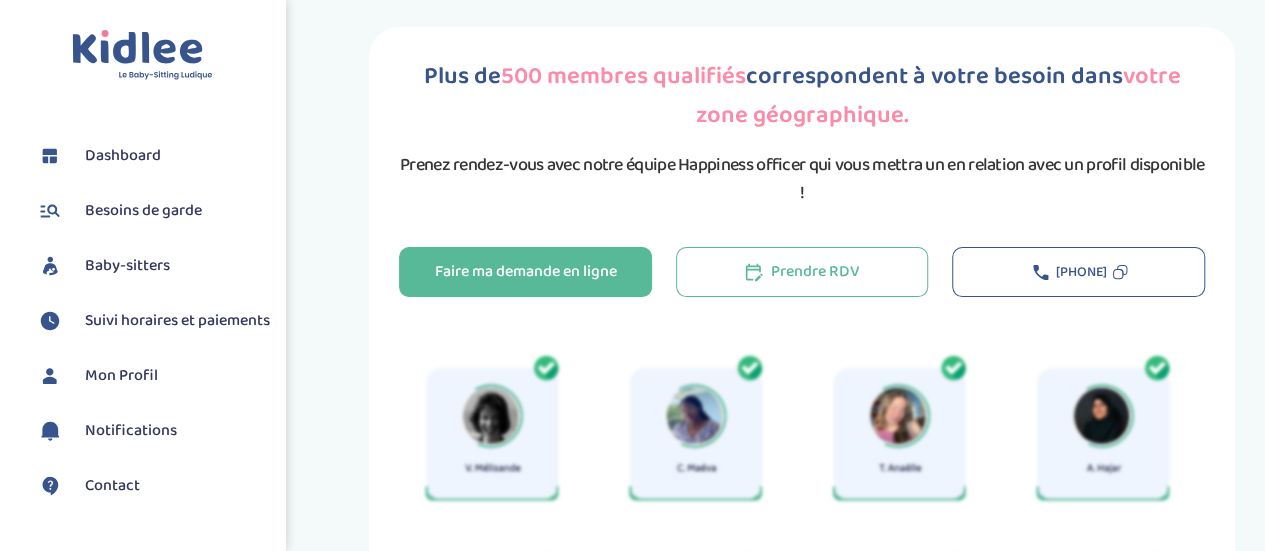 scroll, scrollTop: 0, scrollLeft: 0, axis: both 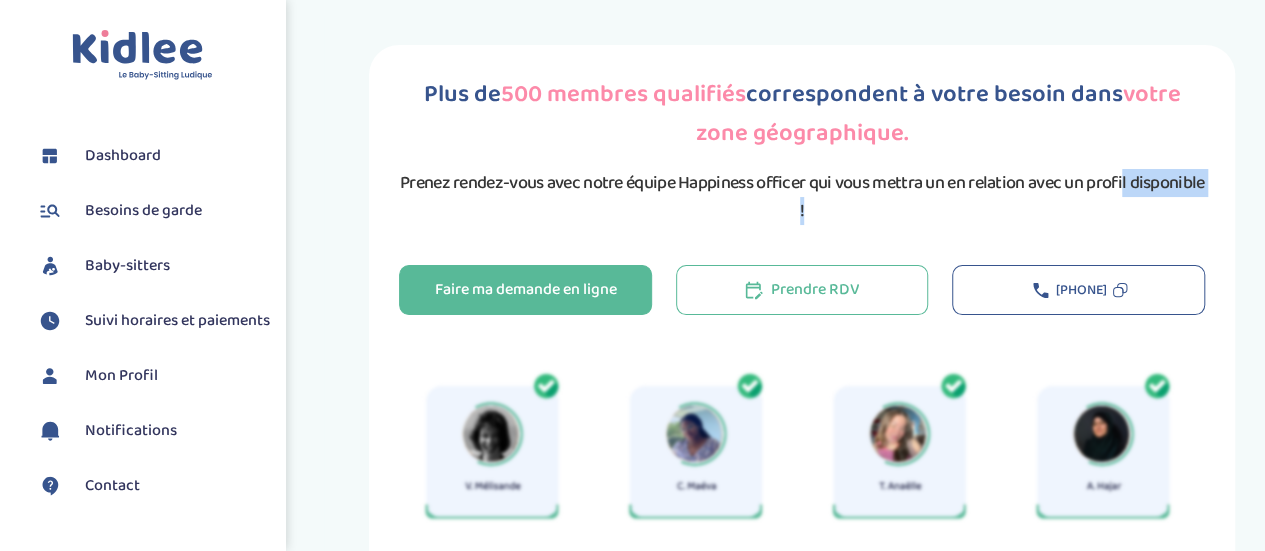 drag, startPoint x: 1122, startPoint y: 193, endPoint x: 945, endPoint y: 201, distance: 177.1807 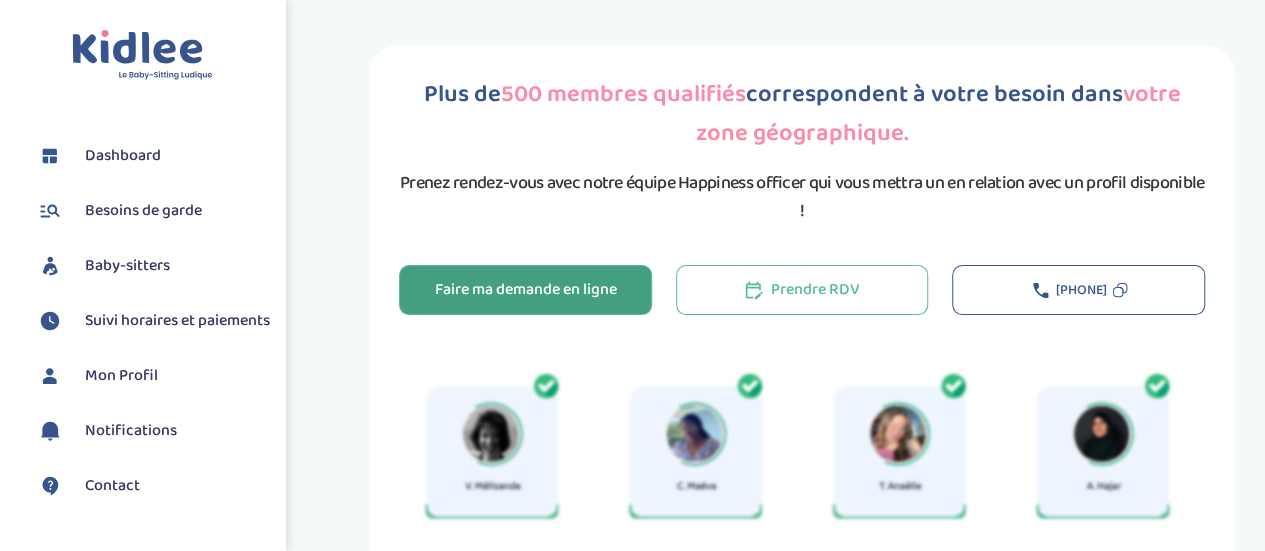 click on "Faire ma demande en ligne" at bounding box center [525, 290] 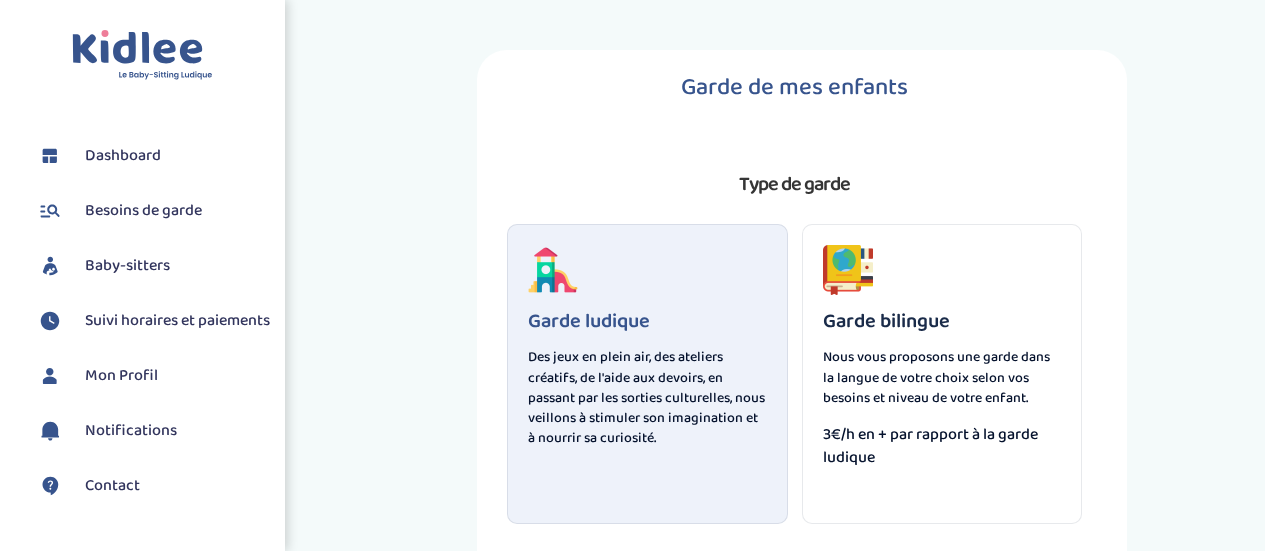 scroll, scrollTop: 0, scrollLeft: 0, axis: both 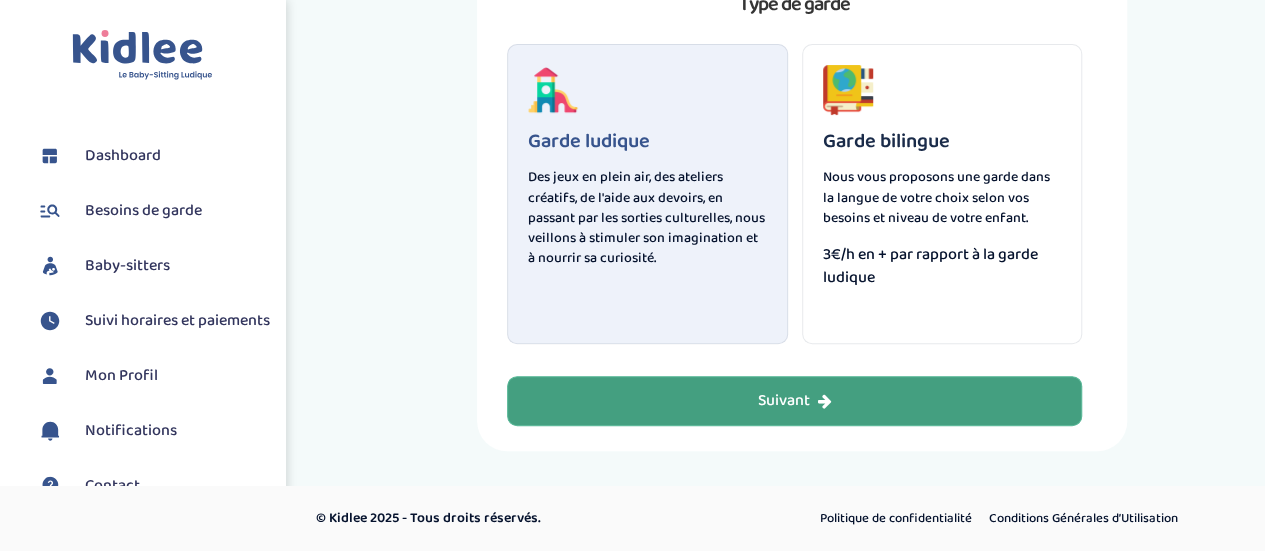 click on "Suivant" at bounding box center [794, 401] 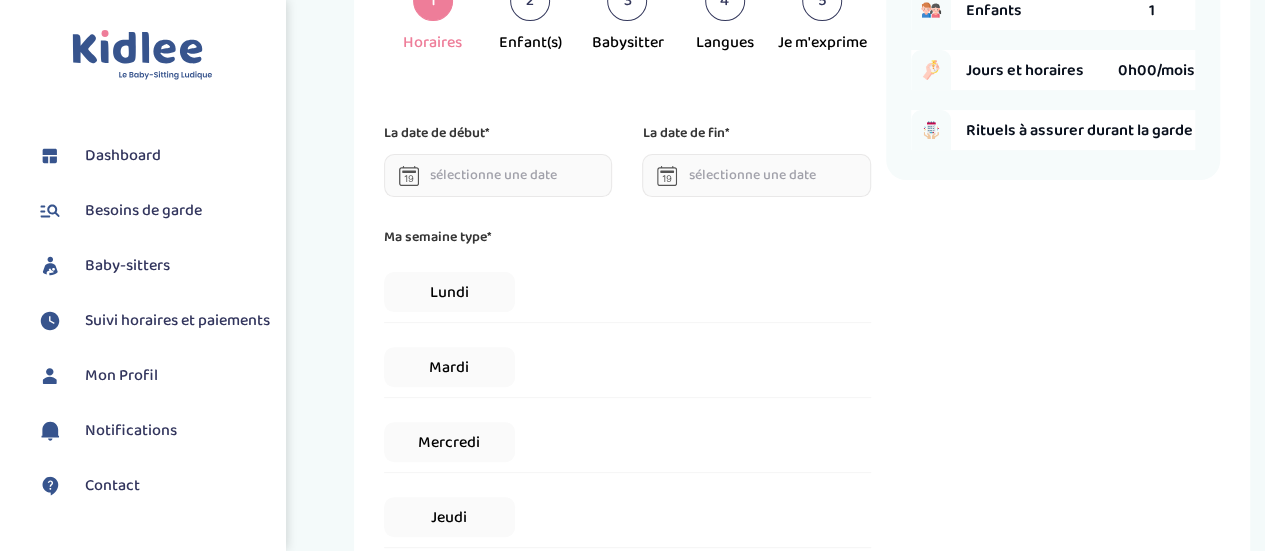 scroll, scrollTop: 75, scrollLeft: 0, axis: vertical 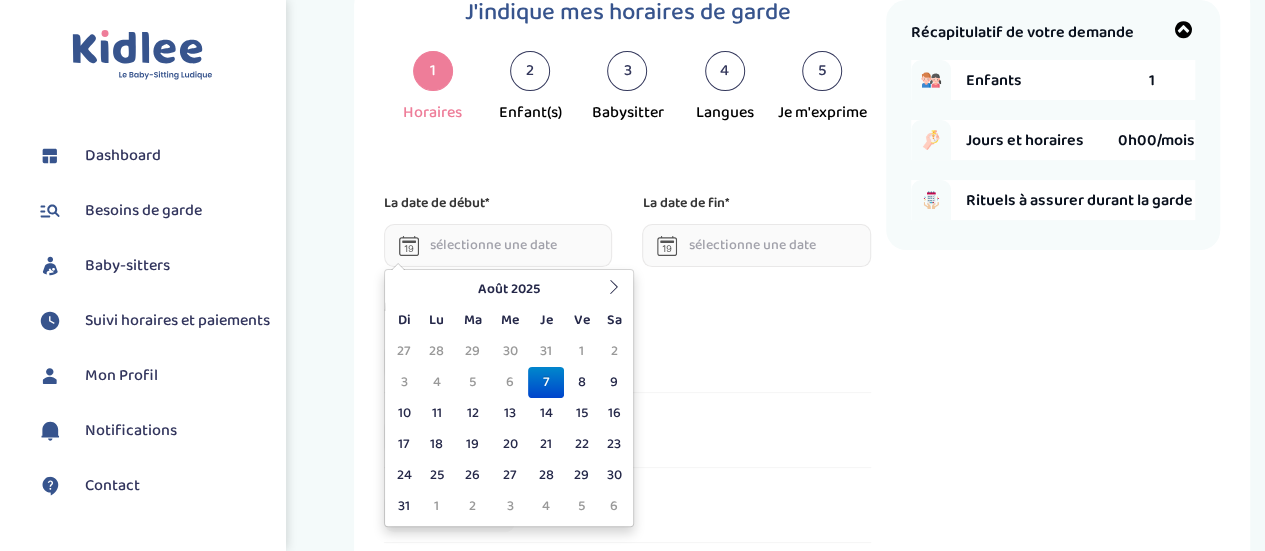 click at bounding box center [498, 245] 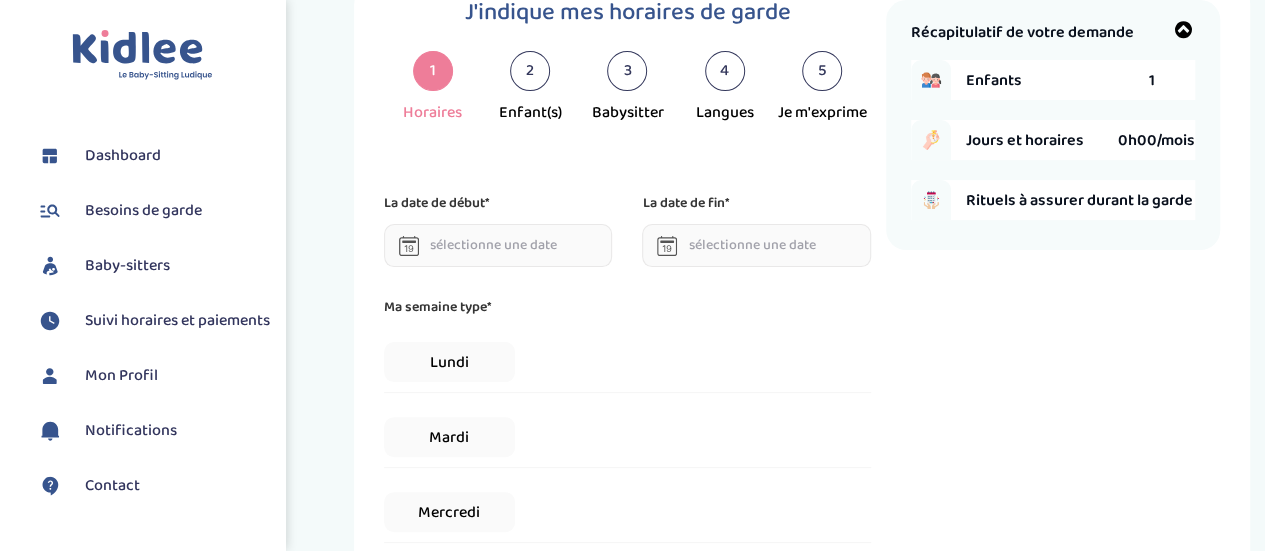click on "Ma semaine type*   Lundi     Mardi     Mercredi     Jeudi     Vendredi     Samedi     Dimanche" at bounding box center [627, 569] 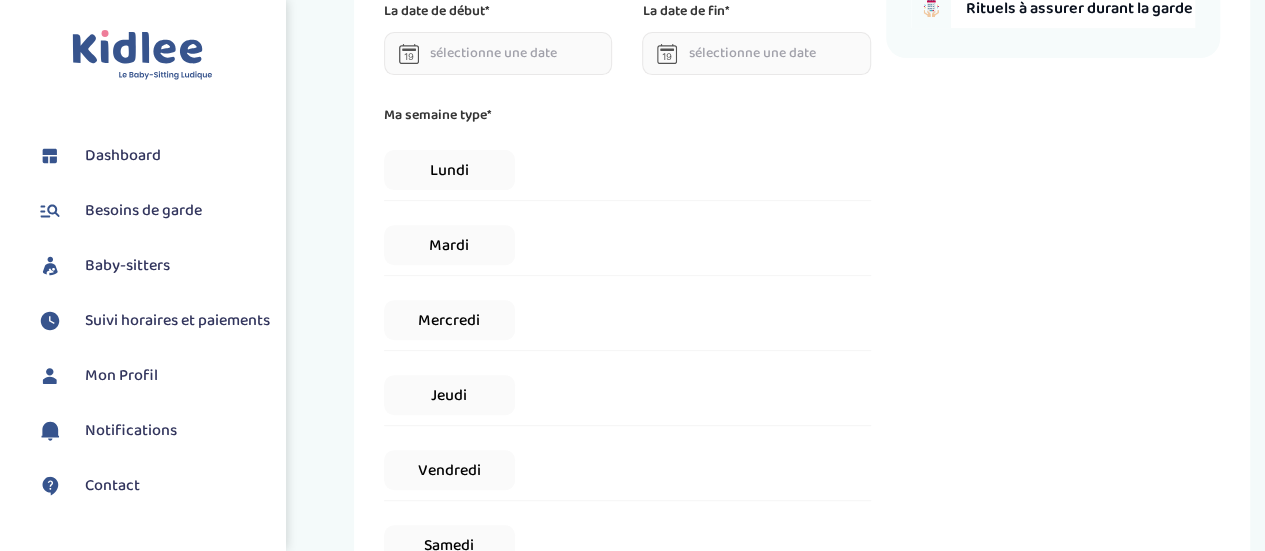 scroll, scrollTop: 0, scrollLeft: 0, axis: both 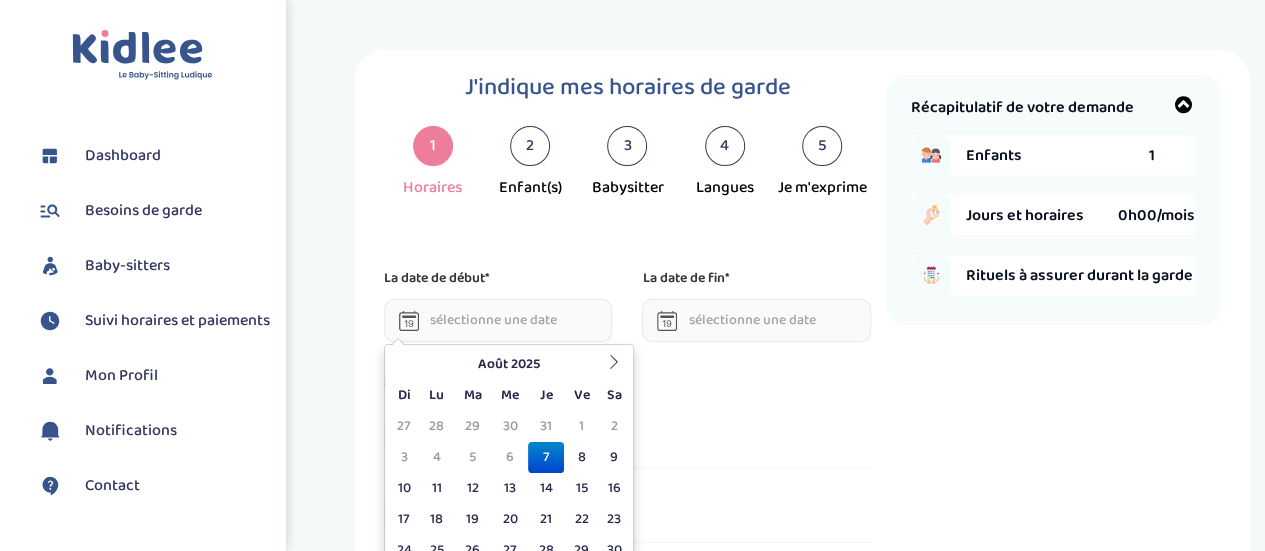 click at bounding box center (498, 320) 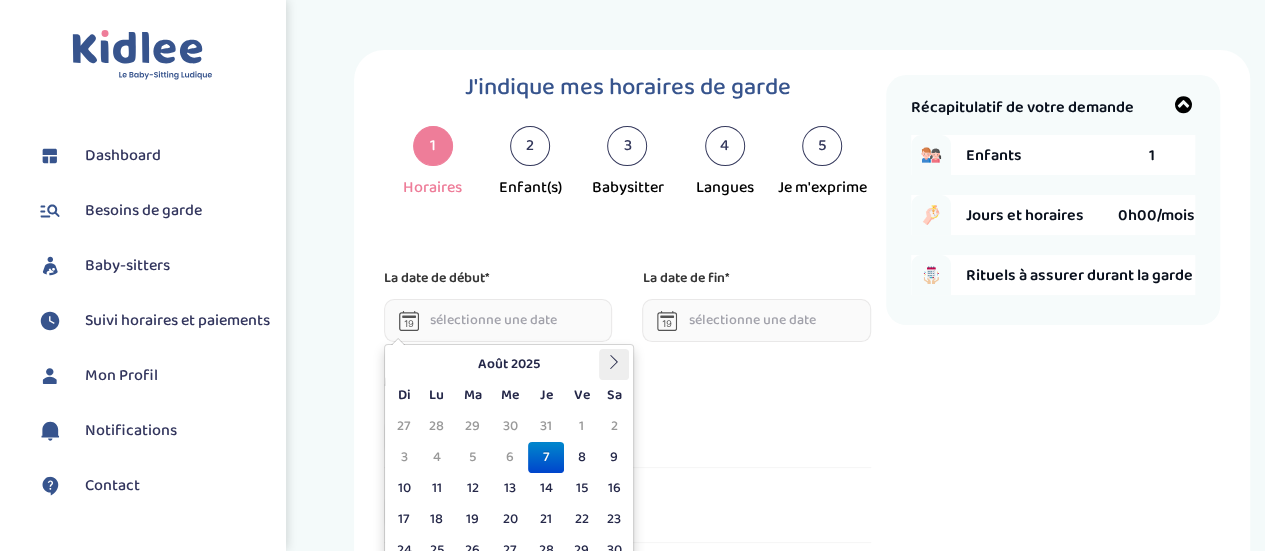 click at bounding box center (614, 362) 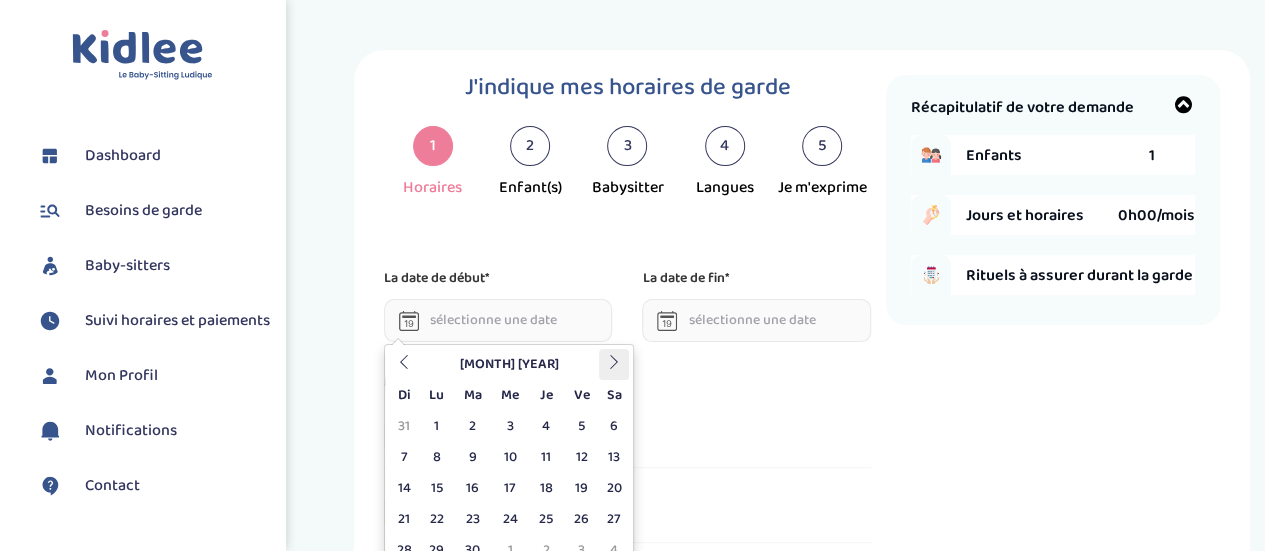 click at bounding box center (614, 362) 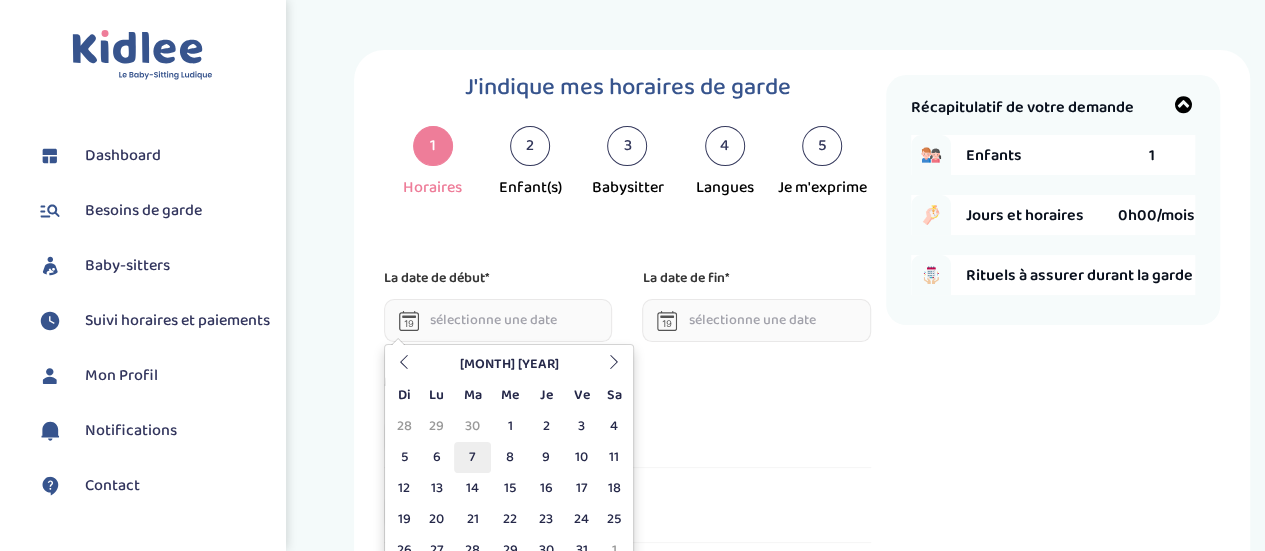 click on "7" at bounding box center (472, 457) 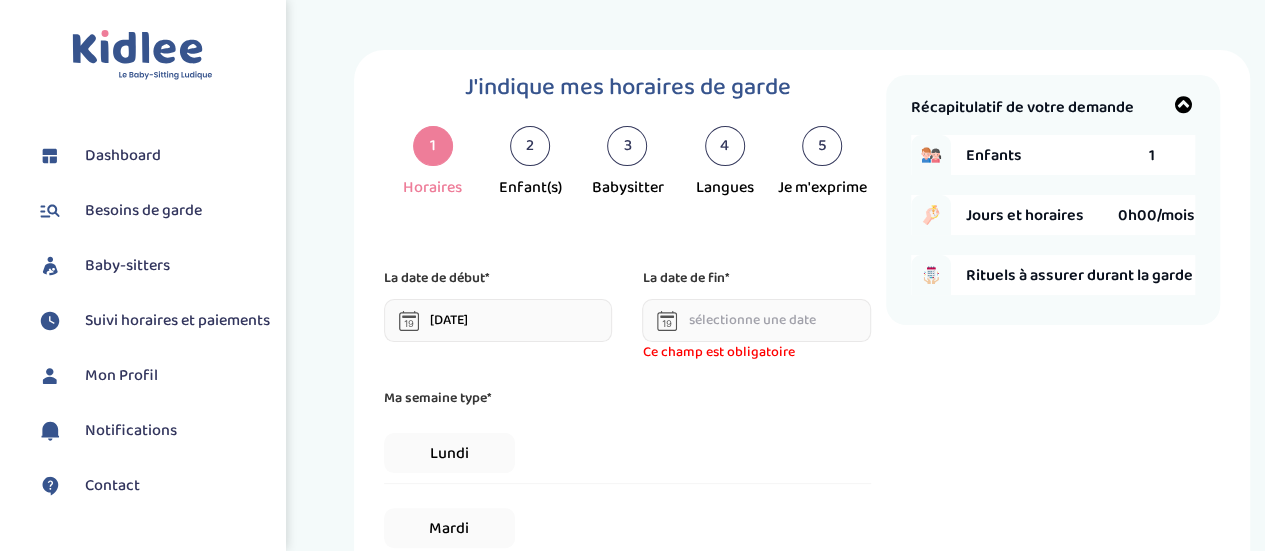 click at bounding box center (756, 320) 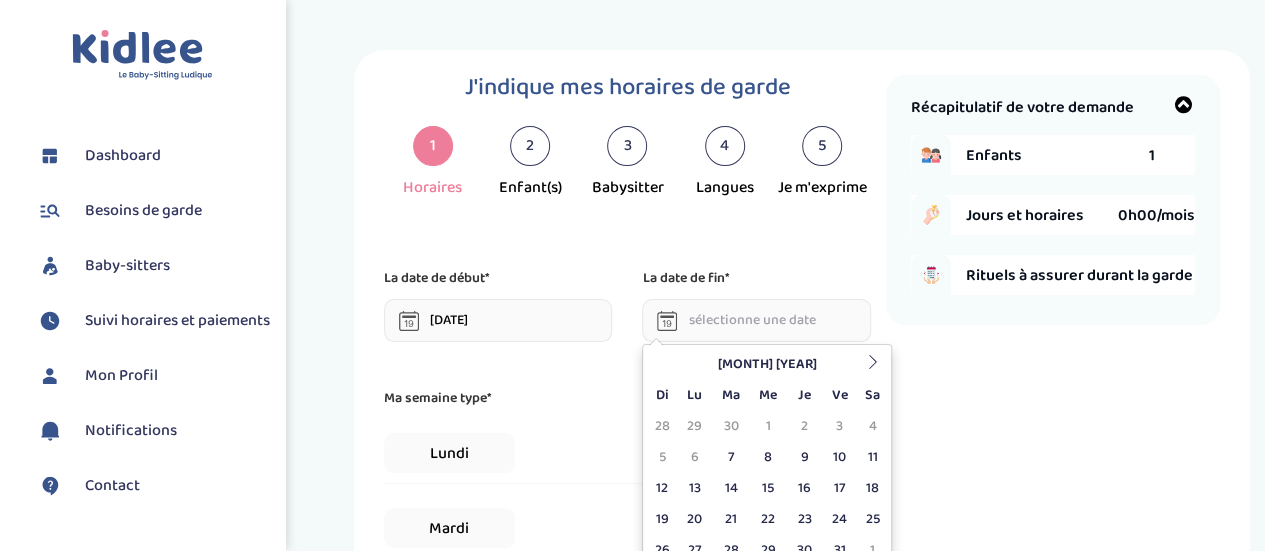 click on "[DATE]" at bounding box center [498, 320] 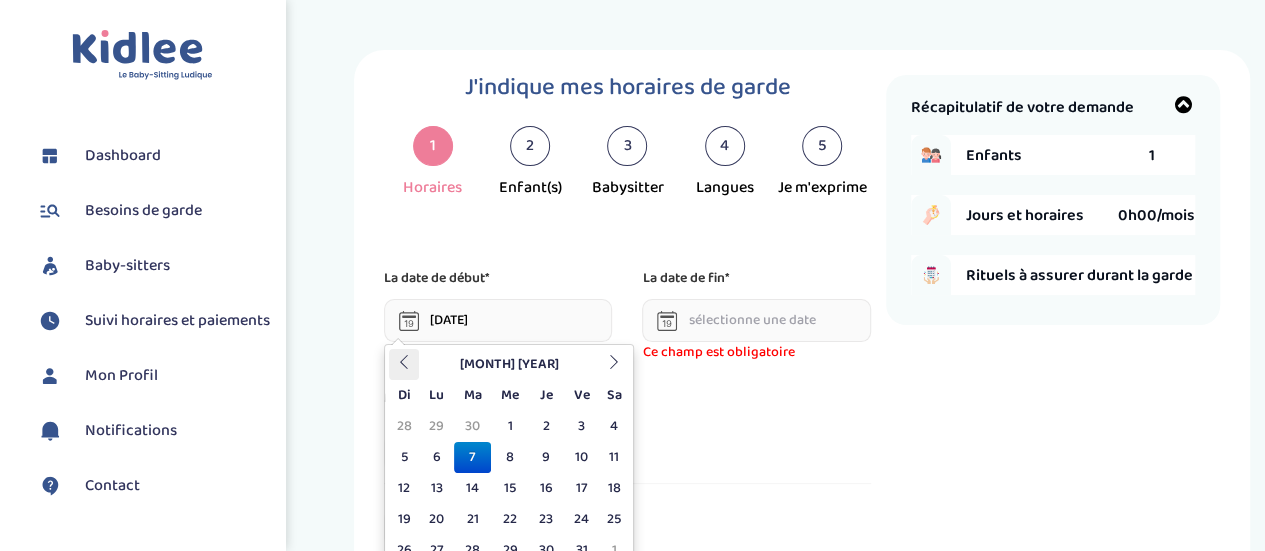 click at bounding box center [404, 362] 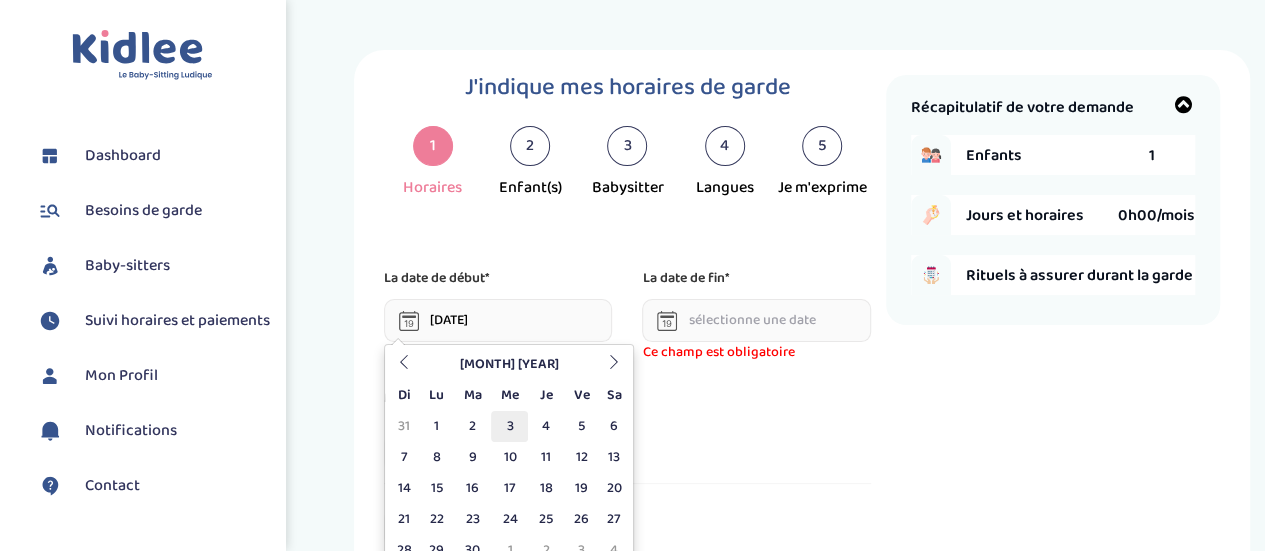click on "3" at bounding box center [509, 426] 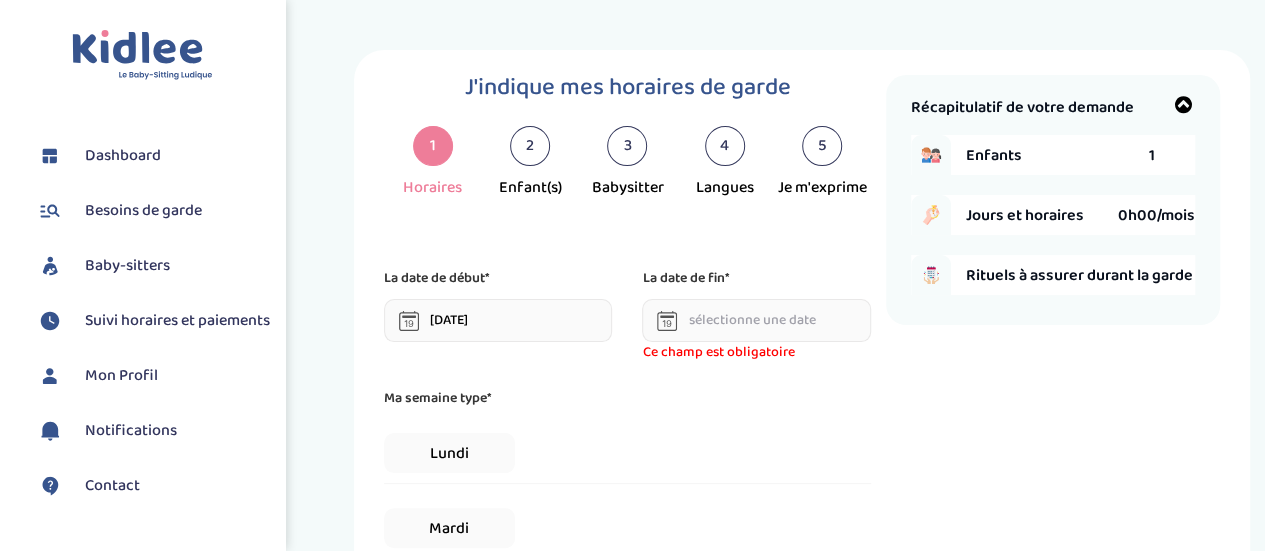 click at bounding box center (756, 320) 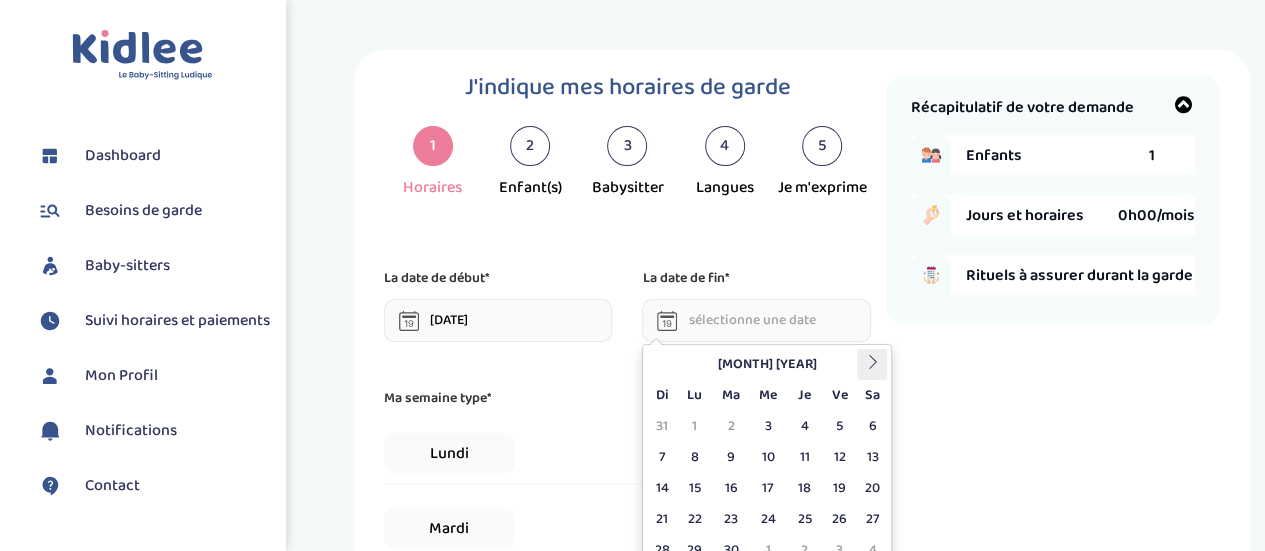 click at bounding box center (872, 364) 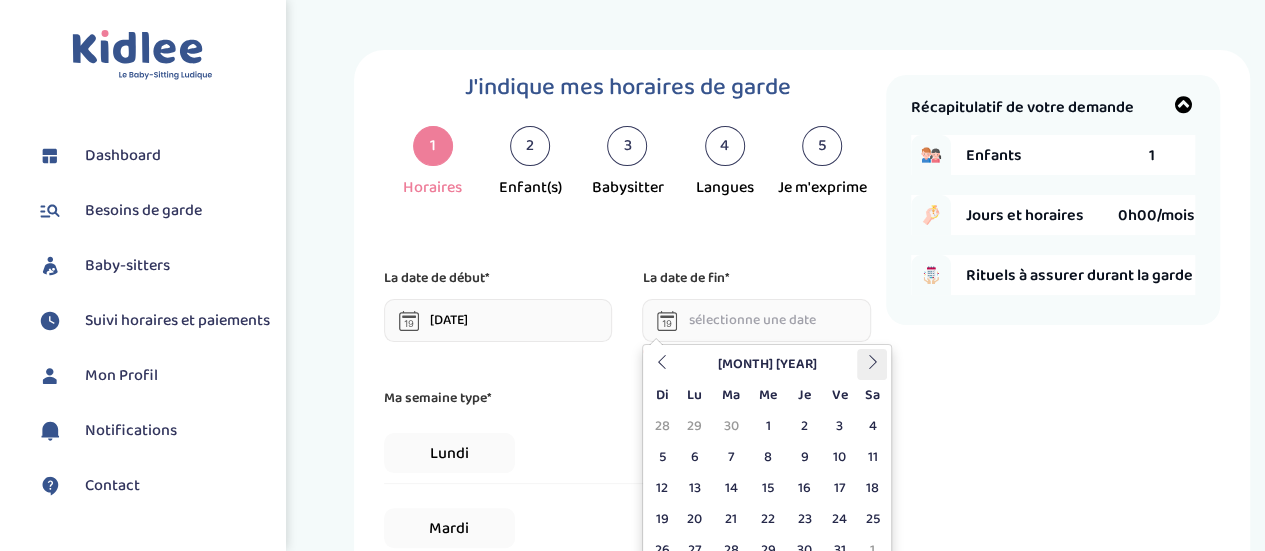 click at bounding box center [872, 364] 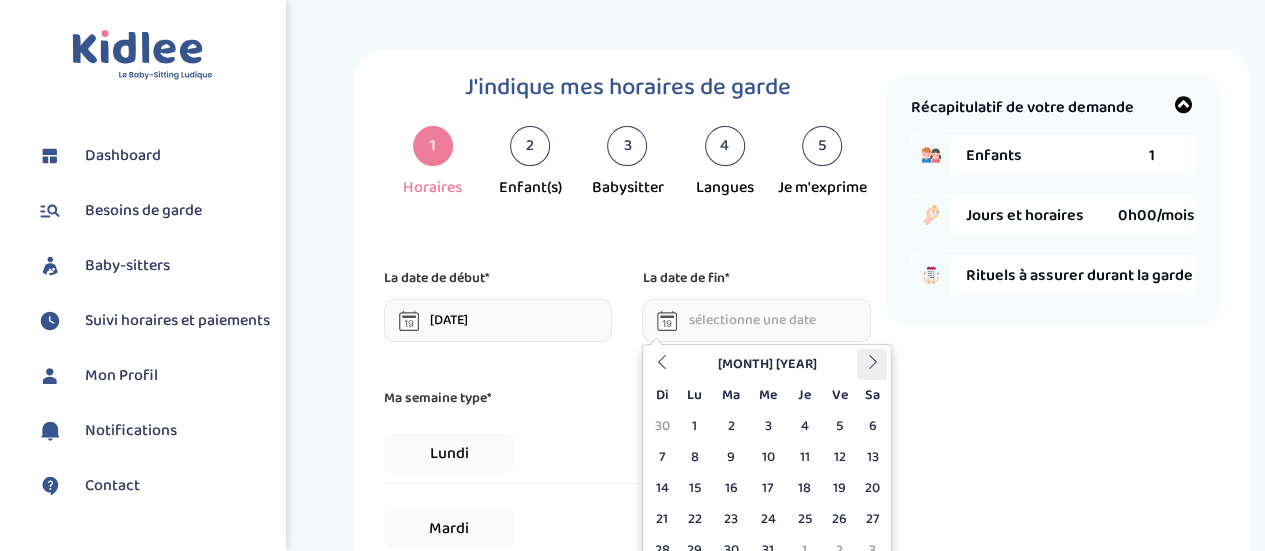 click at bounding box center (872, 364) 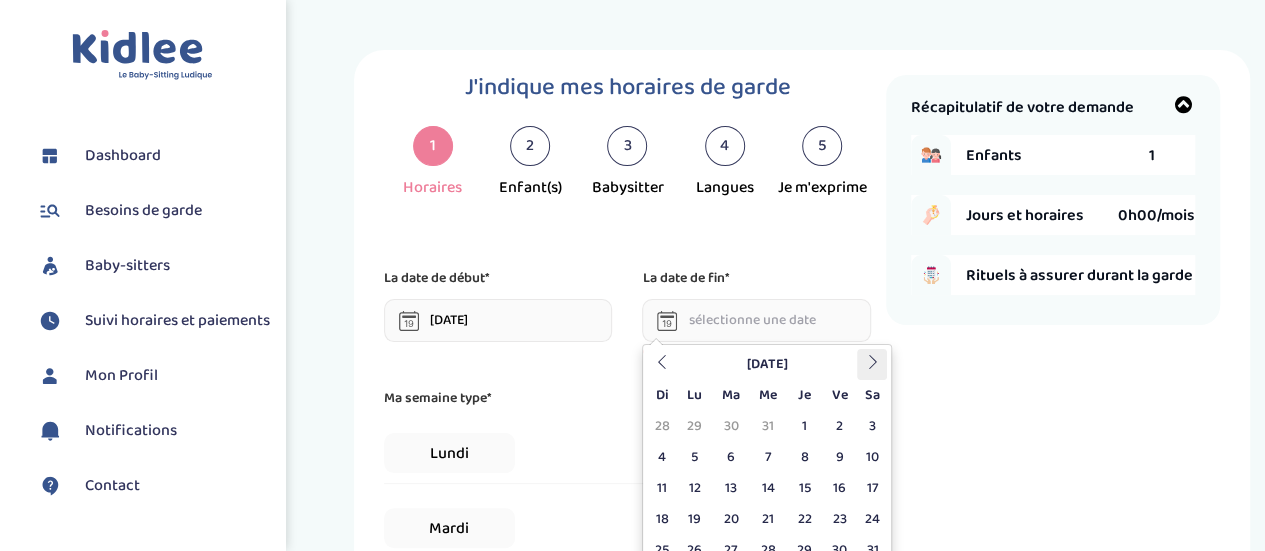click at bounding box center [872, 364] 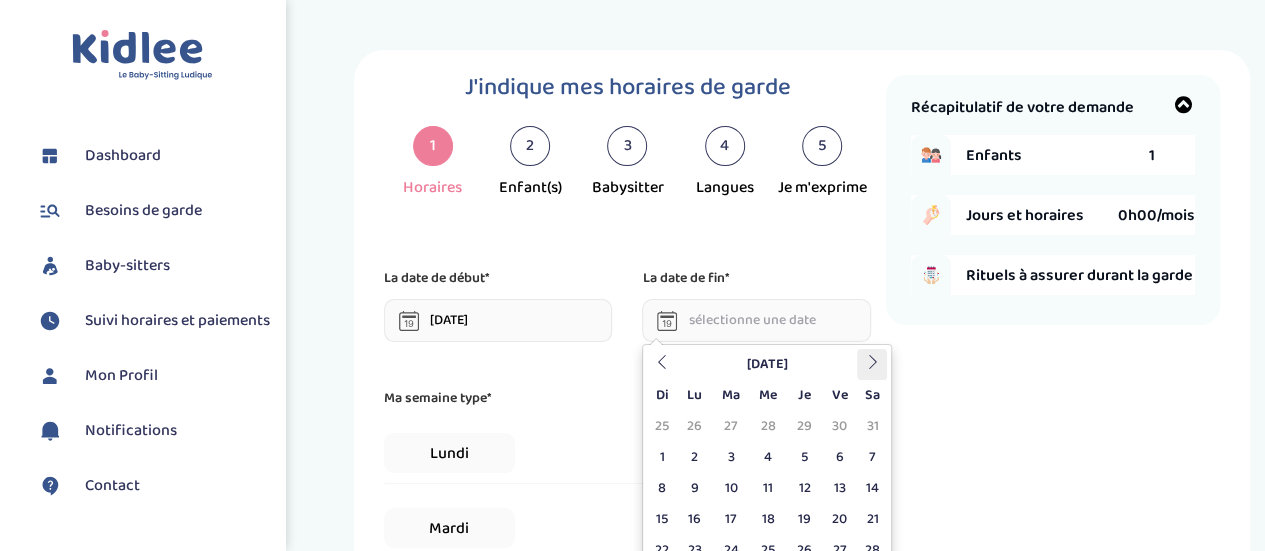 click at bounding box center [872, 364] 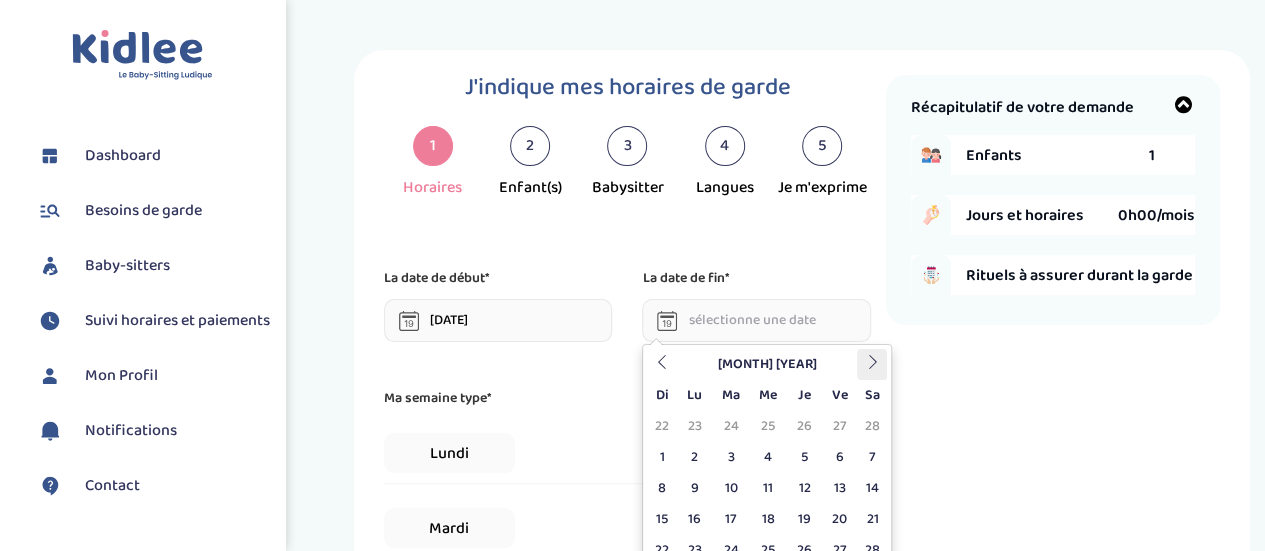 click at bounding box center (872, 364) 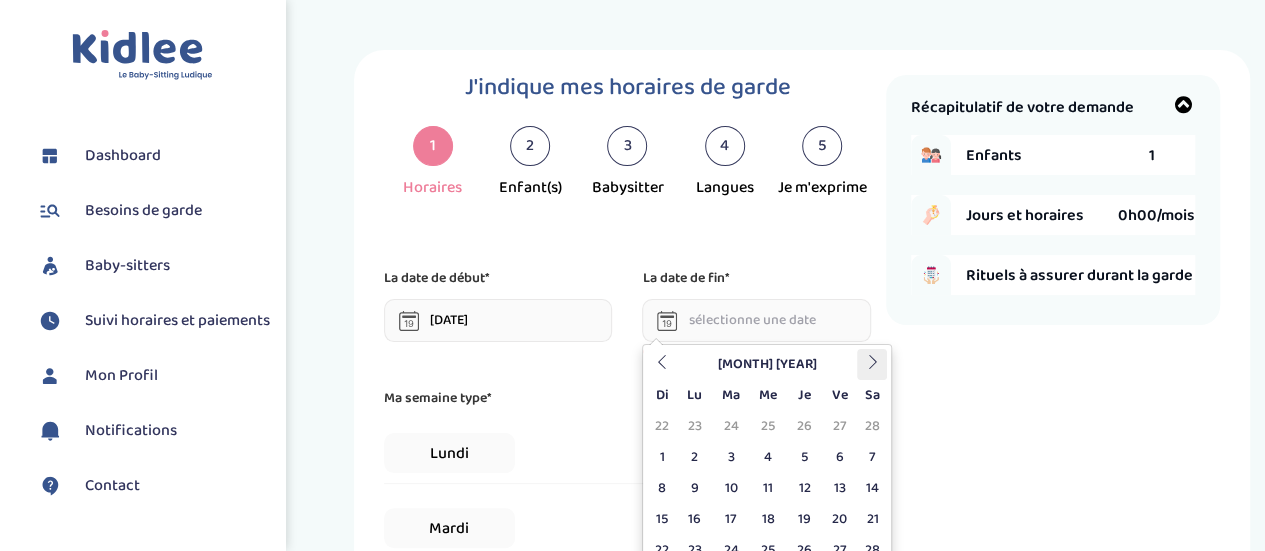 click at bounding box center [872, 364] 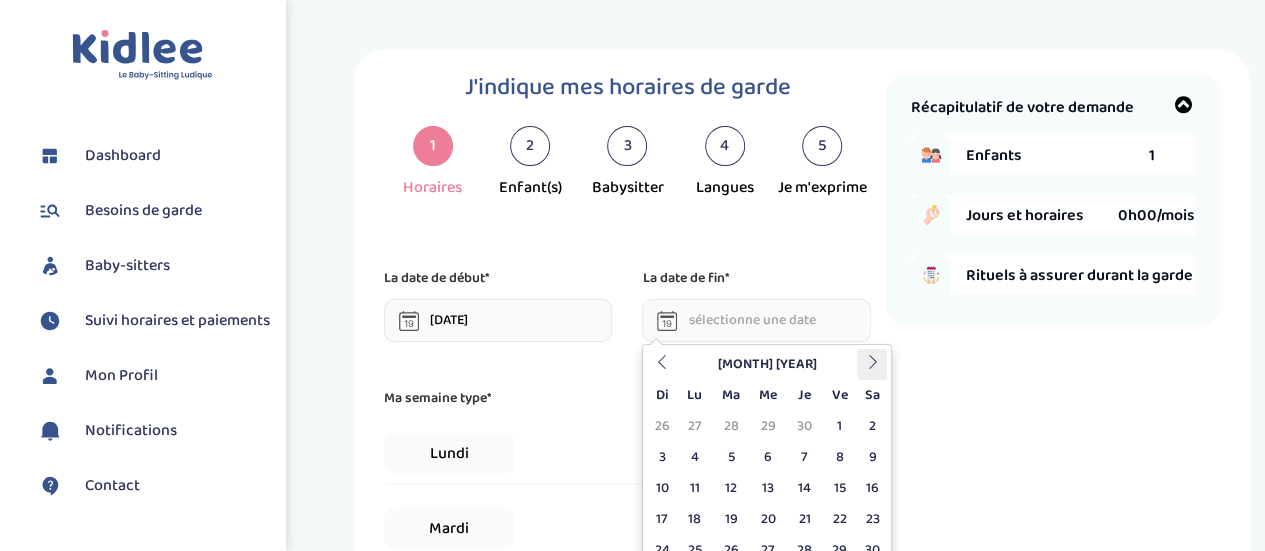 click at bounding box center [872, 364] 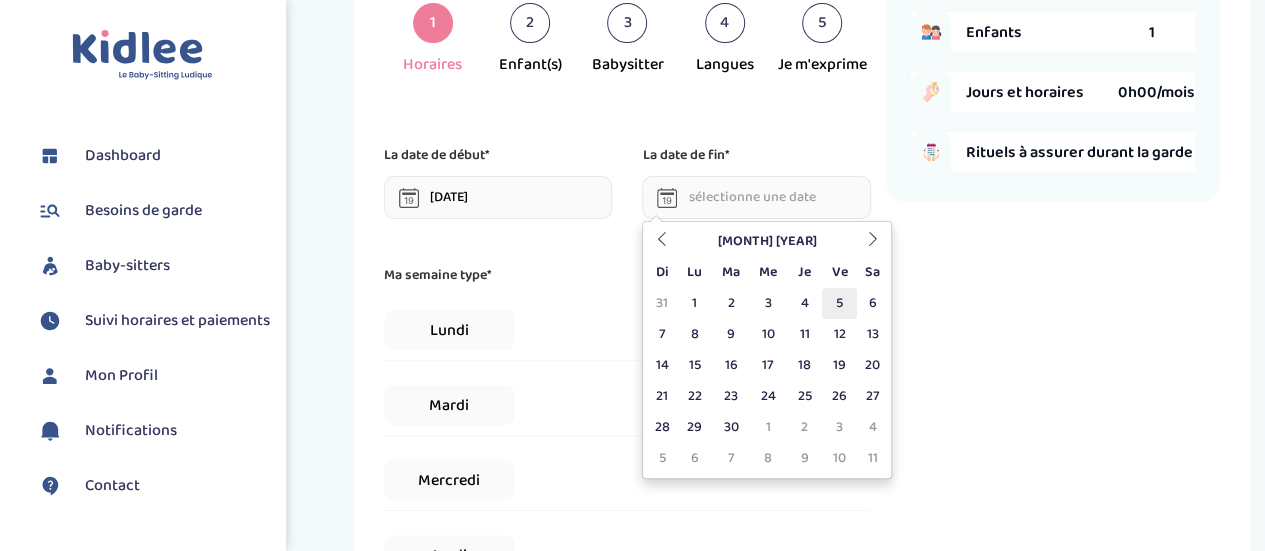 scroll, scrollTop: 124, scrollLeft: 0, axis: vertical 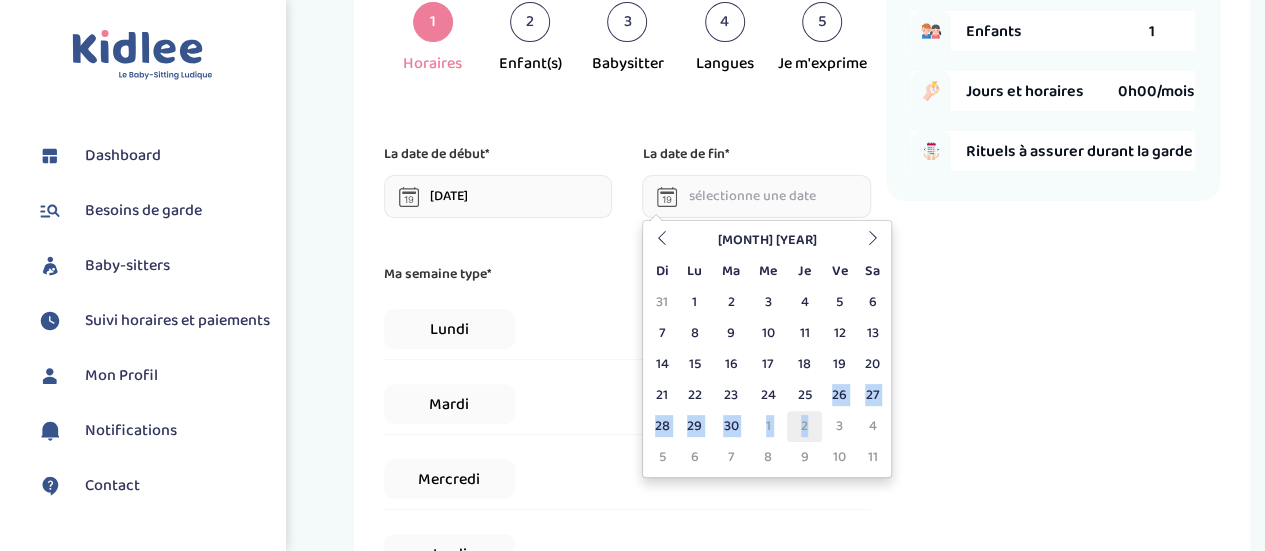 drag, startPoint x: 833, startPoint y: 391, endPoint x: 814, endPoint y: 428, distance: 41.59327 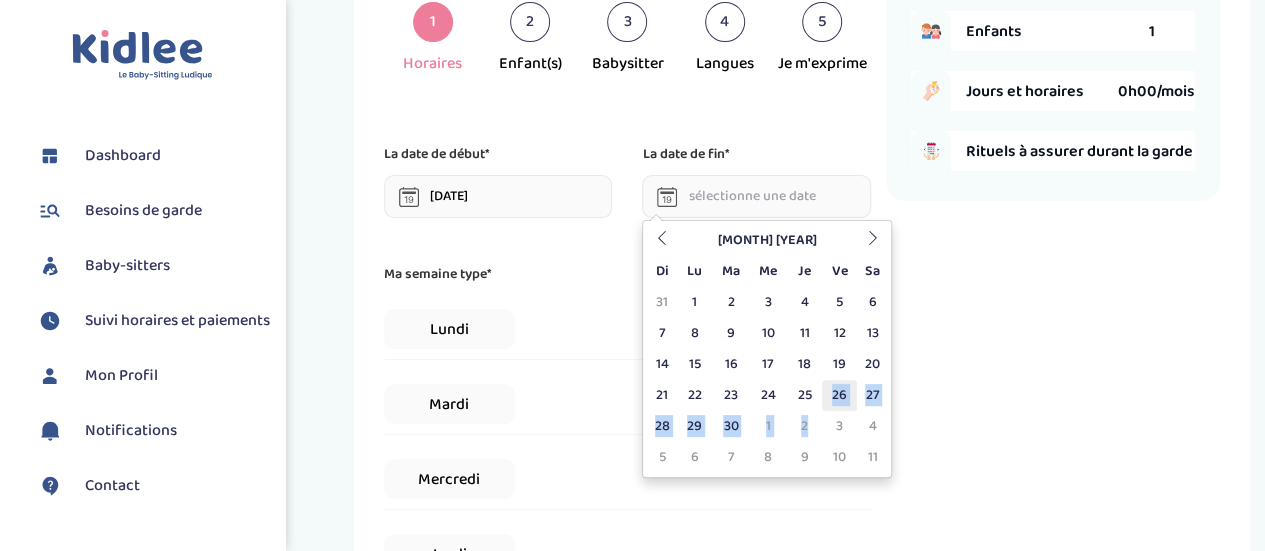 click on "26" at bounding box center [839, 395] 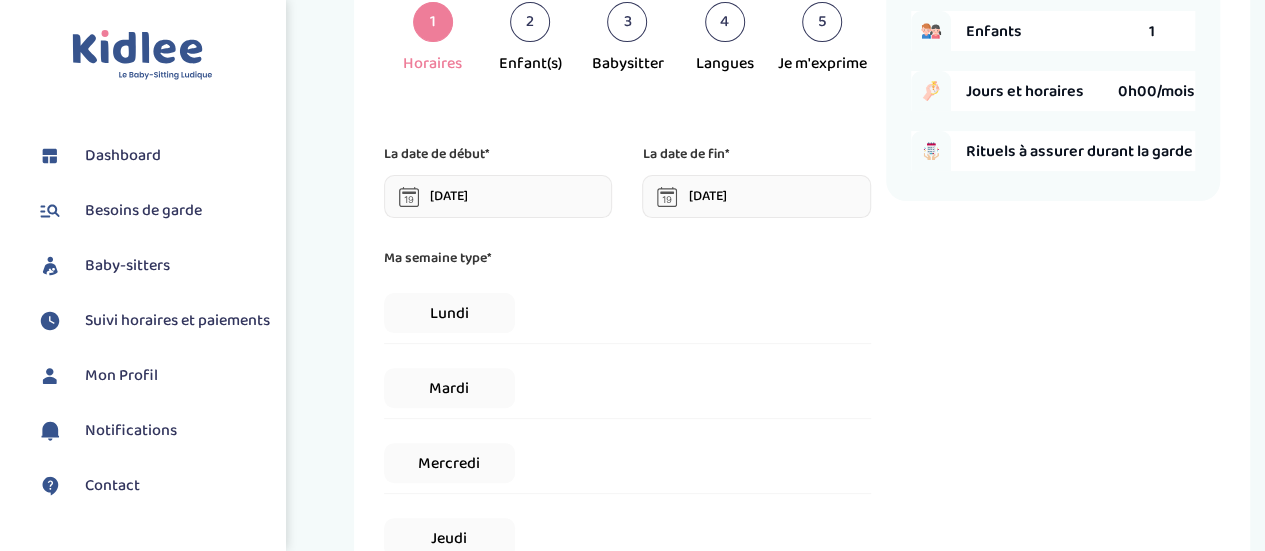 click on "Lundi" at bounding box center [627, 313] 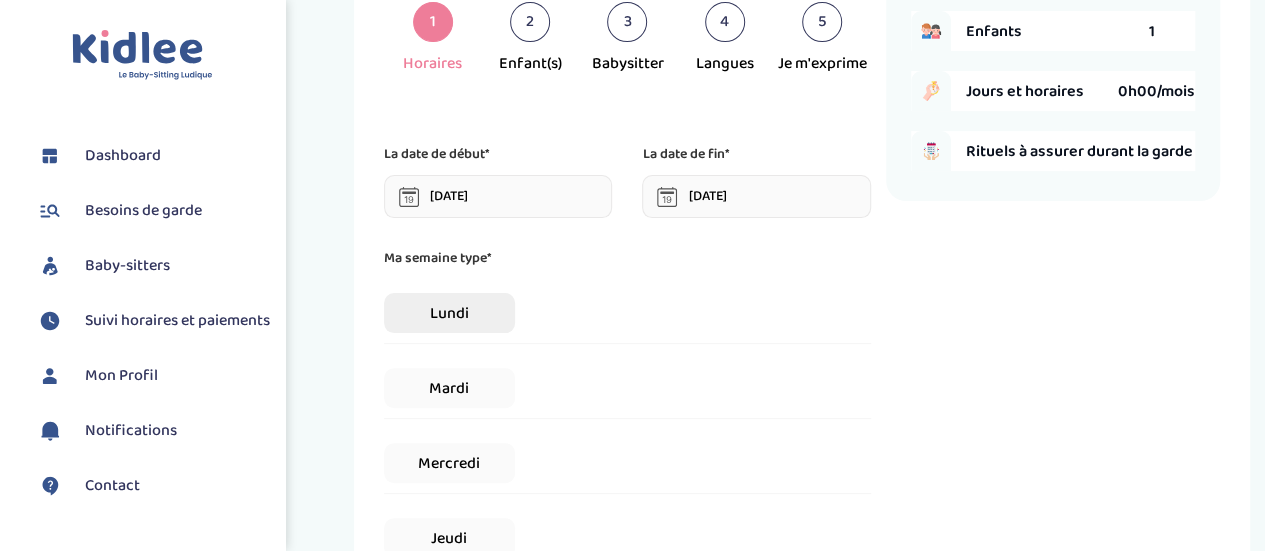 click on "Lundi" at bounding box center (449, 313) 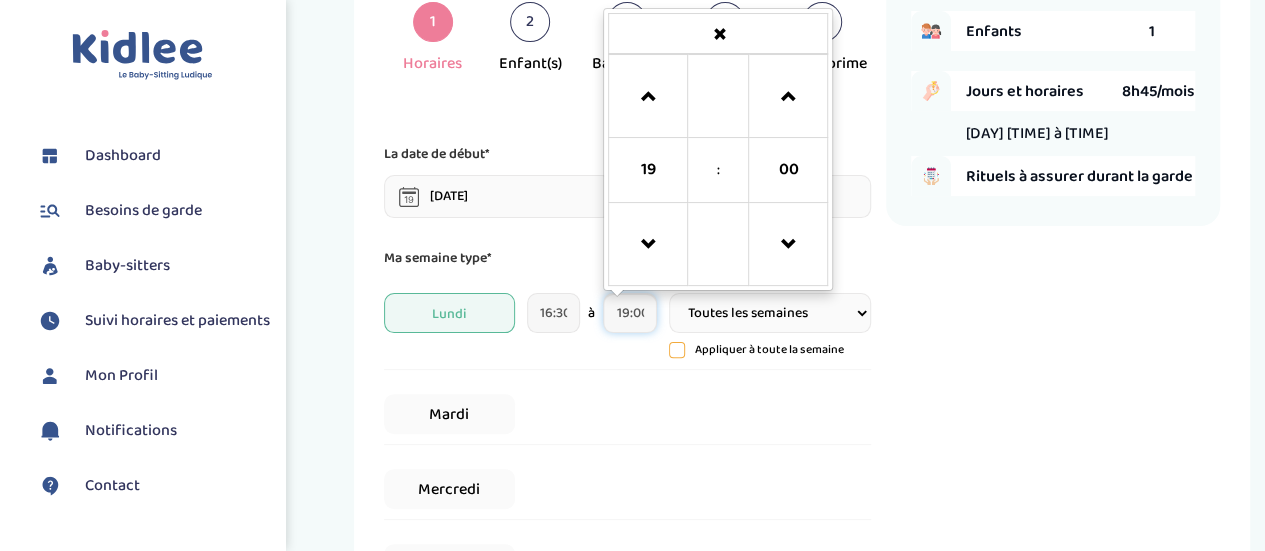 click on "19:00" at bounding box center [630, 313] 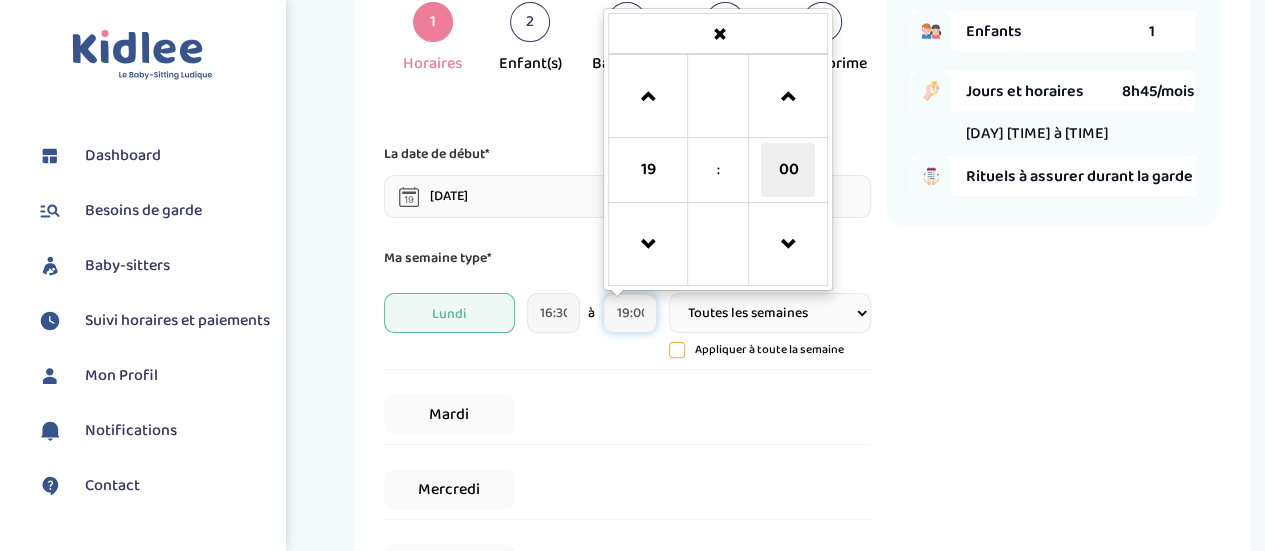 click on "00" at bounding box center (788, 170) 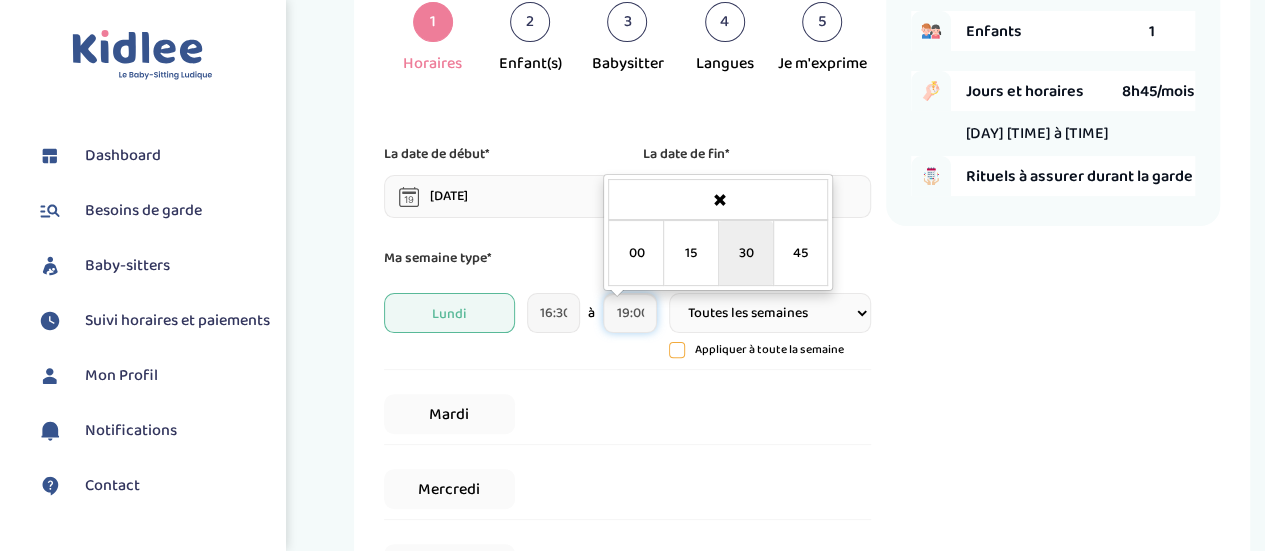click on "30" at bounding box center (745, 253) 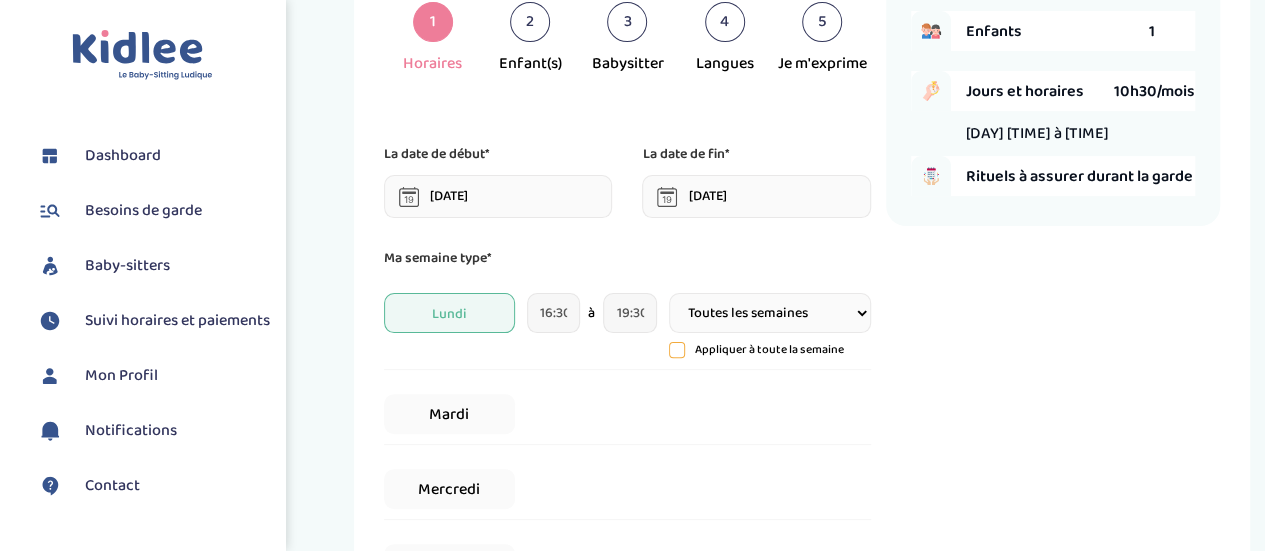 click on "Récapitulatif de votre demande       Enfants   1       Jours et horaires   10h30/[TIME_PERIOD]
Lundi [TIME] à [TIME]
Rituels à assurer durant la garde" at bounding box center [1053, 475] 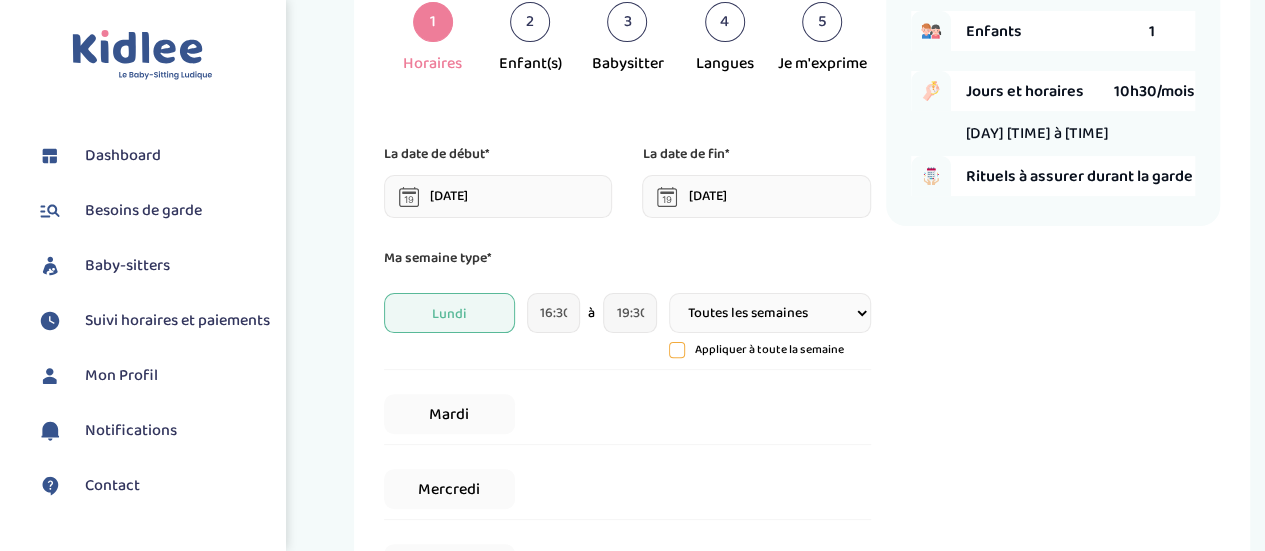 click on "Mardi" at bounding box center (627, 414) 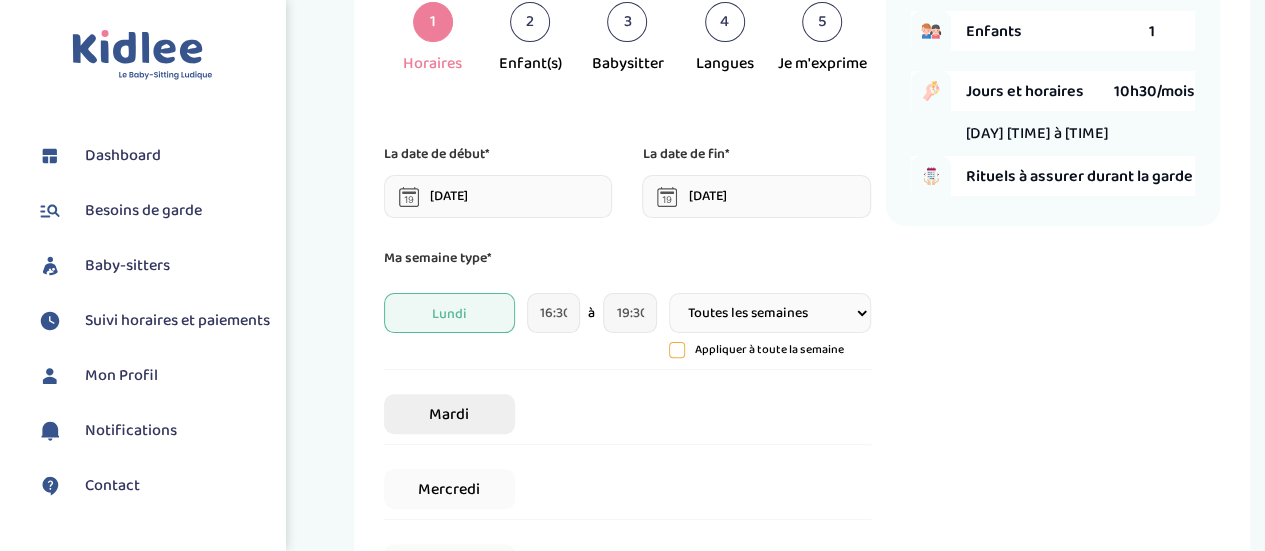 click on "Mardi" at bounding box center [449, 414] 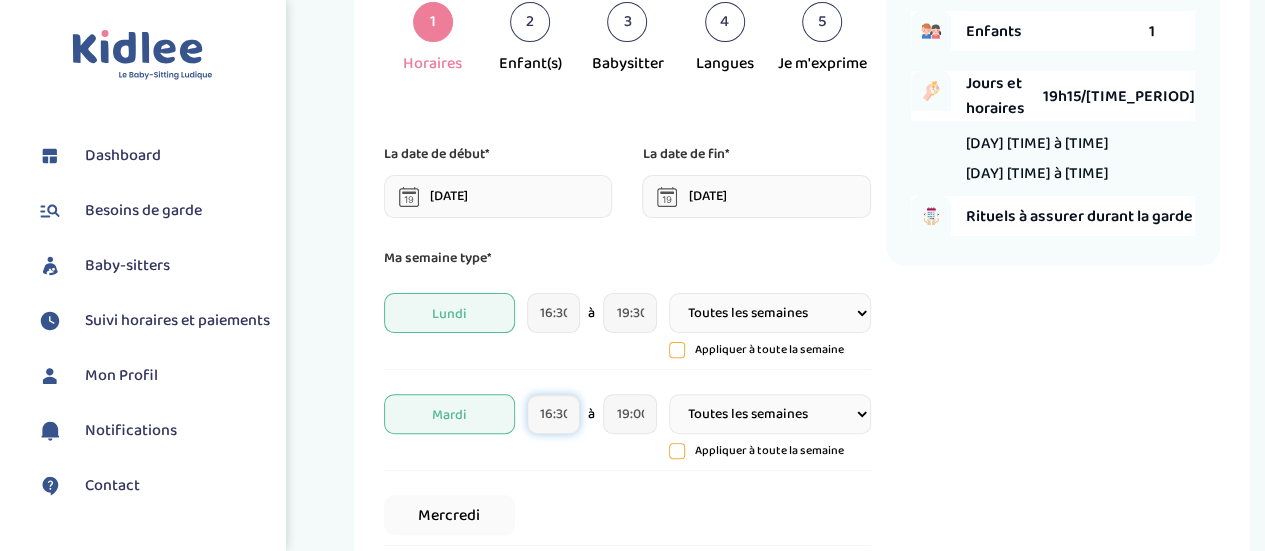 click on "16:30" at bounding box center (554, 414) 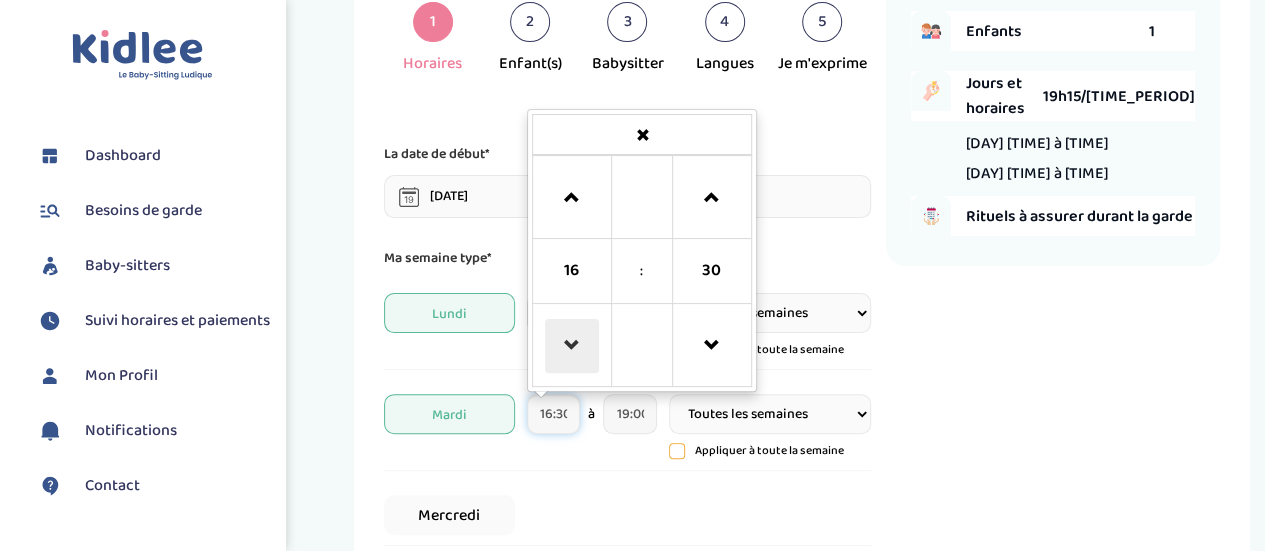 click at bounding box center [572, 346] 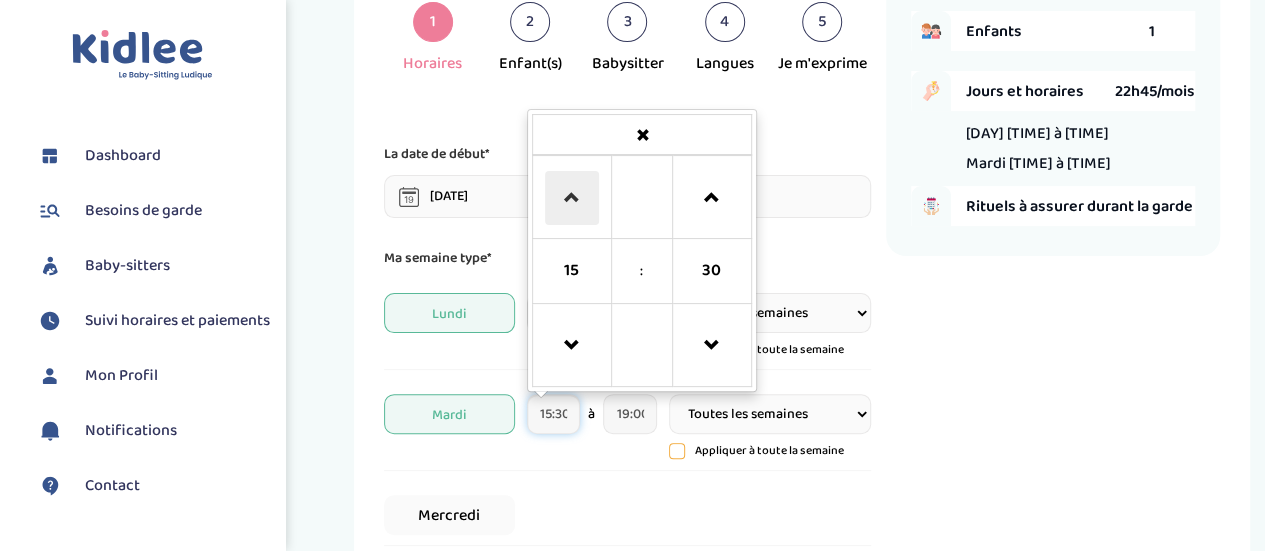 click at bounding box center (572, 198) 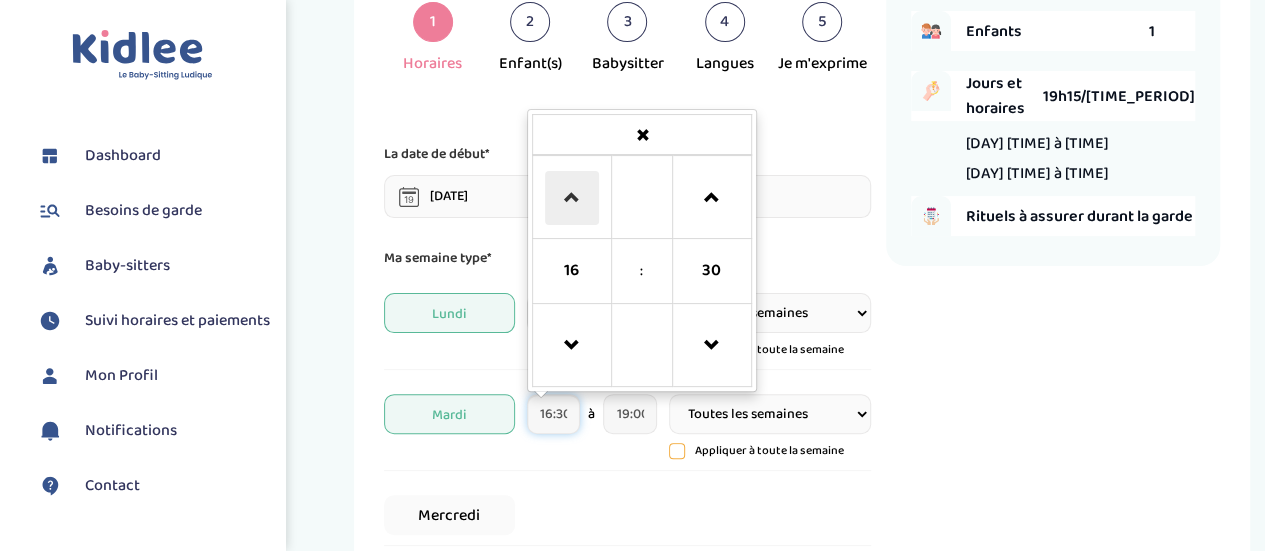 click at bounding box center [572, 198] 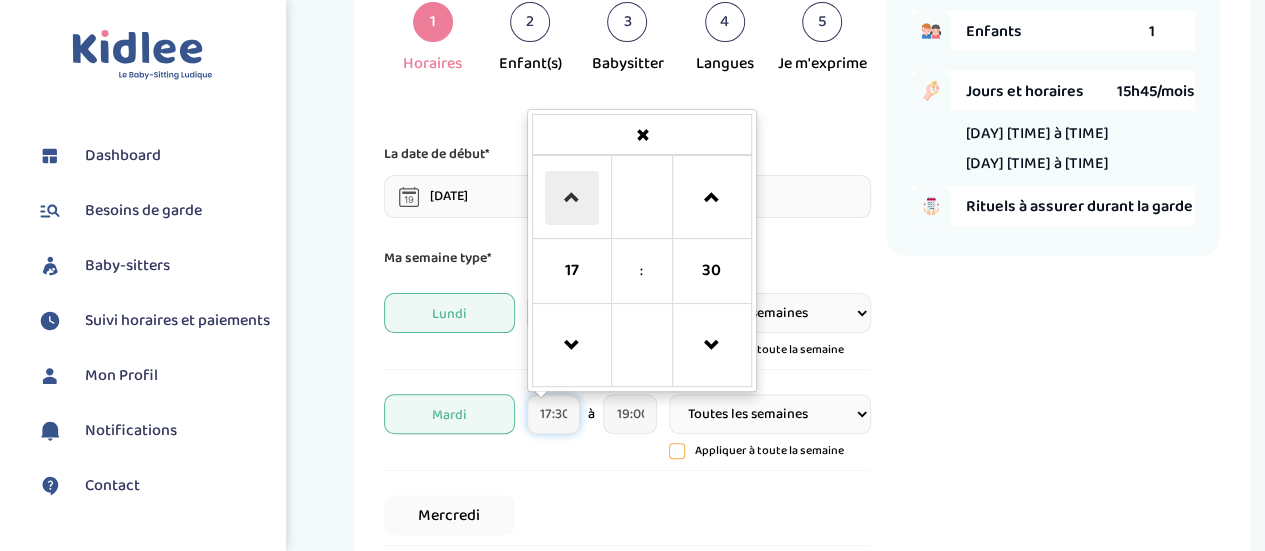 click at bounding box center [572, 198] 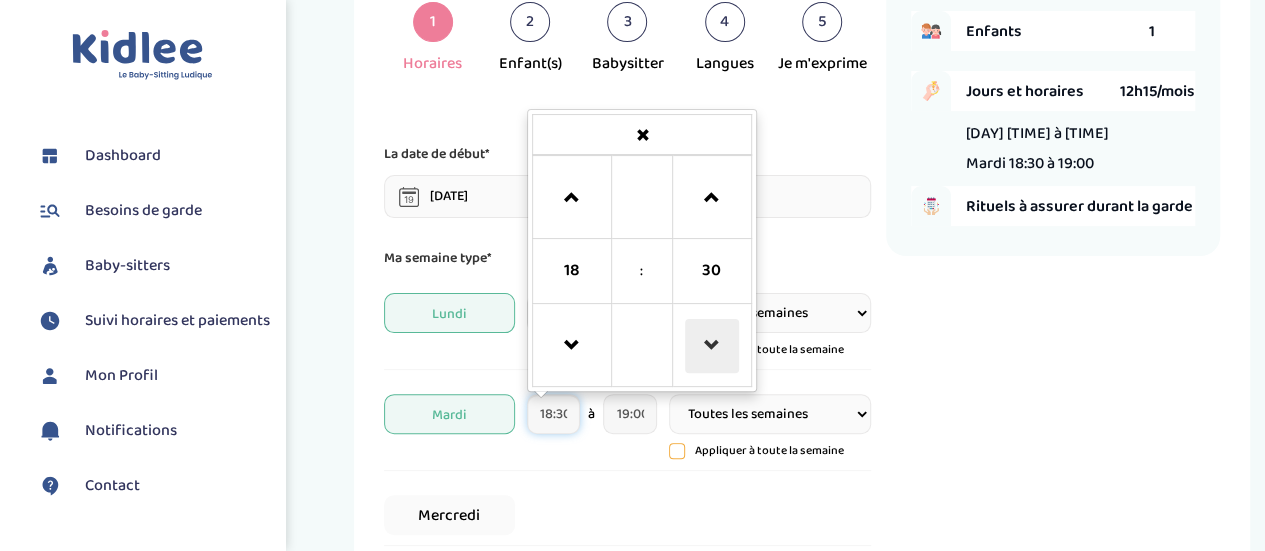 click at bounding box center (712, 346) 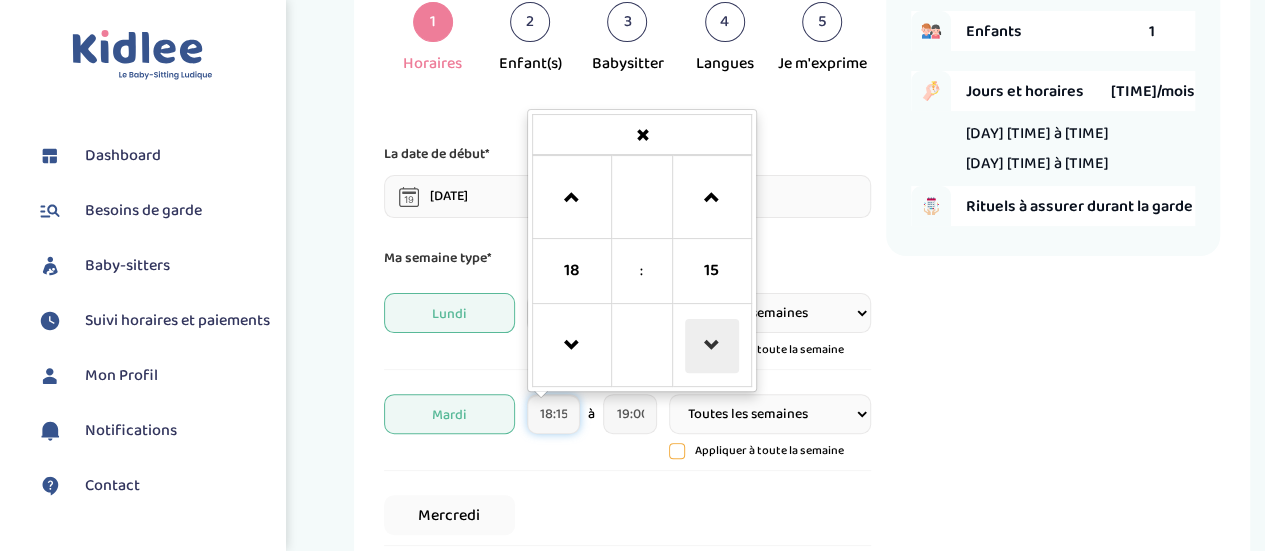 click at bounding box center [712, 346] 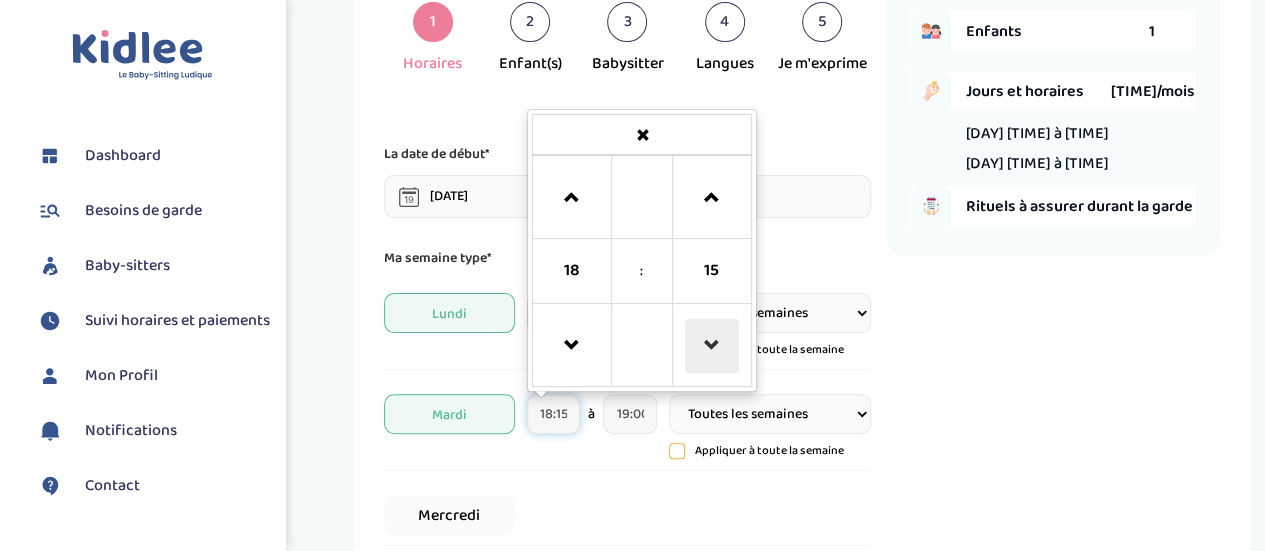 type on "18:00" 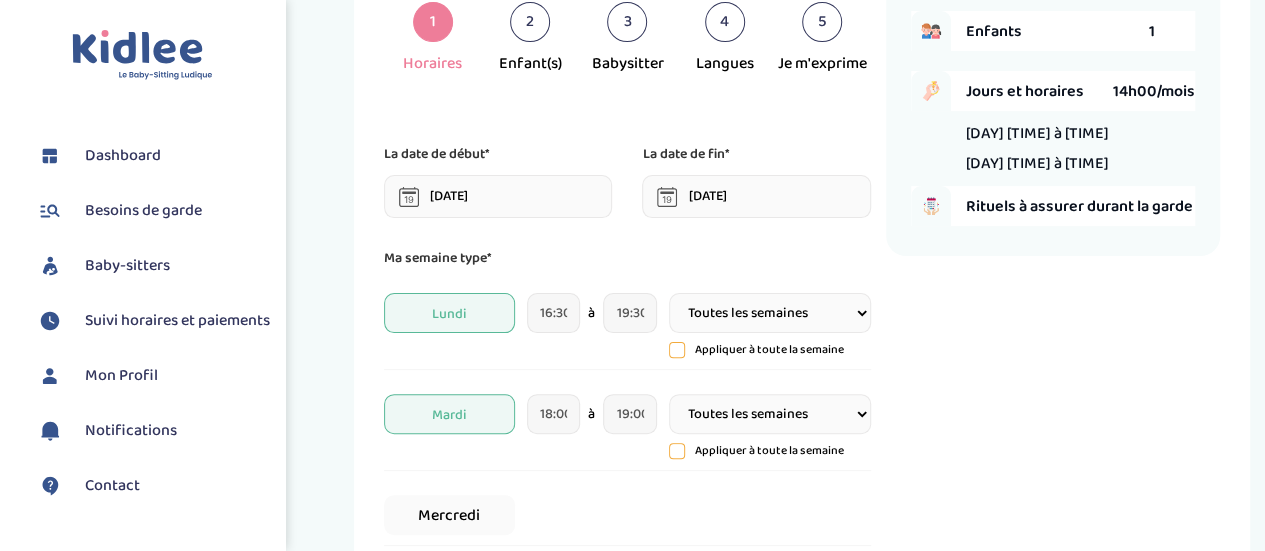 click on "Récapitulatif de votre demande Enfants 1 Jours et horaires 14h00/mois
Lundi 16:30 à 19:30
Mardi 18:00 à 19:00
Rituels à assurer durant la garde" at bounding box center (1053, 488) 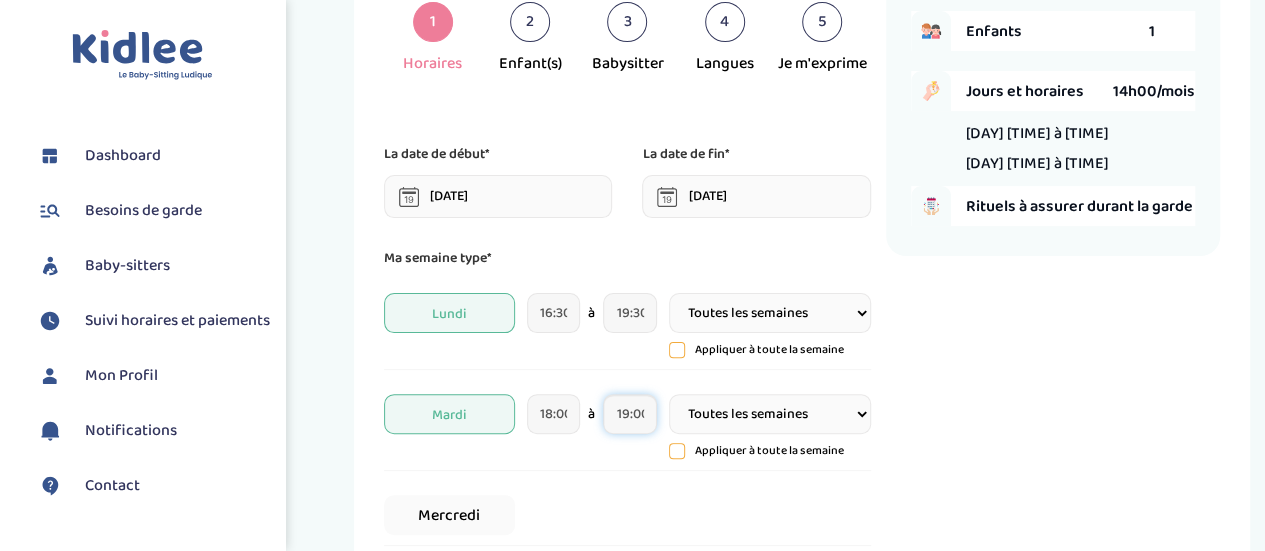 click on "19:00" at bounding box center [630, 414] 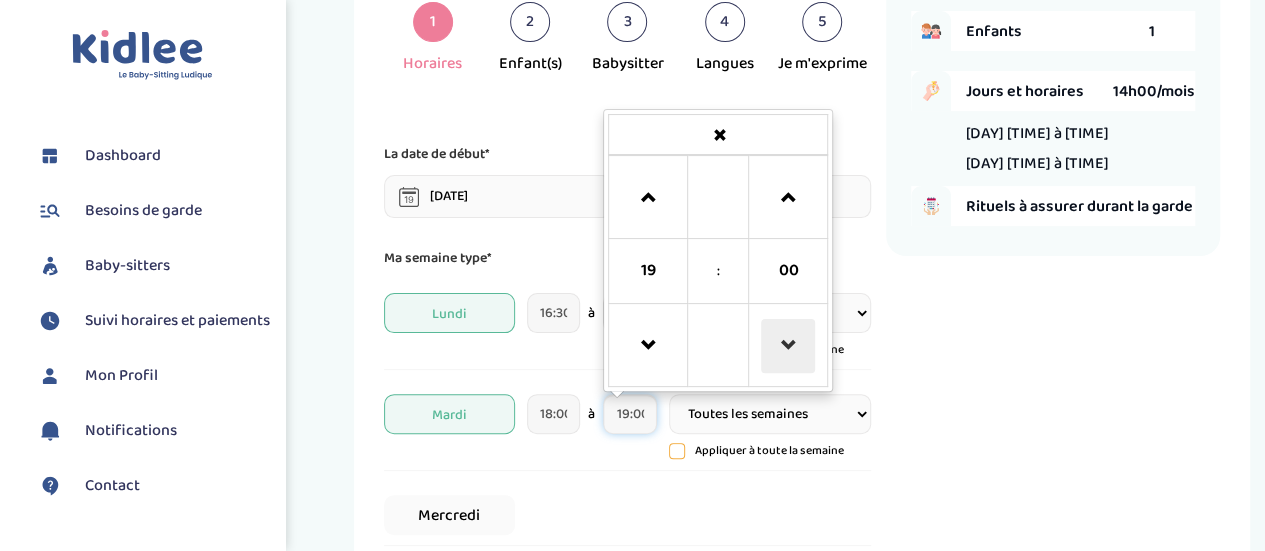 click at bounding box center (788, 346) 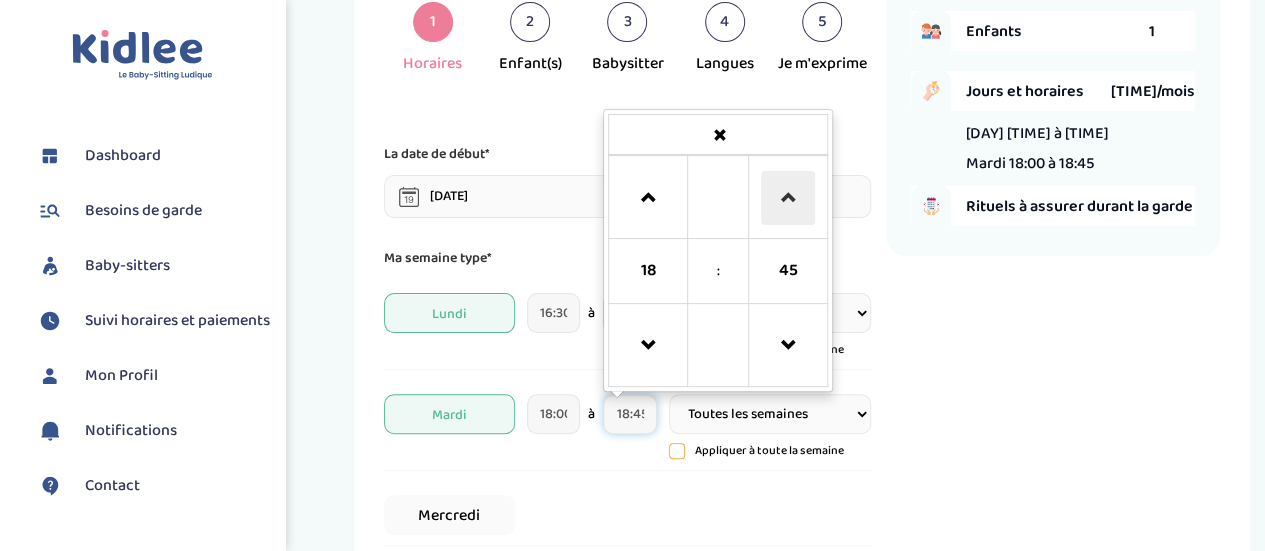 click at bounding box center [788, 198] 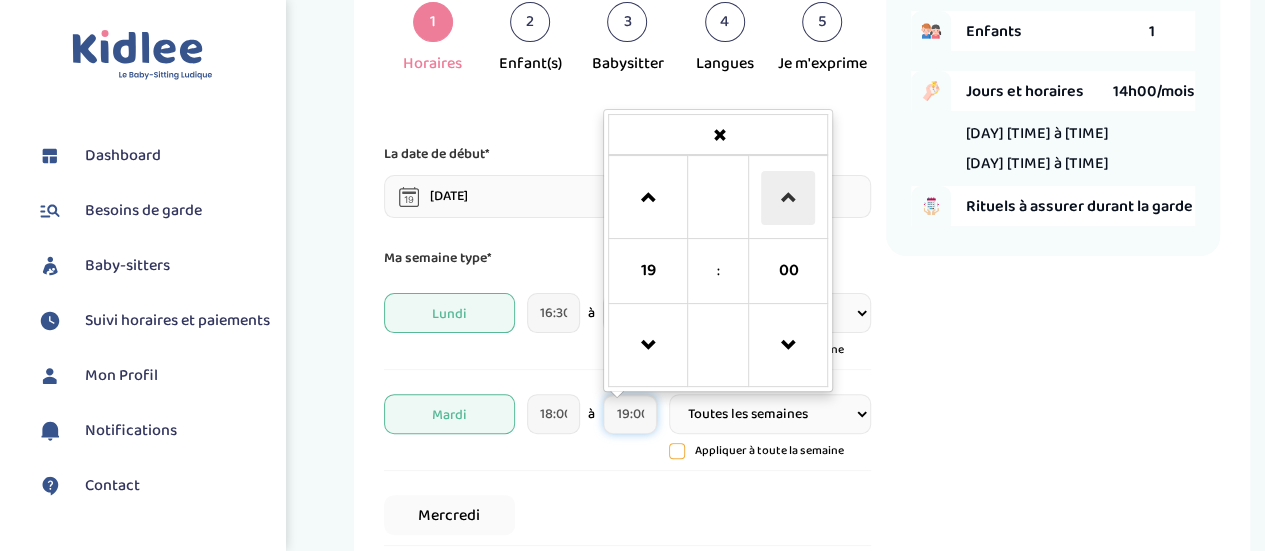 click at bounding box center [788, 198] 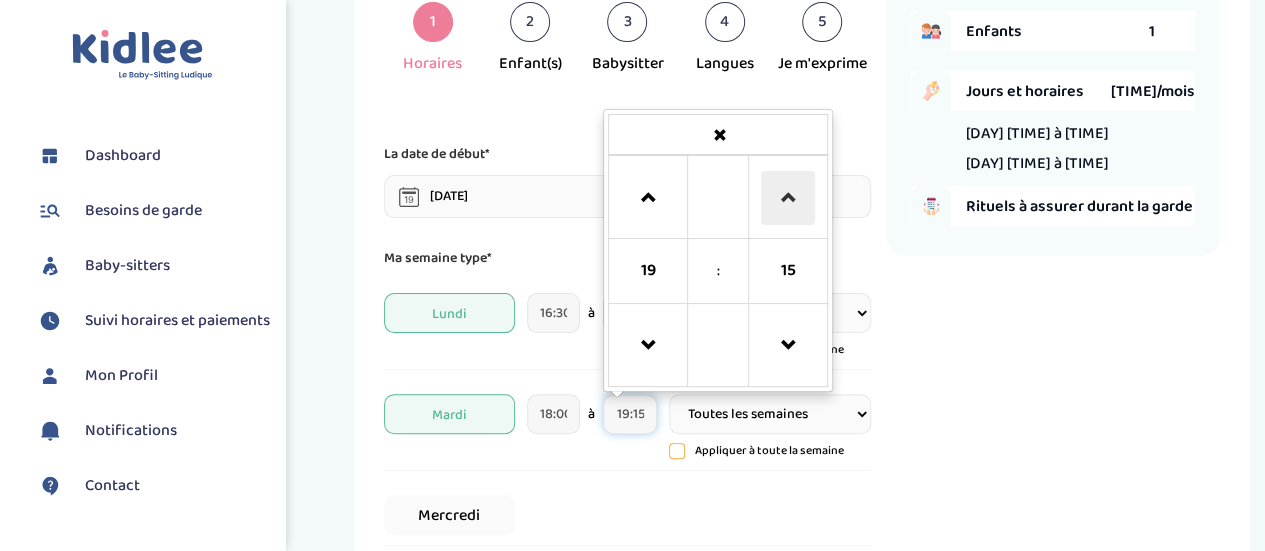 click at bounding box center (788, 198) 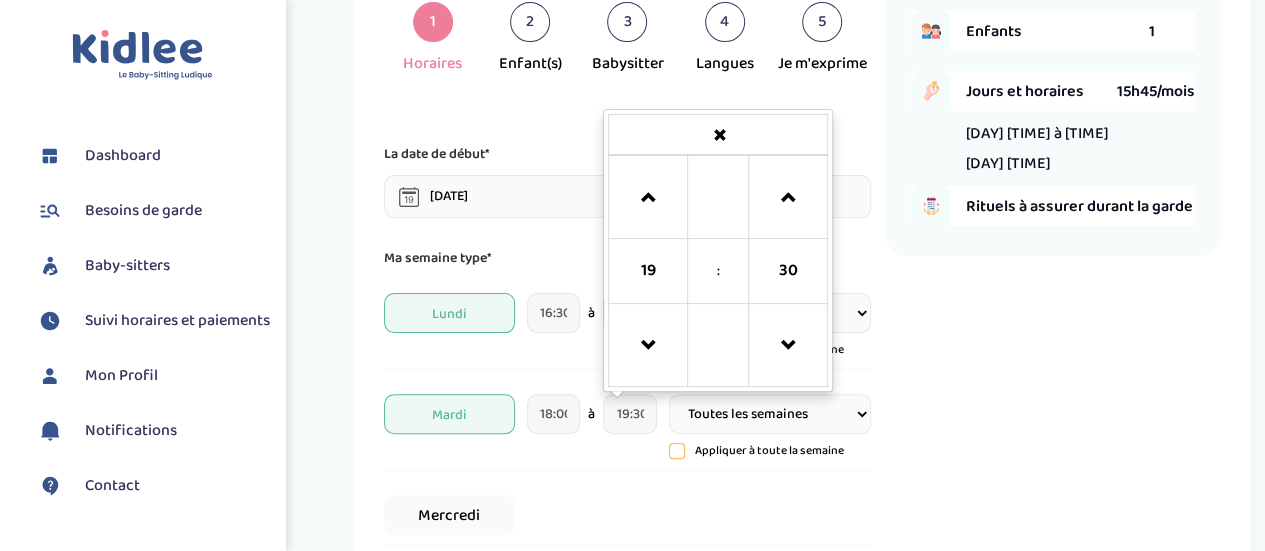 click on "Récapitulatif de votre demande       Enfants   1       Jours et horaires   15h45/mois
Lundi 16:30 à 19:30
Mardi 18:00 à 19:30
Rituels à assurer durant la garde" at bounding box center [1053, 488] 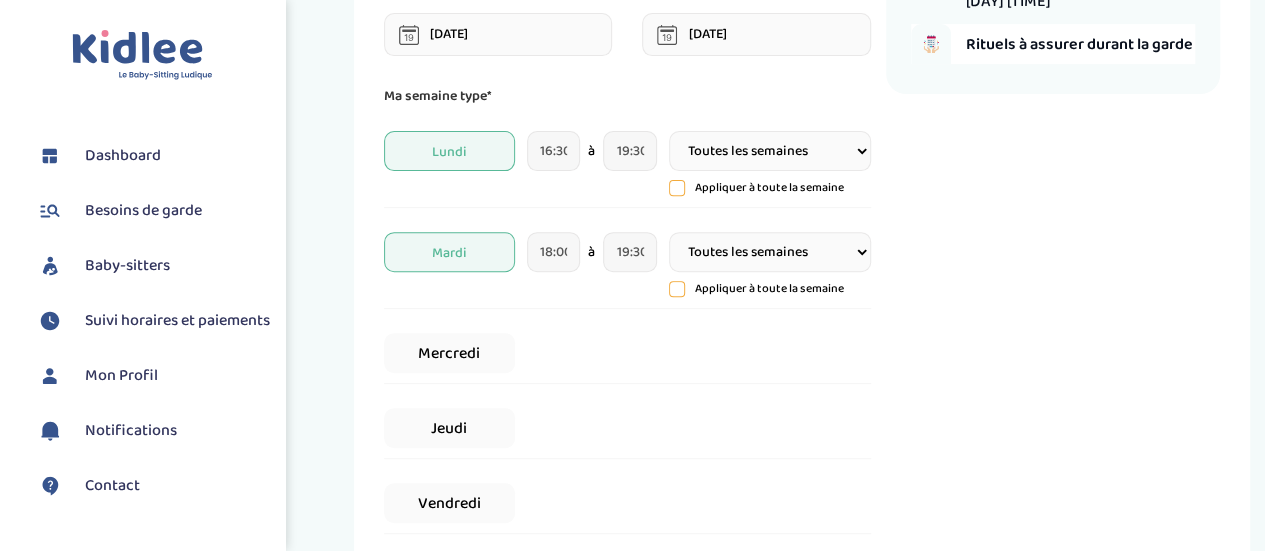 scroll, scrollTop: 289, scrollLeft: 0, axis: vertical 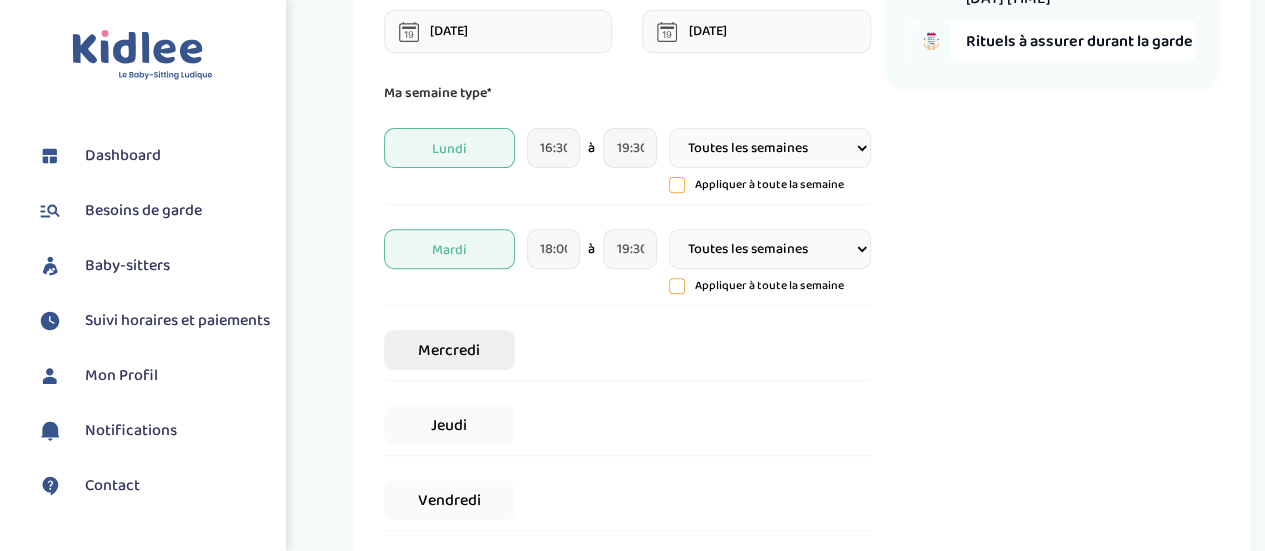 click on "Mercredi" at bounding box center (449, 350) 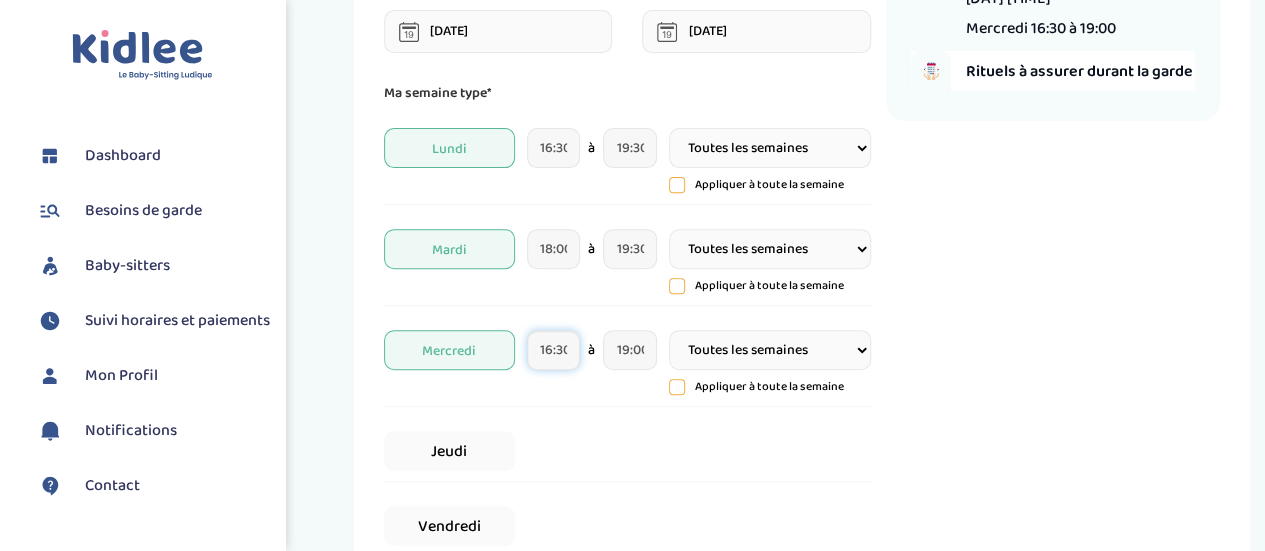 click on "16:30" at bounding box center [554, 350] 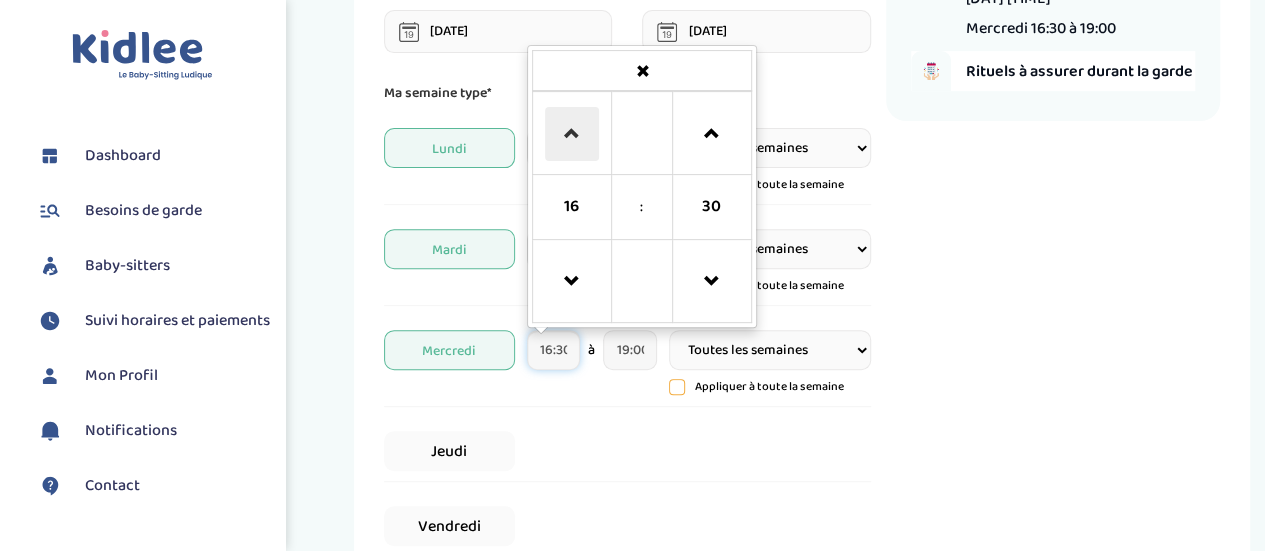 click at bounding box center (572, 134) 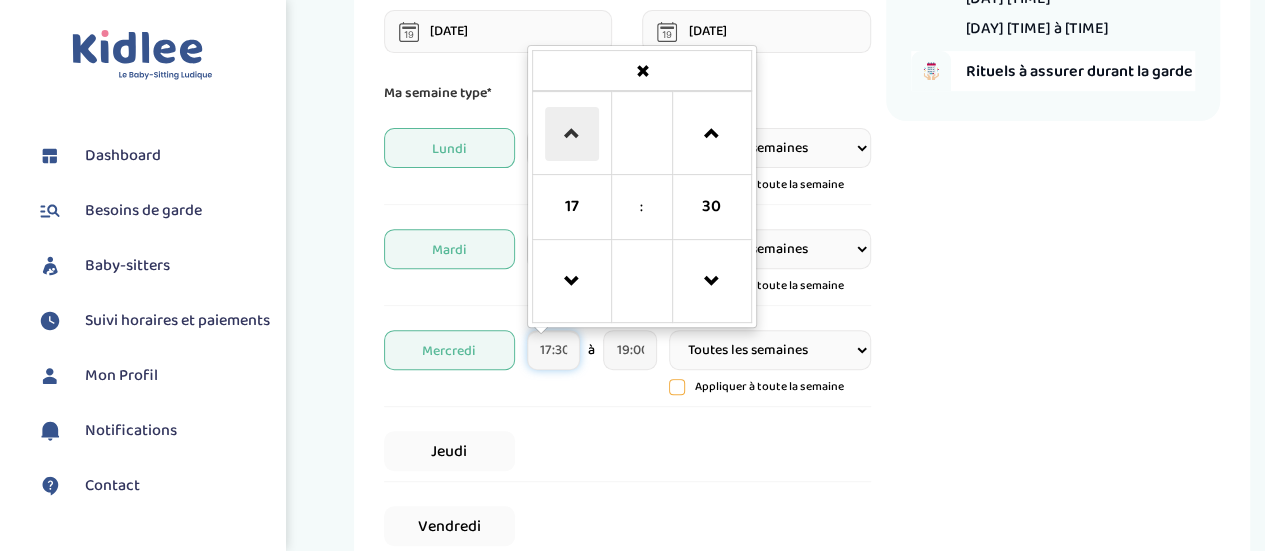 click at bounding box center [572, 134] 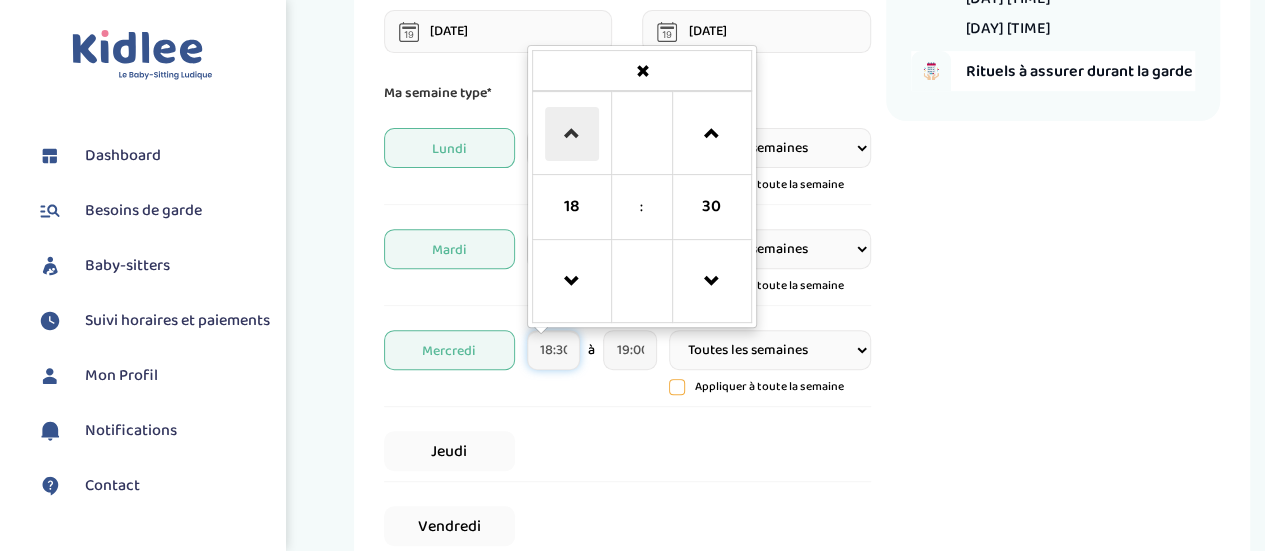 click at bounding box center (572, 134) 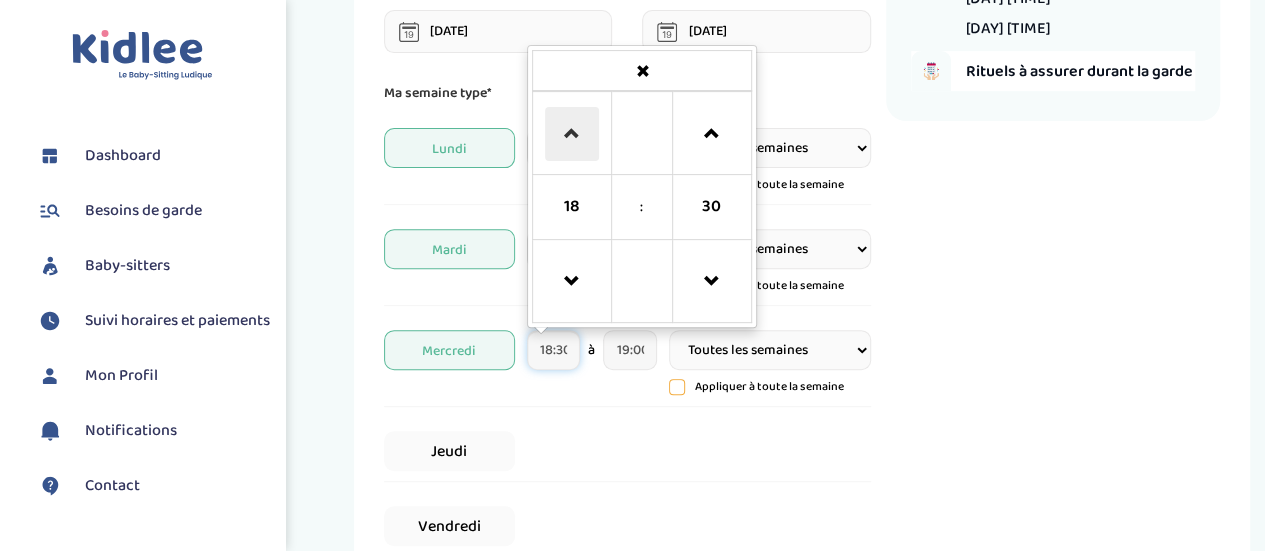 type on "19:30" 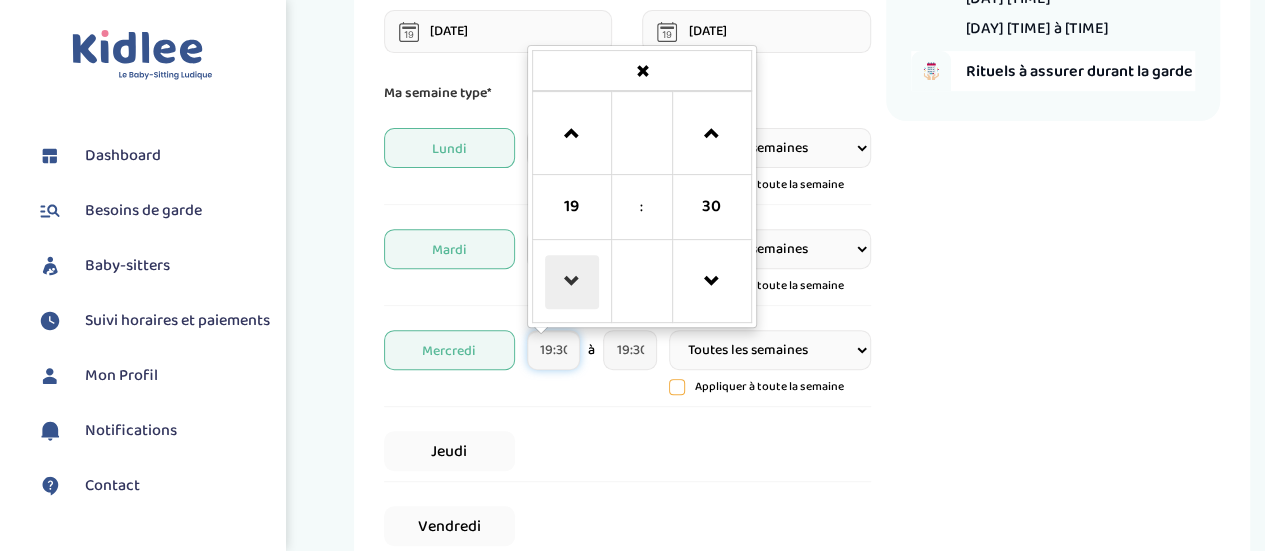 click at bounding box center [572, 282] 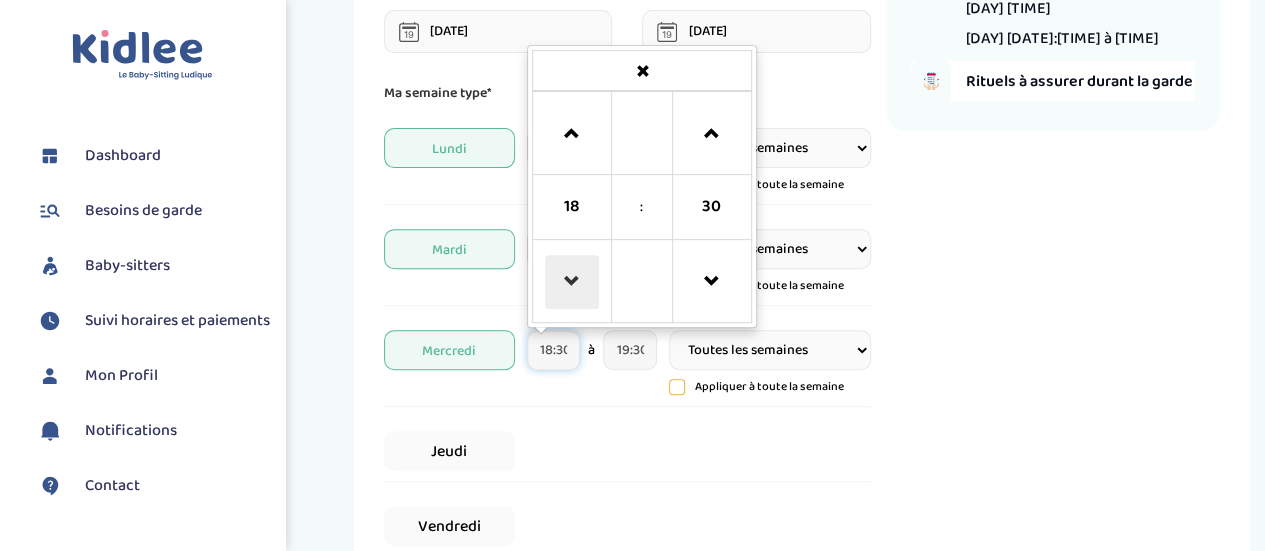 click at bounding box center [572, 282] 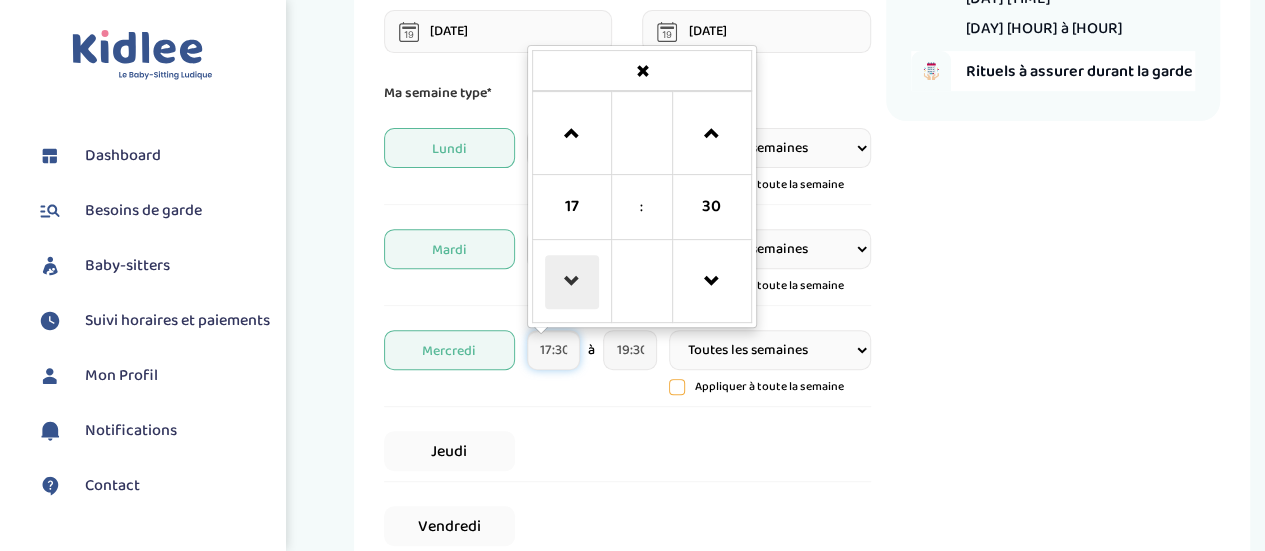 click at bounding box center [572, 282] 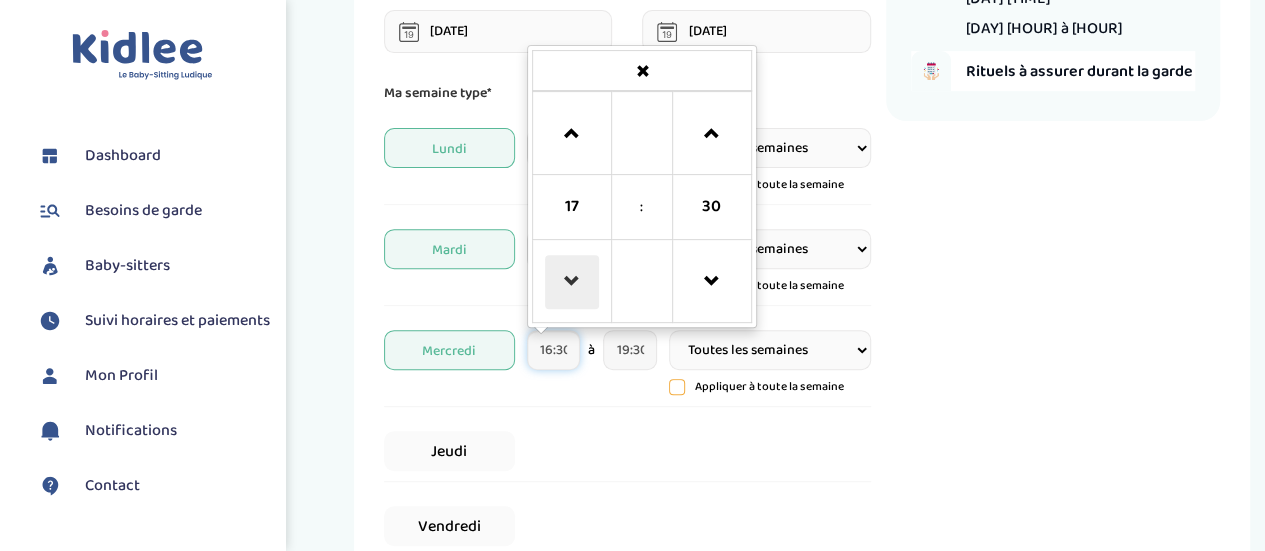 click at bounding box center [572, 282] 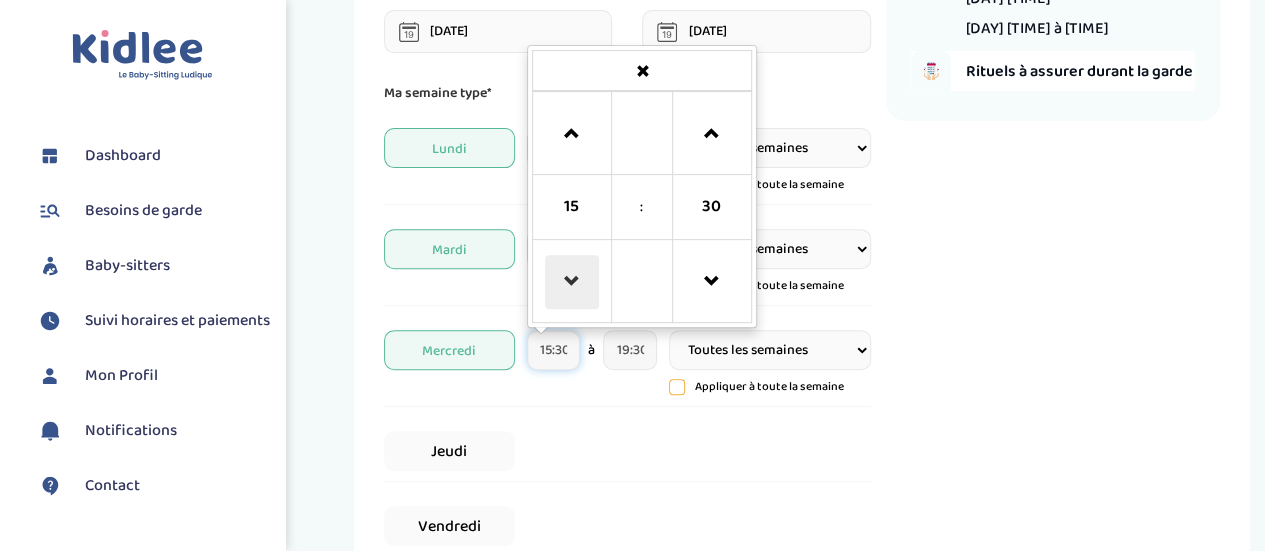 click at bounding box center [572, 282] 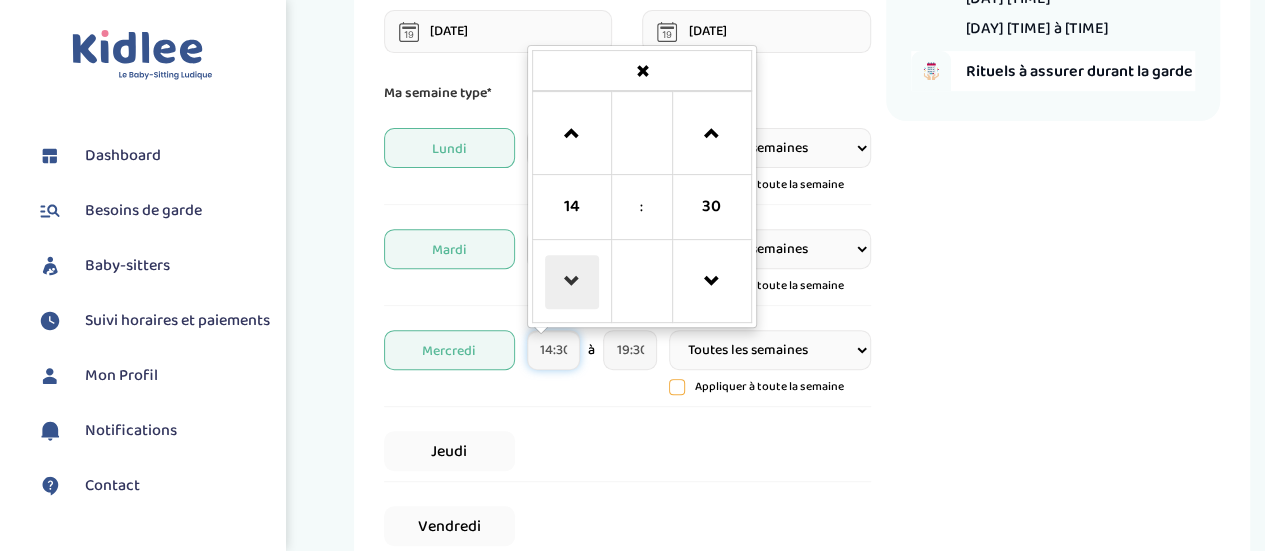 click at bounding box center (572, 282) 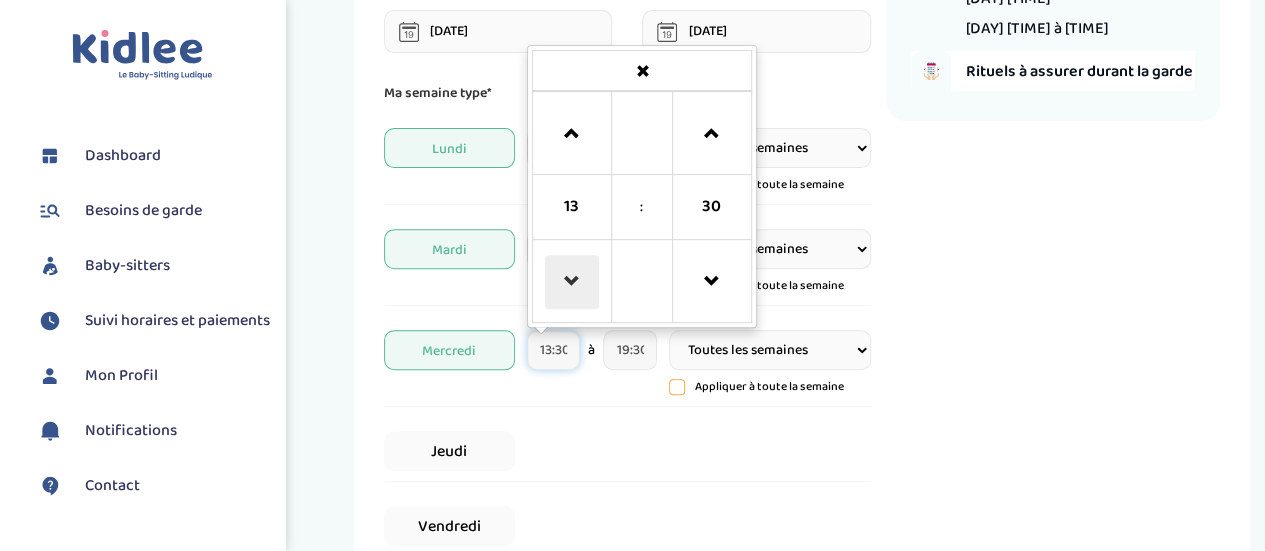 click at bounding box center (572, 282) 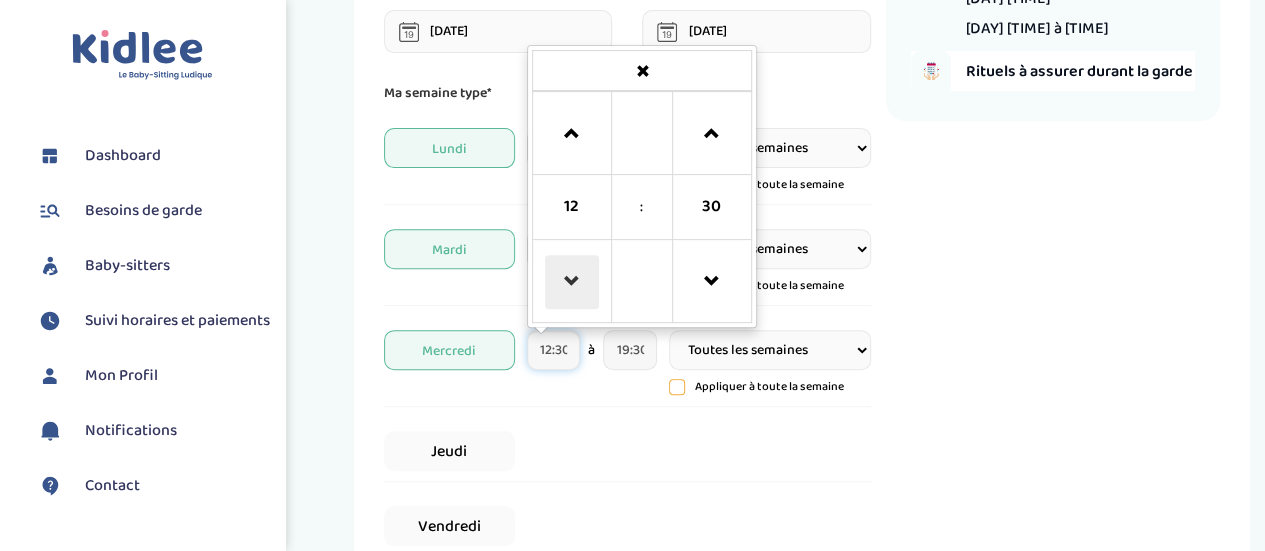 click at bounding box center (572, 282) 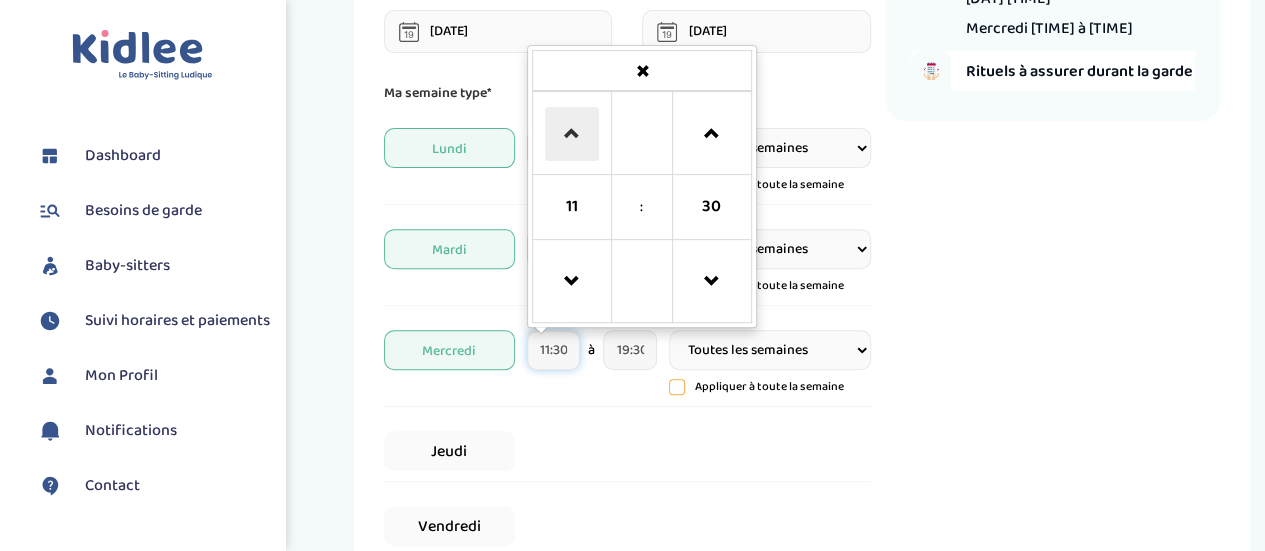 click at bounding box center [572, 134] 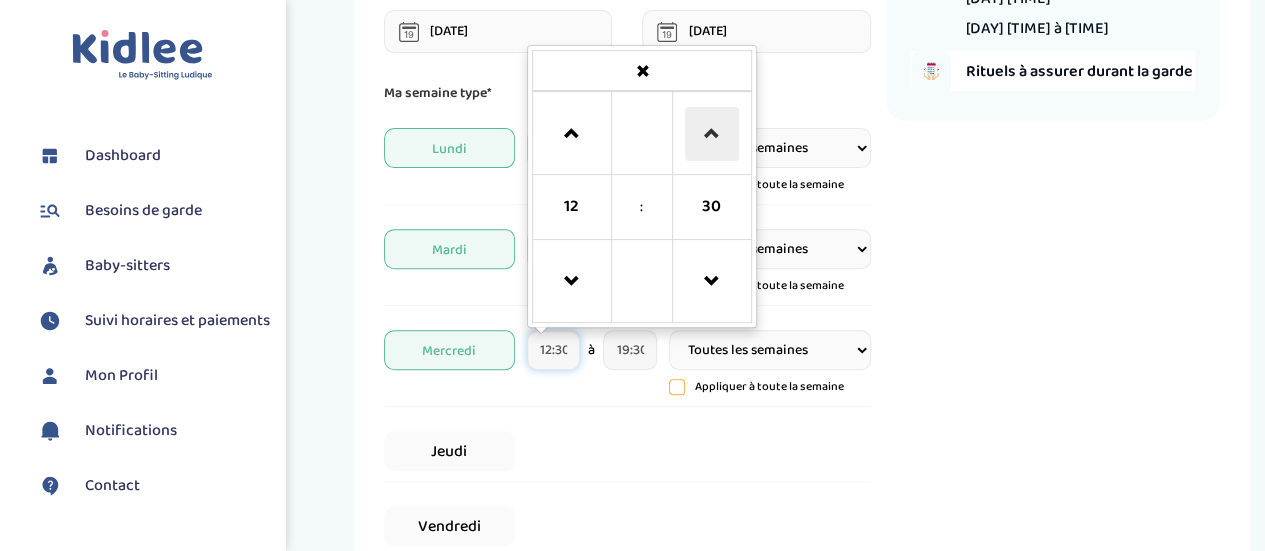 click at bounding box center (712, 134) 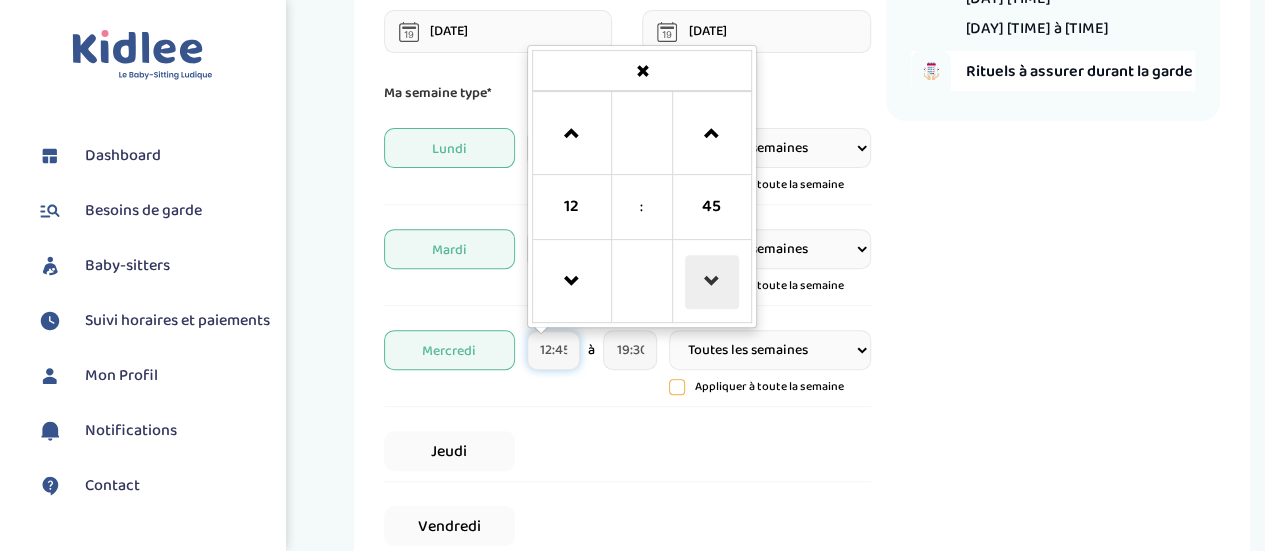 click at bounding box center (712, 282) 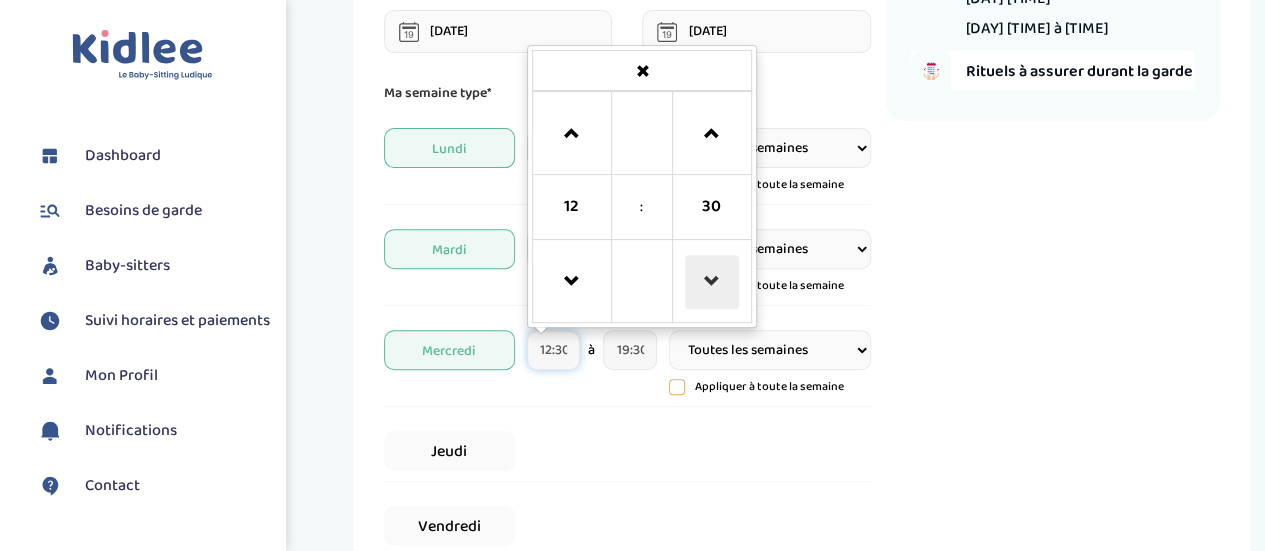 click at bounding box center [712, 282] 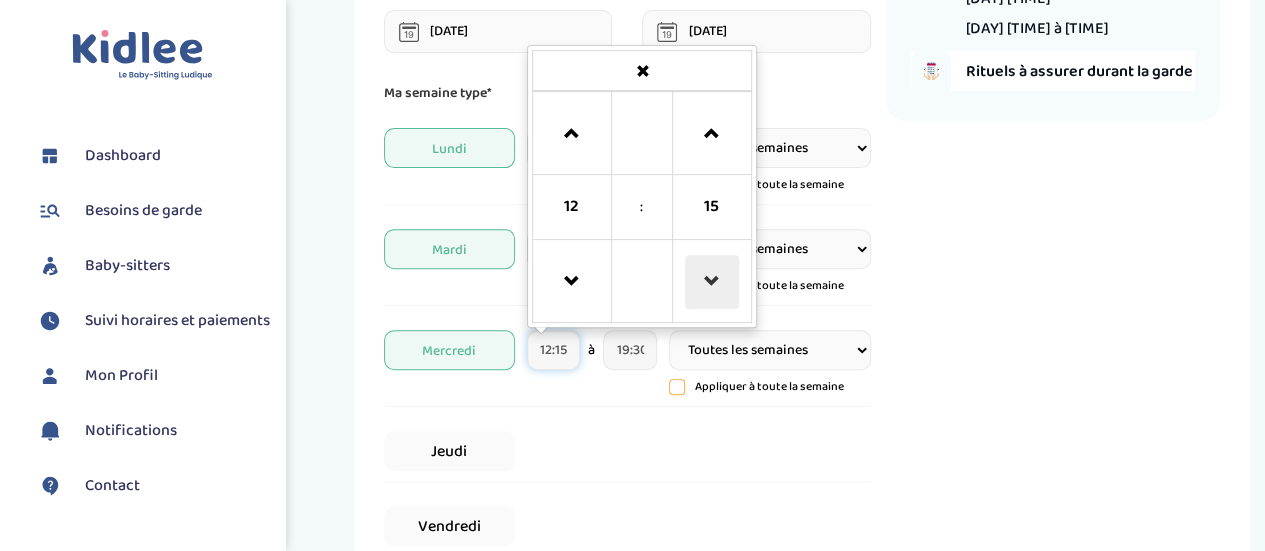 click at bounding box center (712, 282) 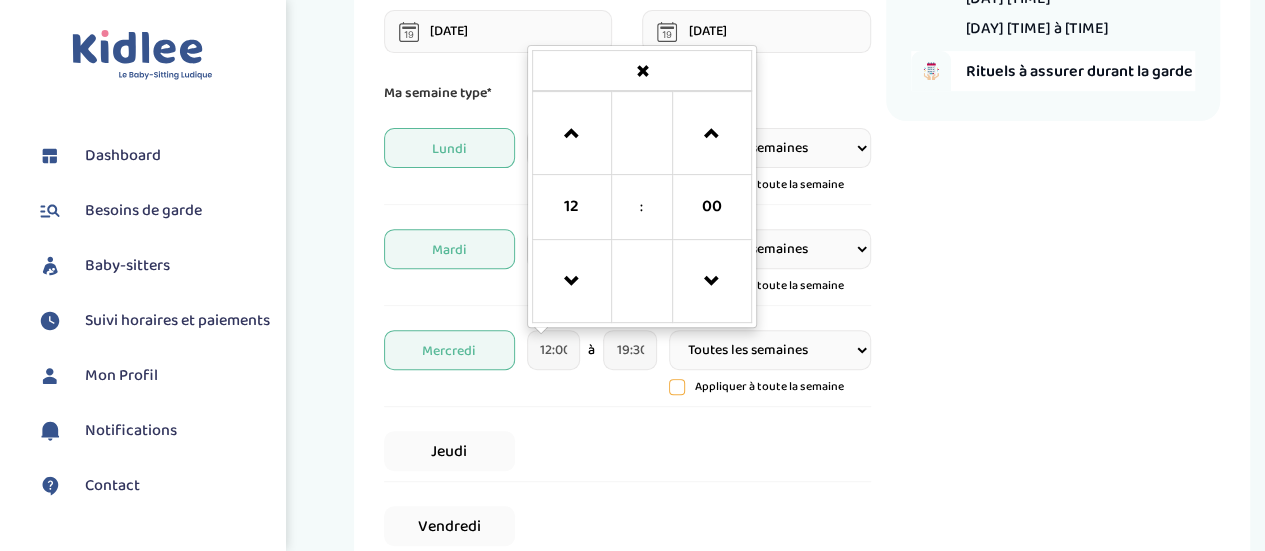 click on "Récapitulatif de votre demande       Enfants   1       Jours et horaires   42h00/mois
Lundi 16:30 à 19:30
Mardi 18:00 à 19:30
Mercredi 12:00 à 19:30
Rituels à assurer durant la garde" at bounding box center (1053, 336) 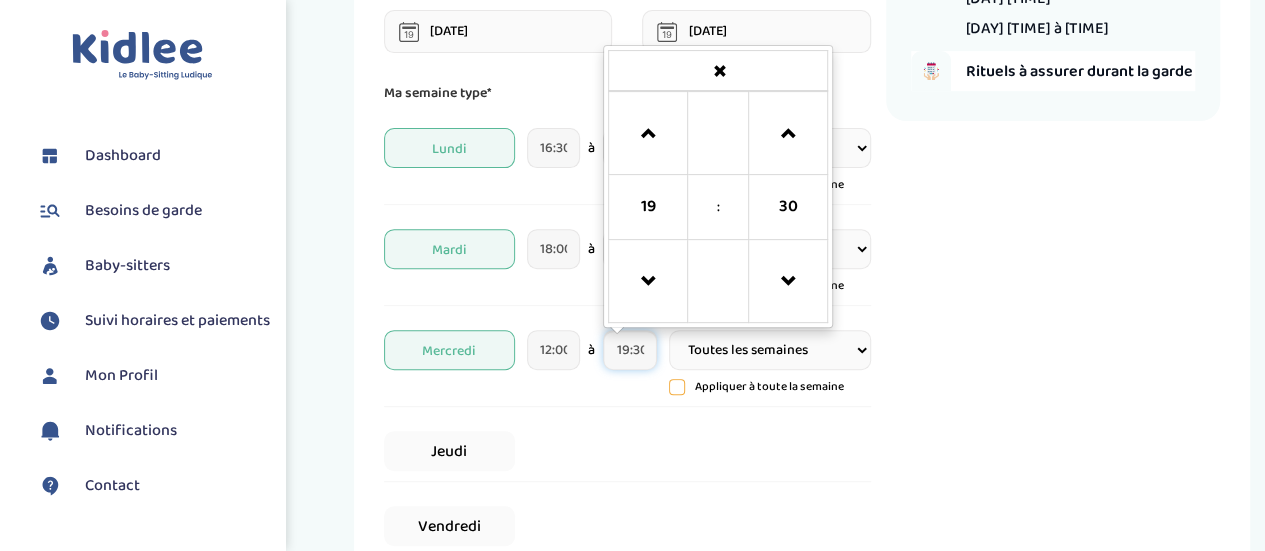 click on "19:30" at bounding box center [630, 350] 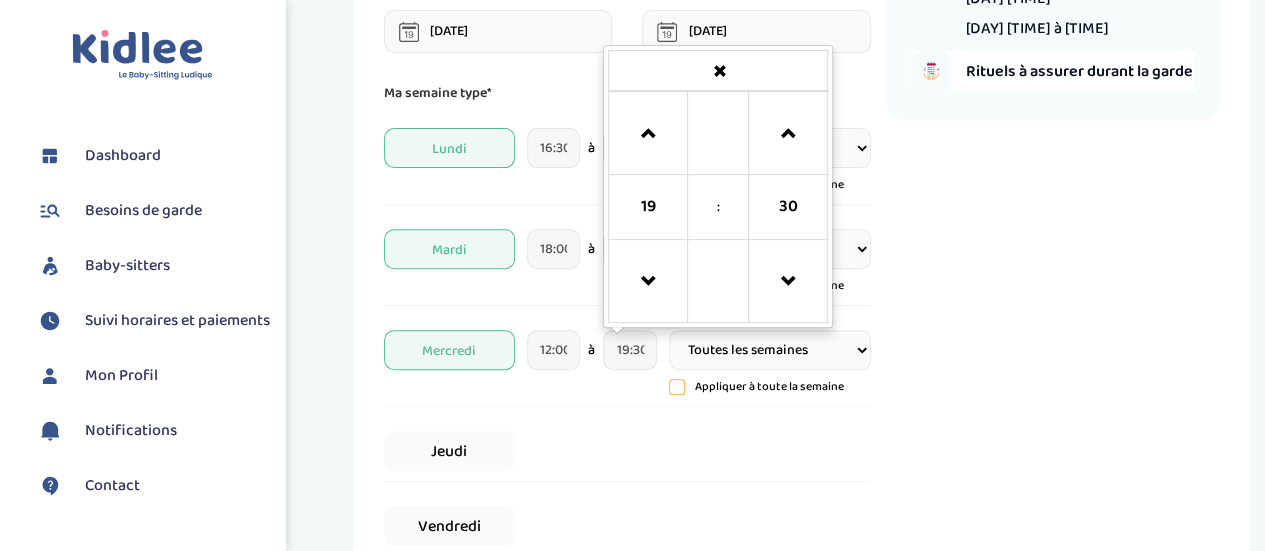 click on "Récapitulatif de votre demande       Enfants   1       Jours et horaires   42h00/mois
Lundi 16:30 à 19:30
Mardi 18:00 à 19:30
Mercredi 12:00 à 19:30
Rituels à assurer durant la garde" at bounding box center [1053, 336] 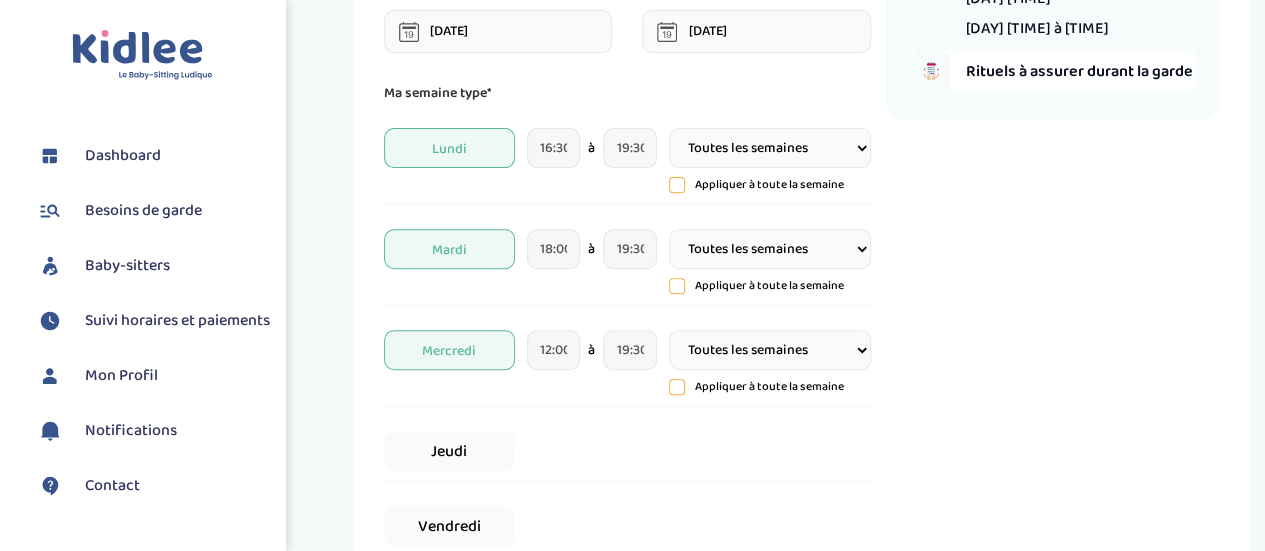 click on "Jeudi" at bounding box center [627, 451] 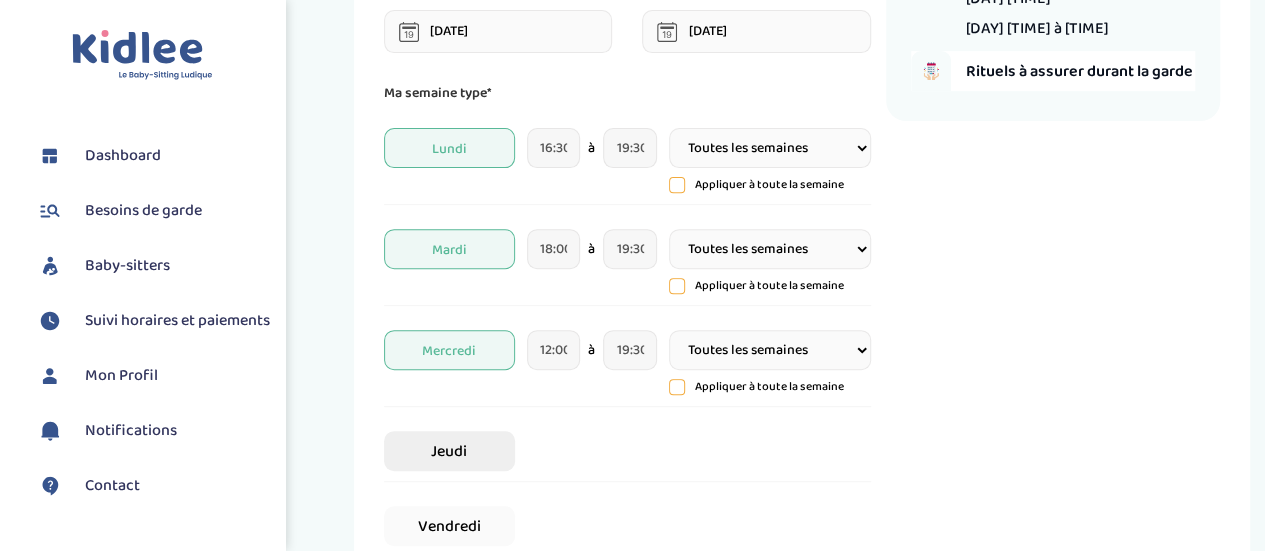 click on "Jeudi" at bounding box center [449, 451] 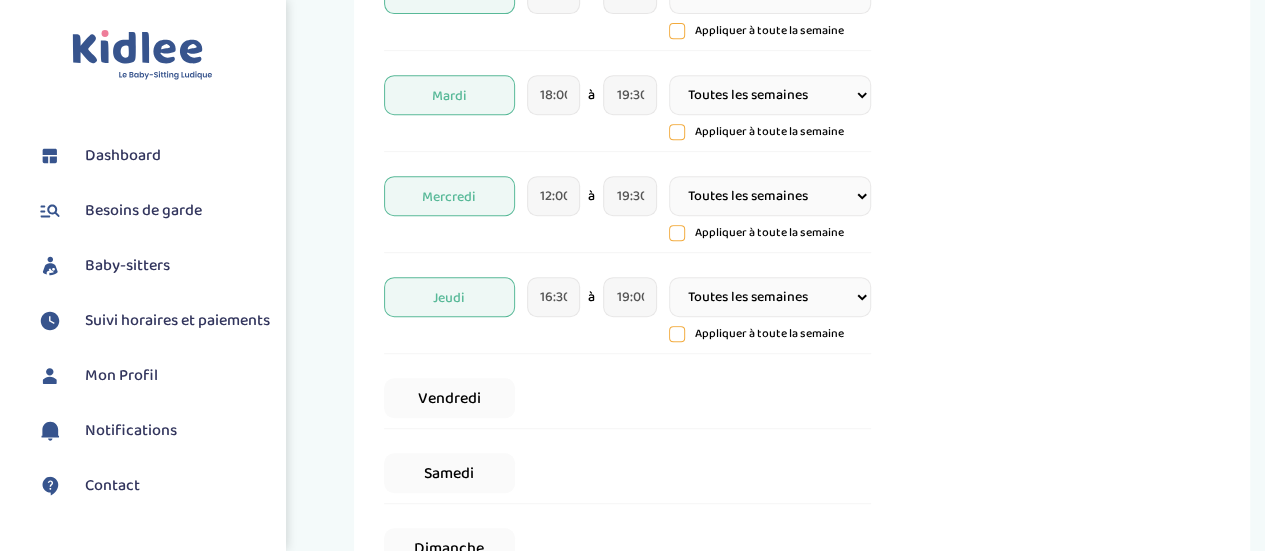 scroll, scrollTop: 454, scrollLeft: 0, axis: vertical 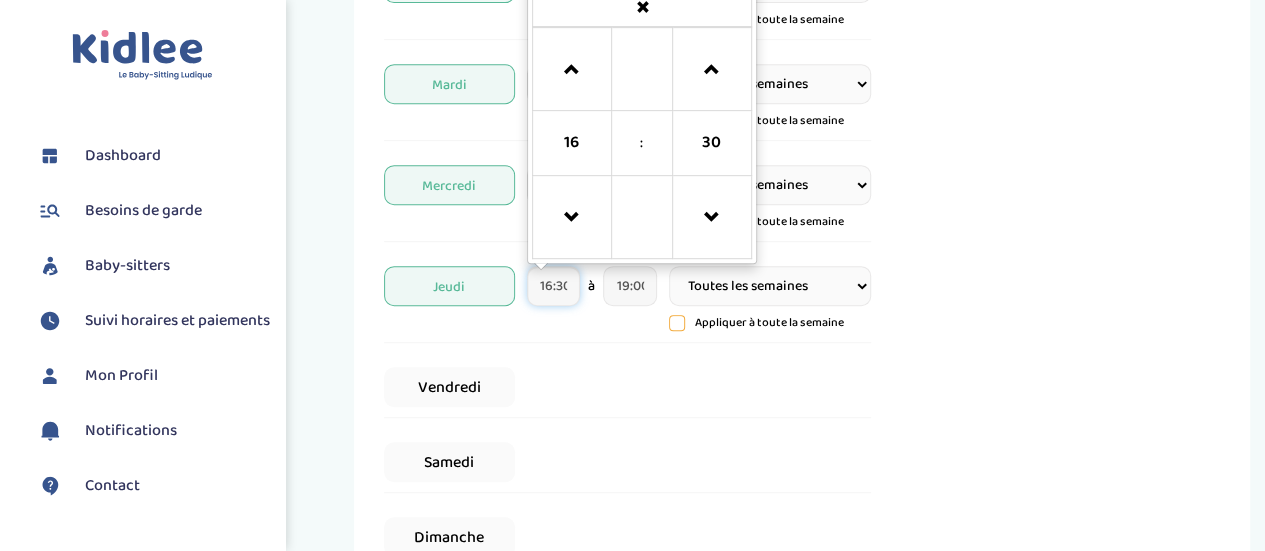 click on "16:30" at bounding box center [554, 286] 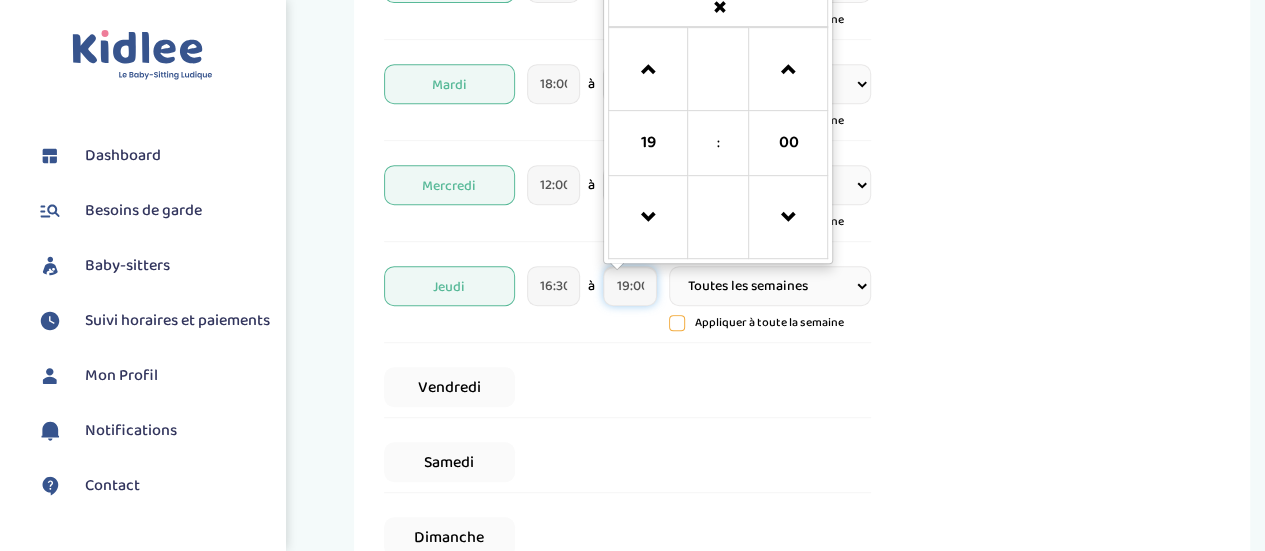 click on "19:00" at bounding box center (630, 286) 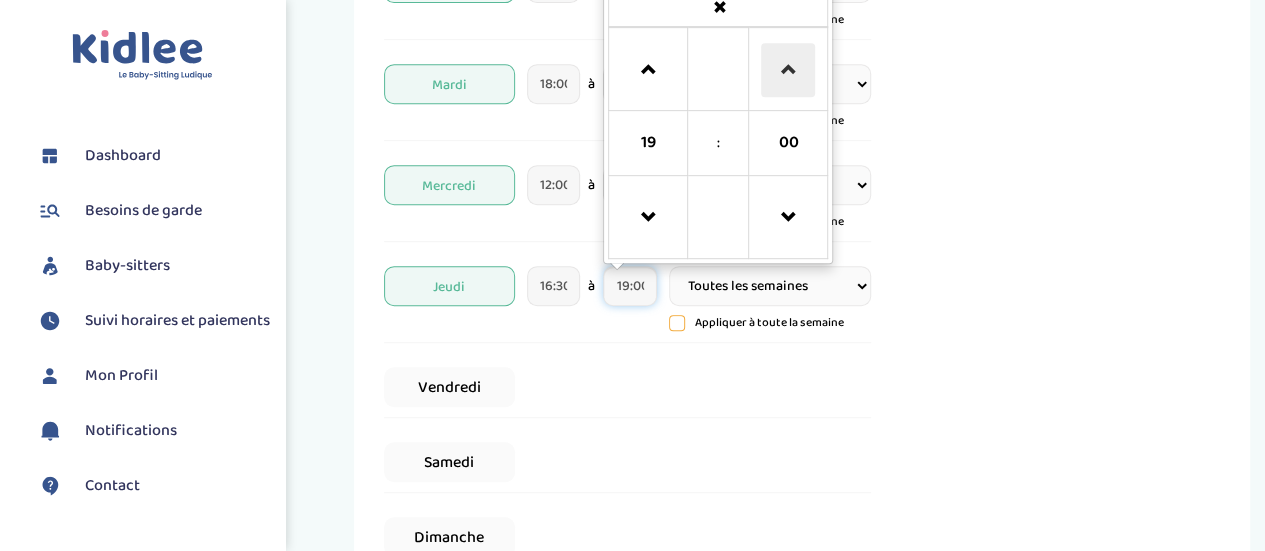 click at bounding box center [788, 70] 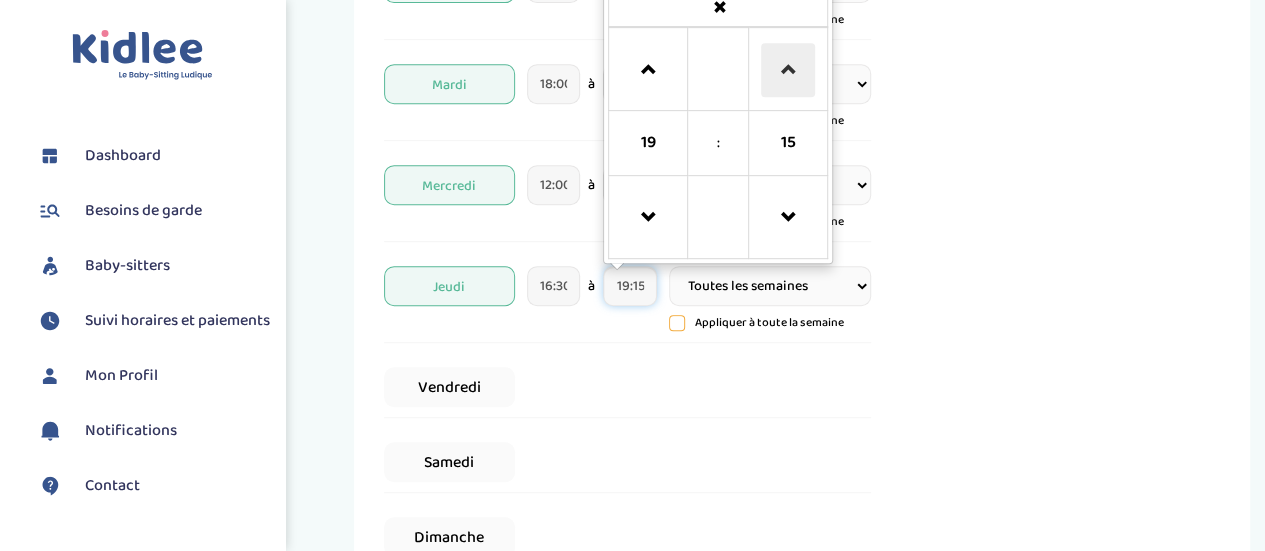 click at bounding box center (788, 70) 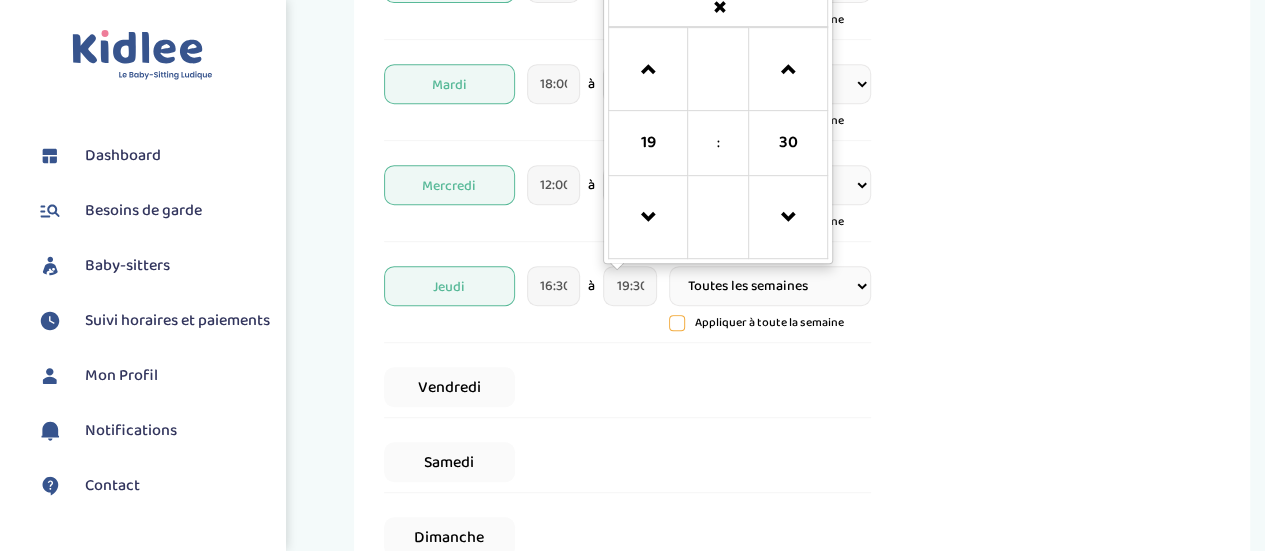 click on "Sélectionnez la classe   Petite section (PS) Moyenne section (MS) Grande section (GS) CP CE1 CE2 CM1 CM2 Sixième Cinquième Quatrième Troisième" at bounding box center [1053, 184] 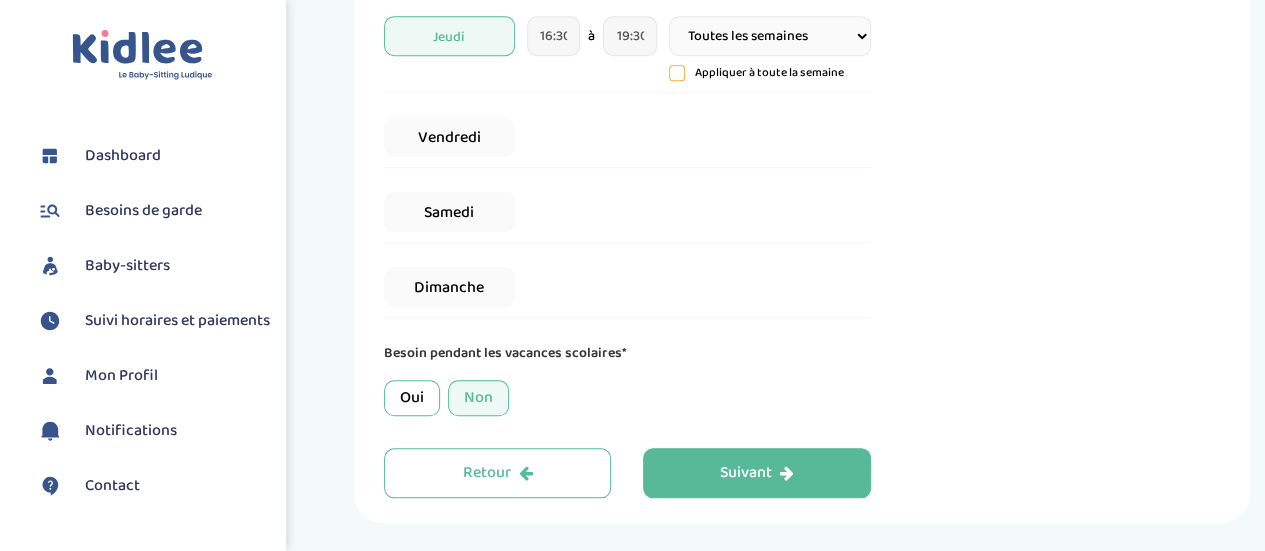 scroll, scrollTop: 774, scrollLeft: 0, axis: vertical 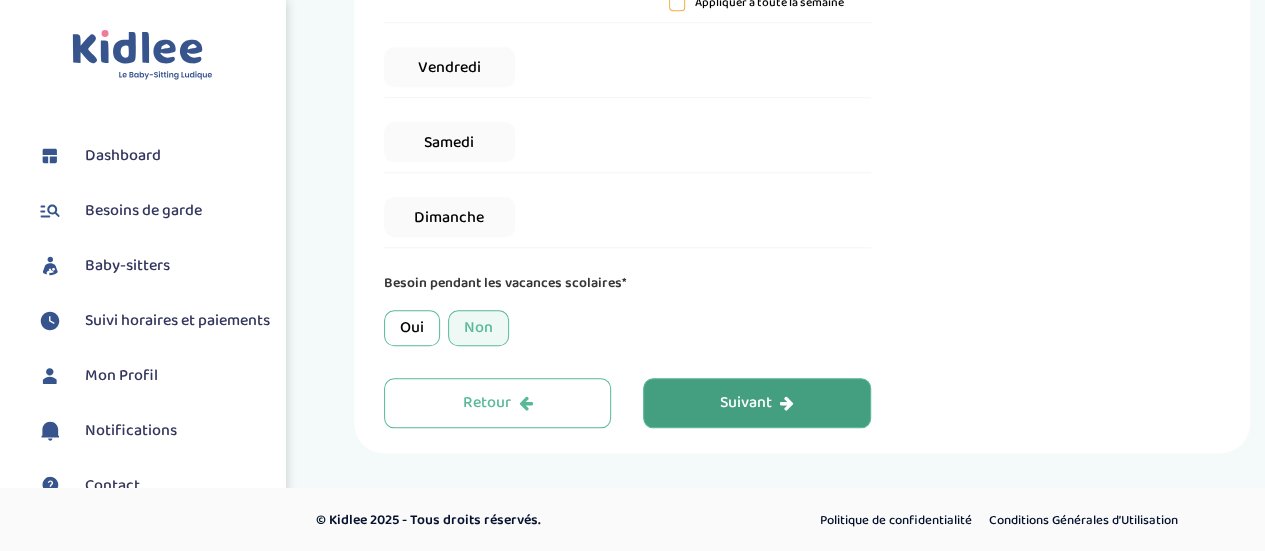 click on "Suivant" at bounding box center [757, 403] 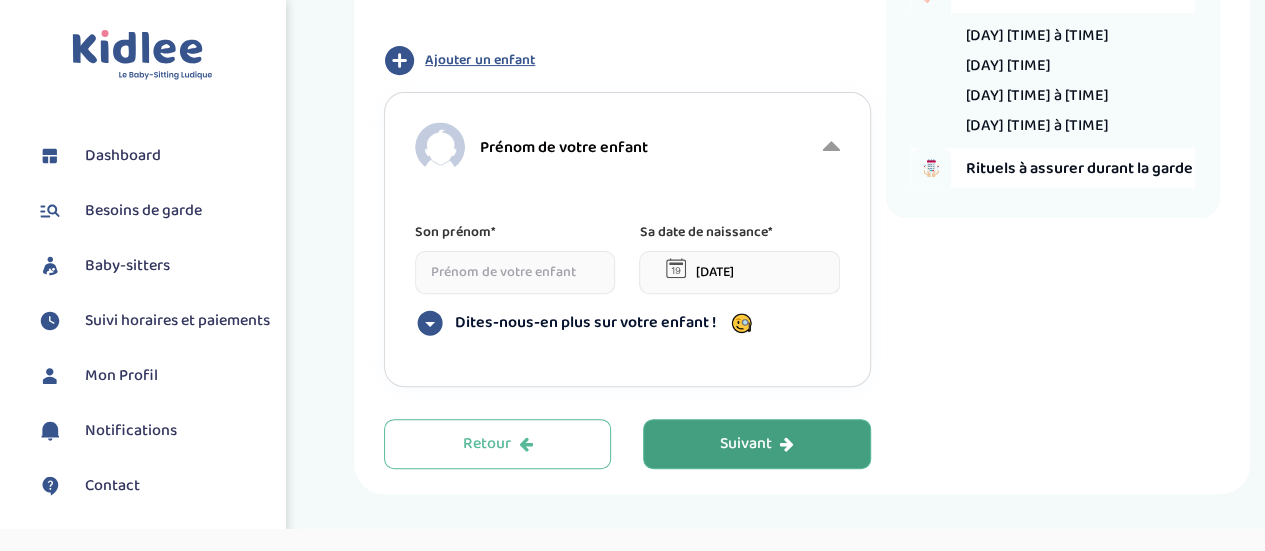 scroll, scrollTop: 235, scrollLeft: 0, axis: vertical 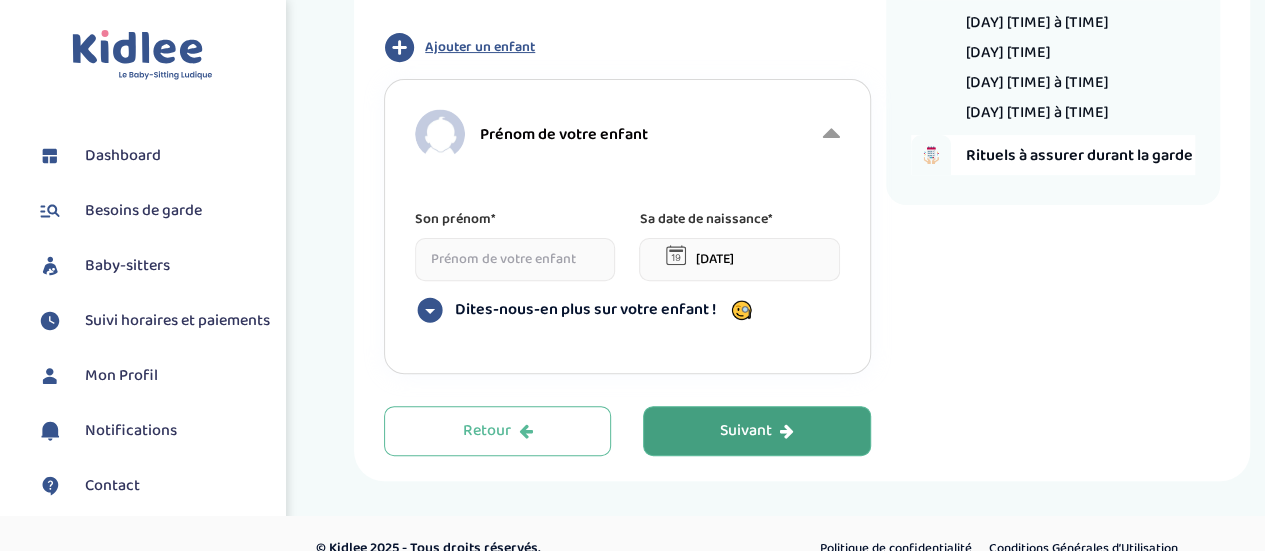 click at bounding box center (515, 259) 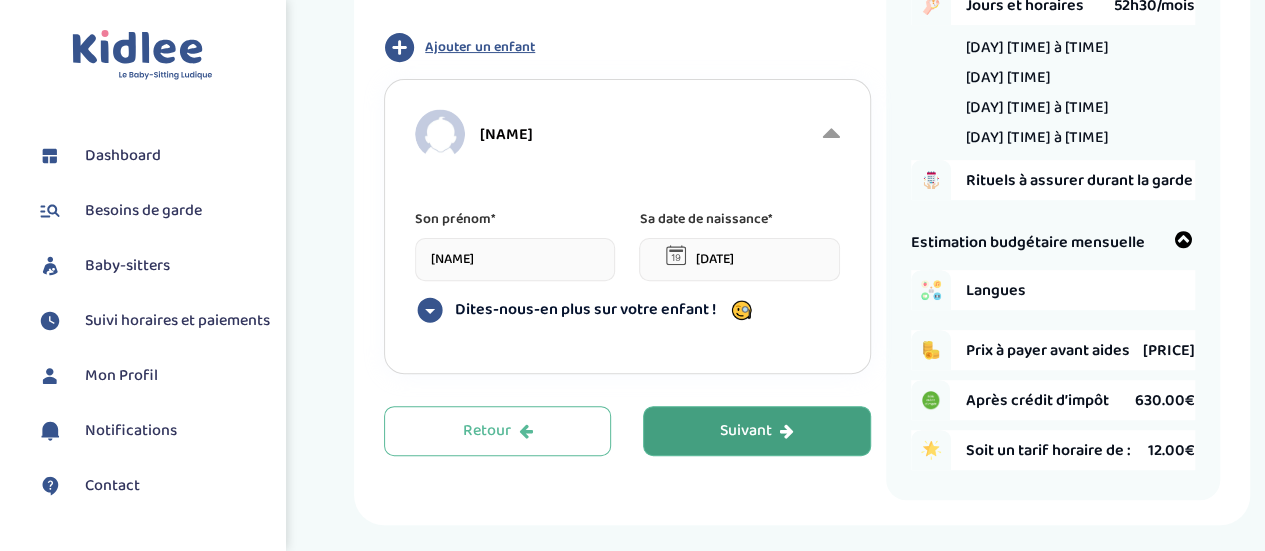 type on "[NAME]" 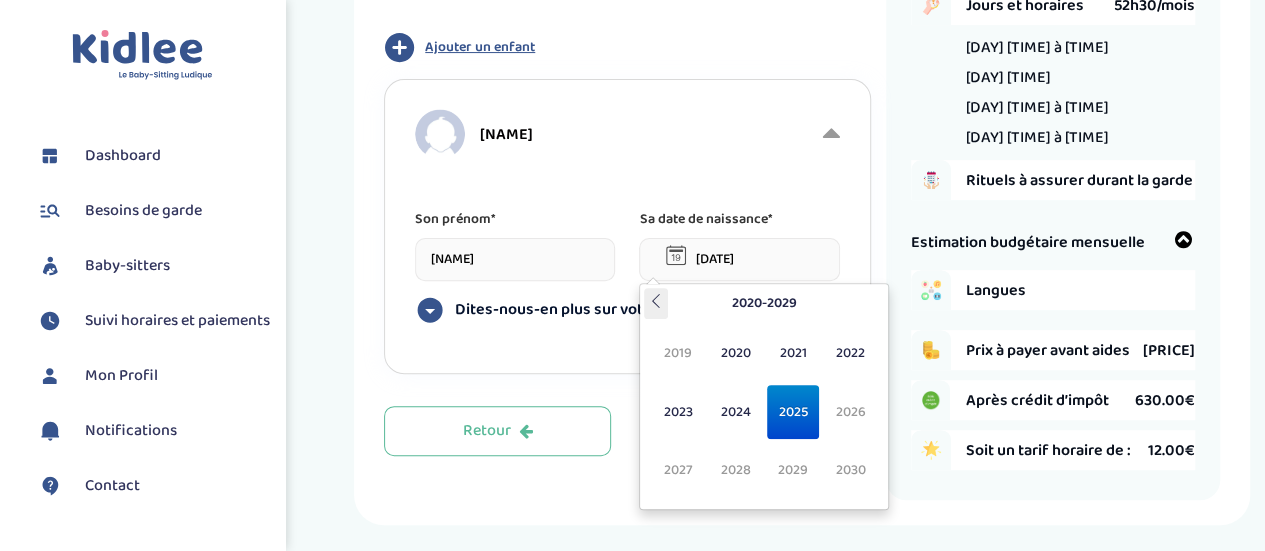 click at bounding box center (656, 303) 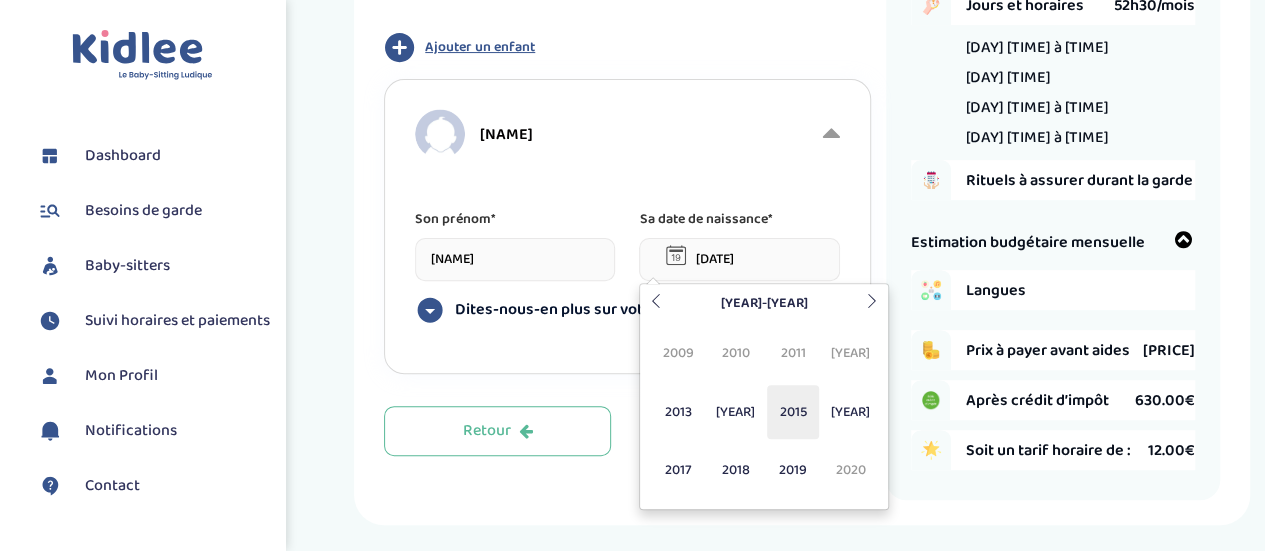 click on "2015" at bounding box center (793, 412) 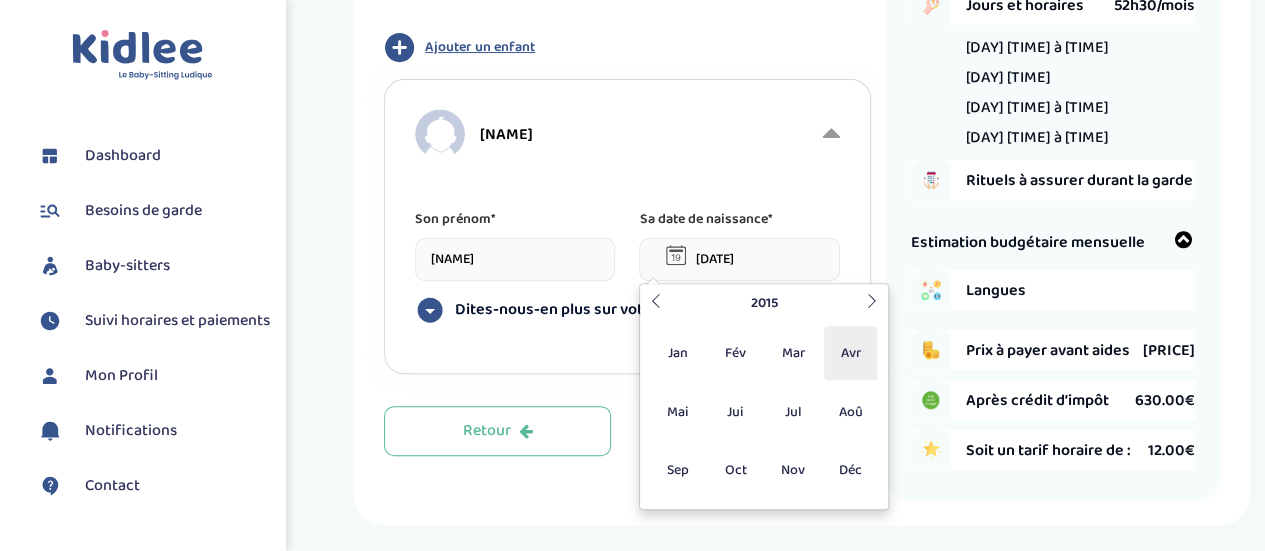 click on "Avr" at bounding box center [850, 353] 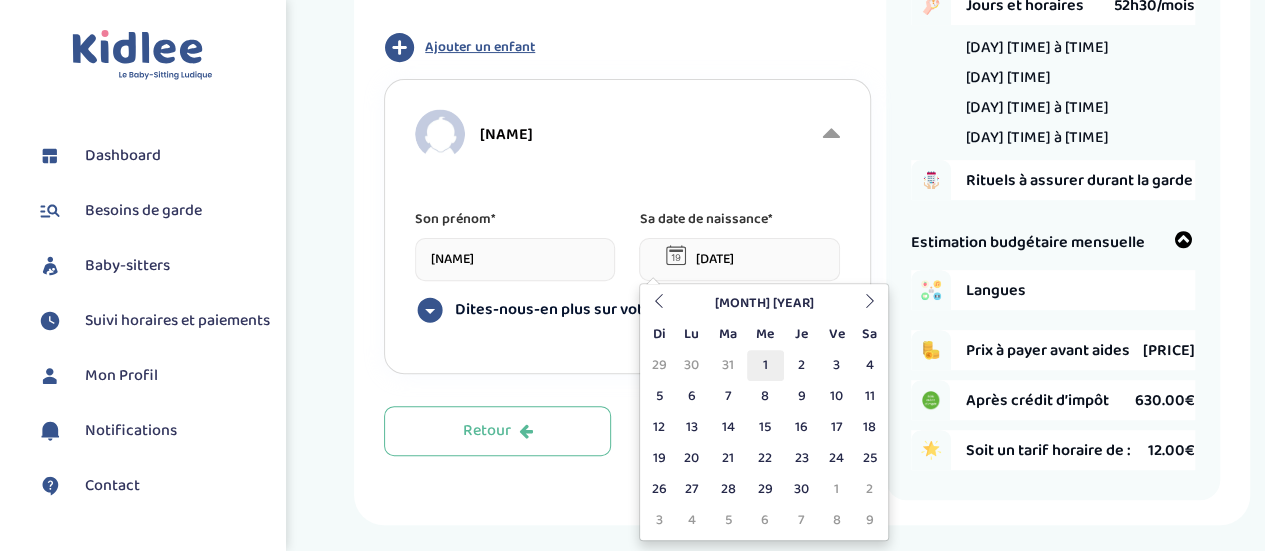 click on "1" at bounding box center (765, 365) 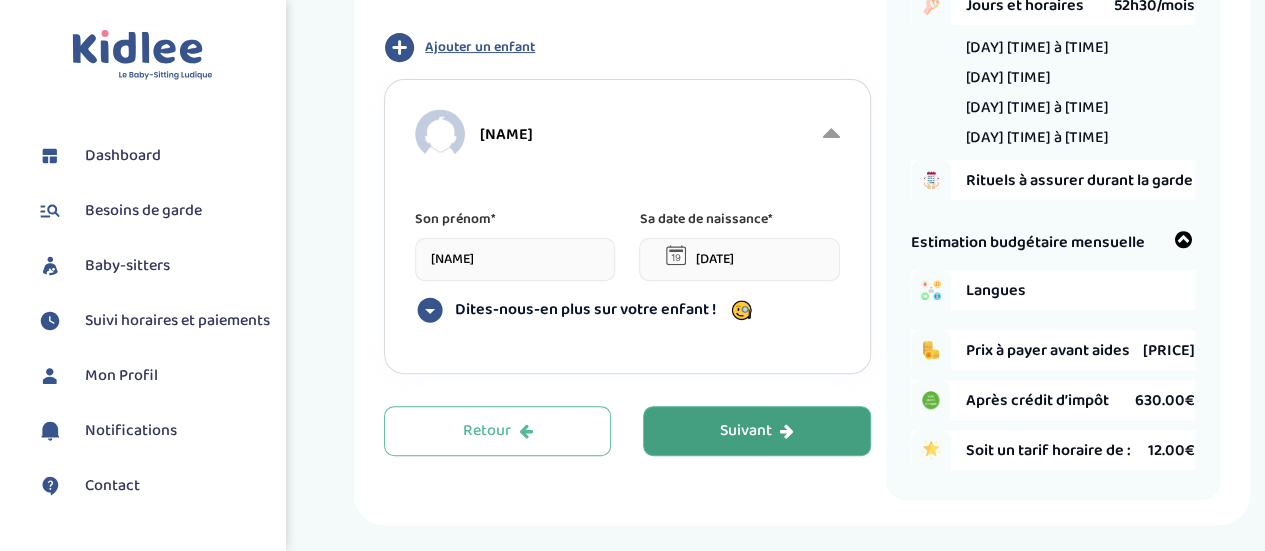 click on "Dites-nous-en plus sur votre enfant !" at bounding box center (585, 310) 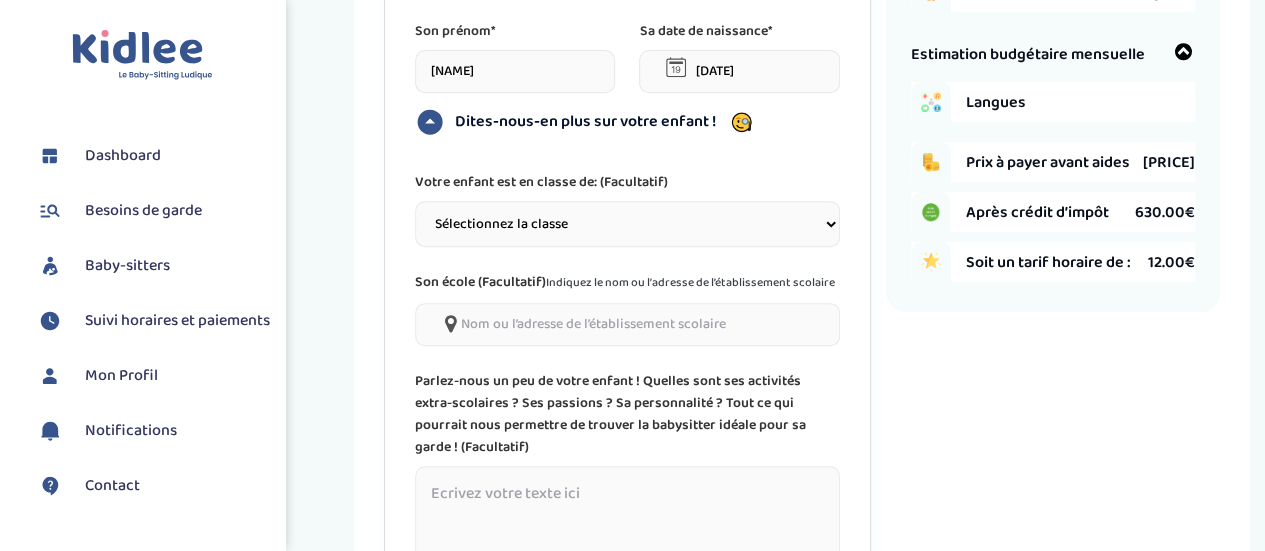 scroll, scrollTop: 450, scrollLeft: 0, axis: vertical 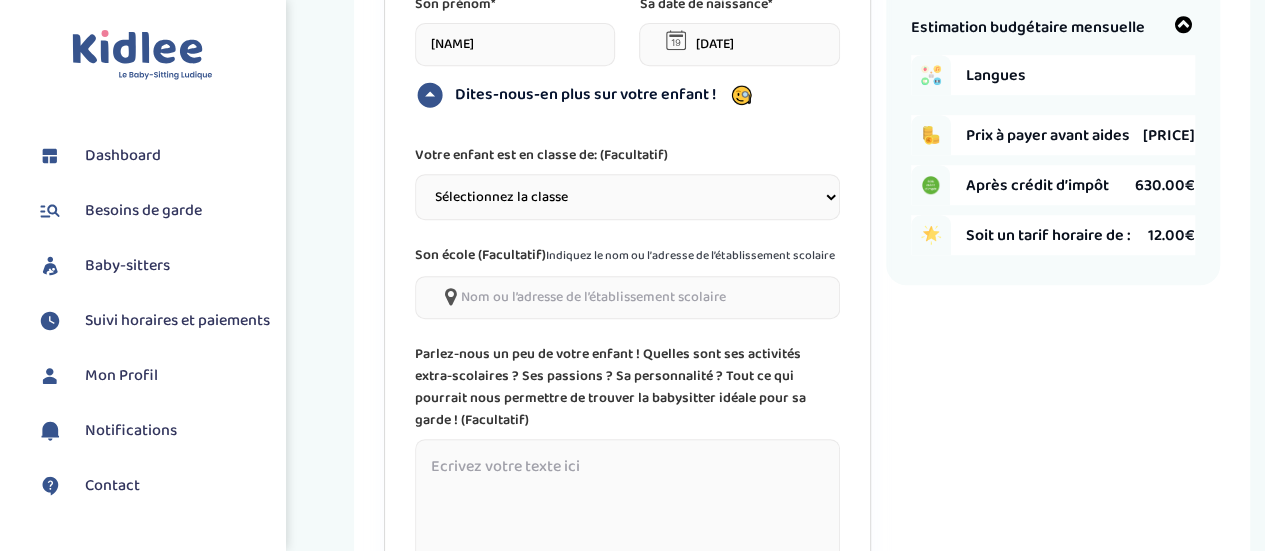 click on "Sélectionnez la classe   Petite section (PS) Moyenne section (MS) Grande section (GS) CP CE1 CE2 CM1 CM2 Sixième Cinquième Quatrième Troisième" at bounding box center [627, 197] 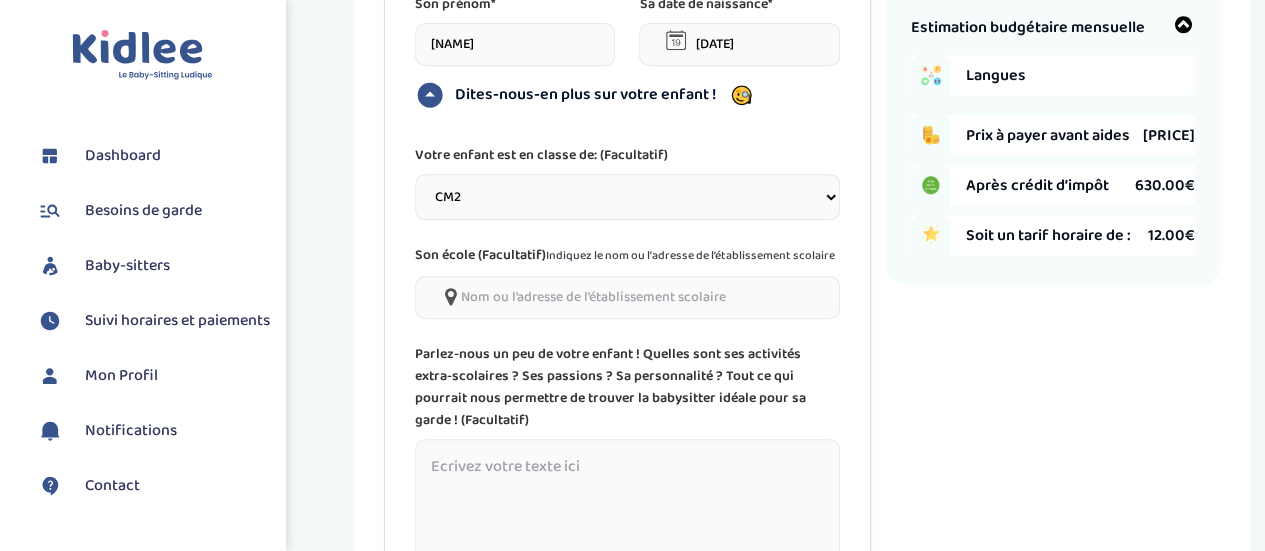 click on "Sélectionnez la classe   Petite section (PS) Moyenne section (MS) Grande section (GS) CP CE1 CE2 CM1 CM2 Sixième Cinquième Quatrième Troisième" at bounding box center [627, 197] 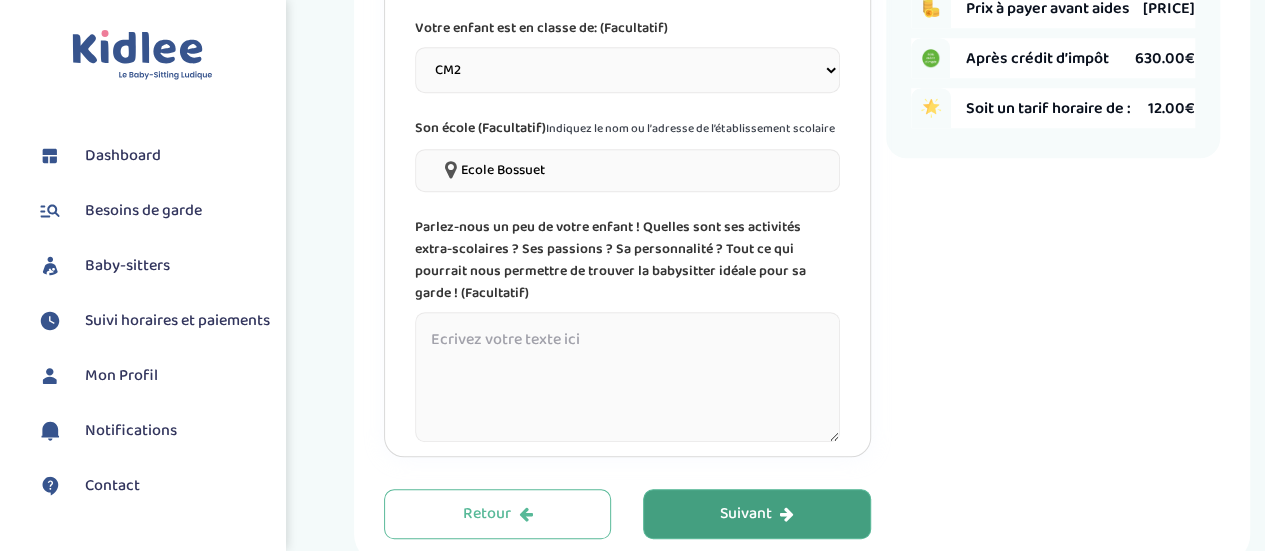scroll, scrollTop: 578, scrollLeft: 0, axis: vertical 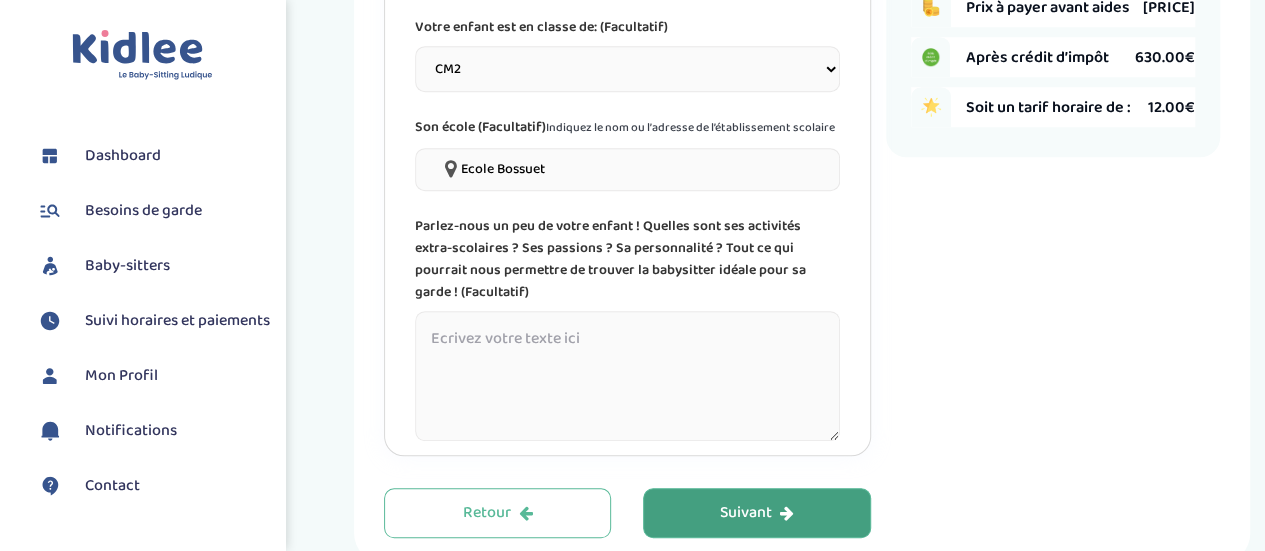 type on "Ecole Bossuet" 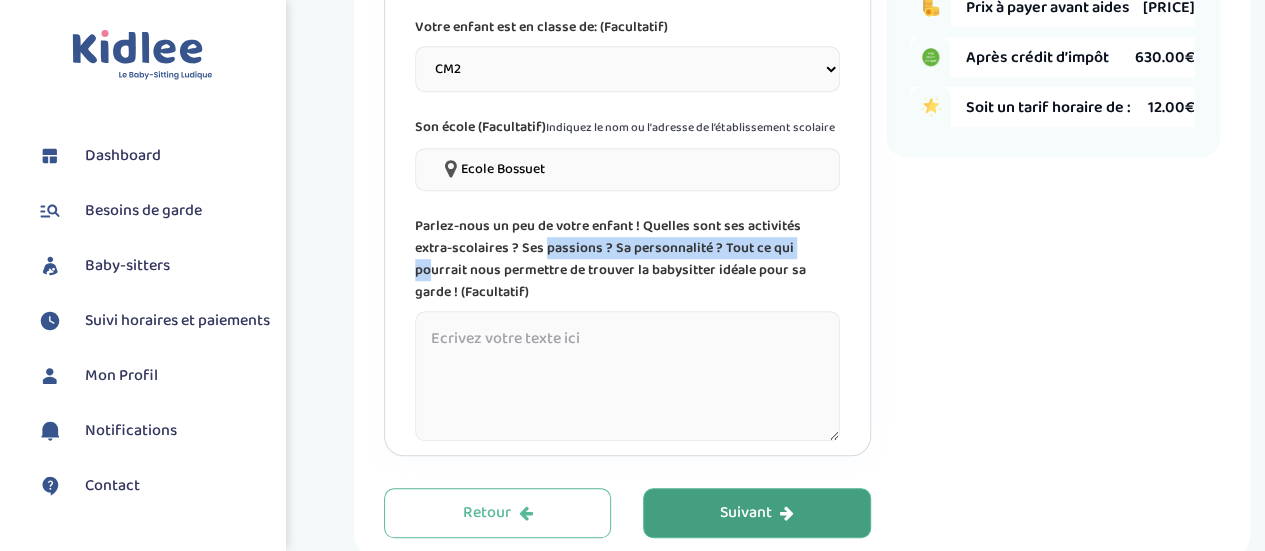drag, startPoint x: 506, startPoint y: 250, endPoint x: 767, endPoint y: 259, distance: 261.15512 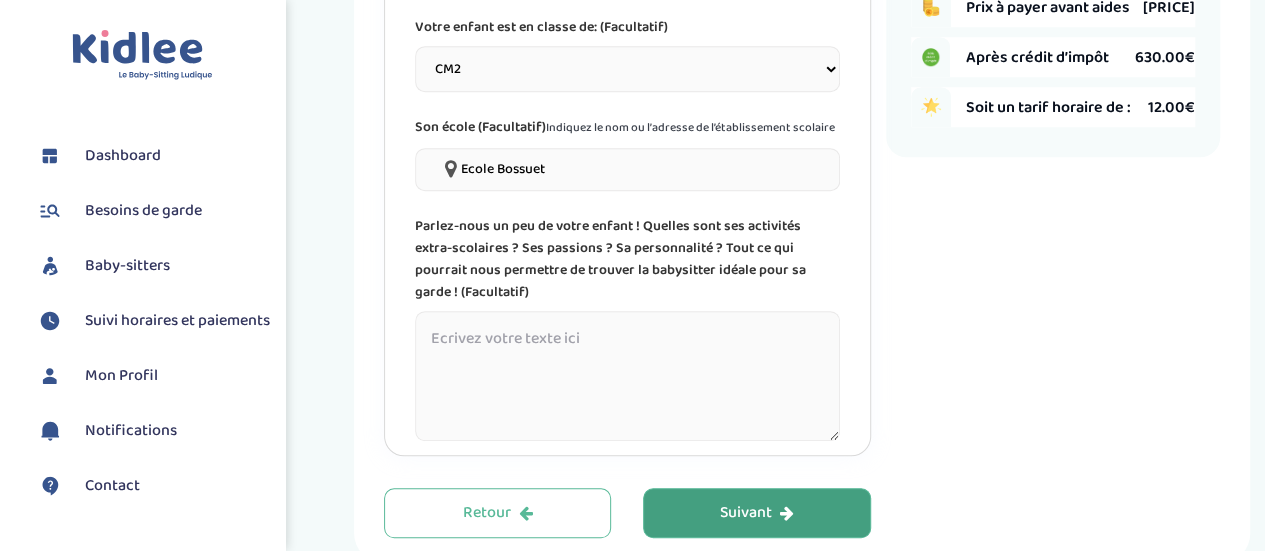 click at bounding box center [627, 376] 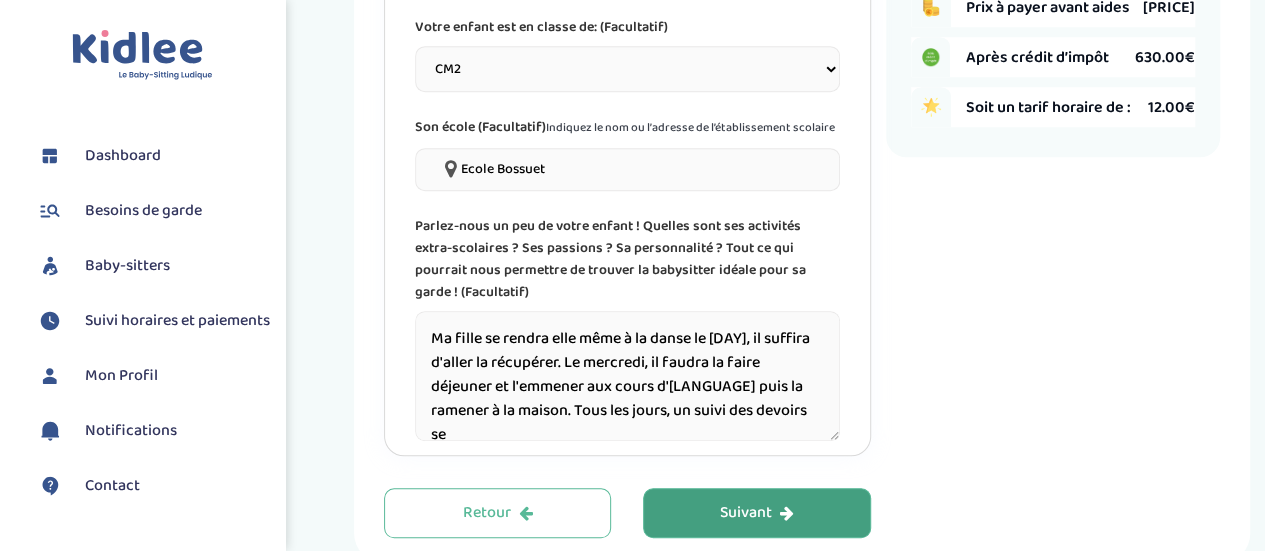 scroll, scrollTop: 7, scrollLeft: 0, axis: vertical 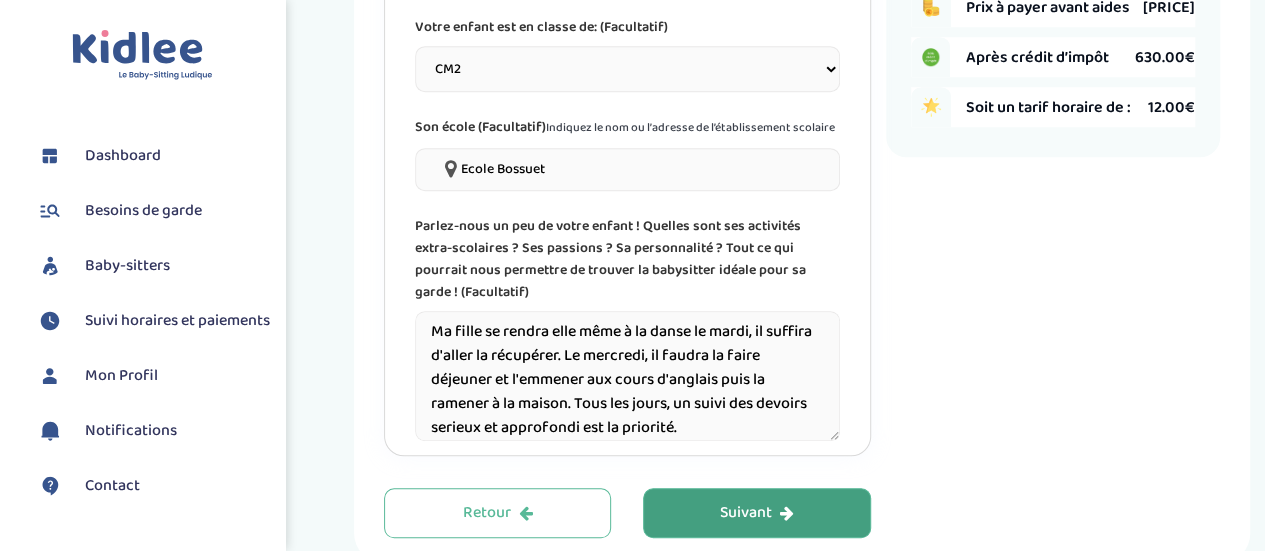 type on "Ma fille se rendra elle même à la danse le mardi, il suffira d'aller la récupérer. Le mercredi, il faudra la faire déjeuner et l'emmener aux cours d'anglais puis la ramener à la maison. Tous les jours, un suivi des devoirs serieux et approfondi est la priorité." 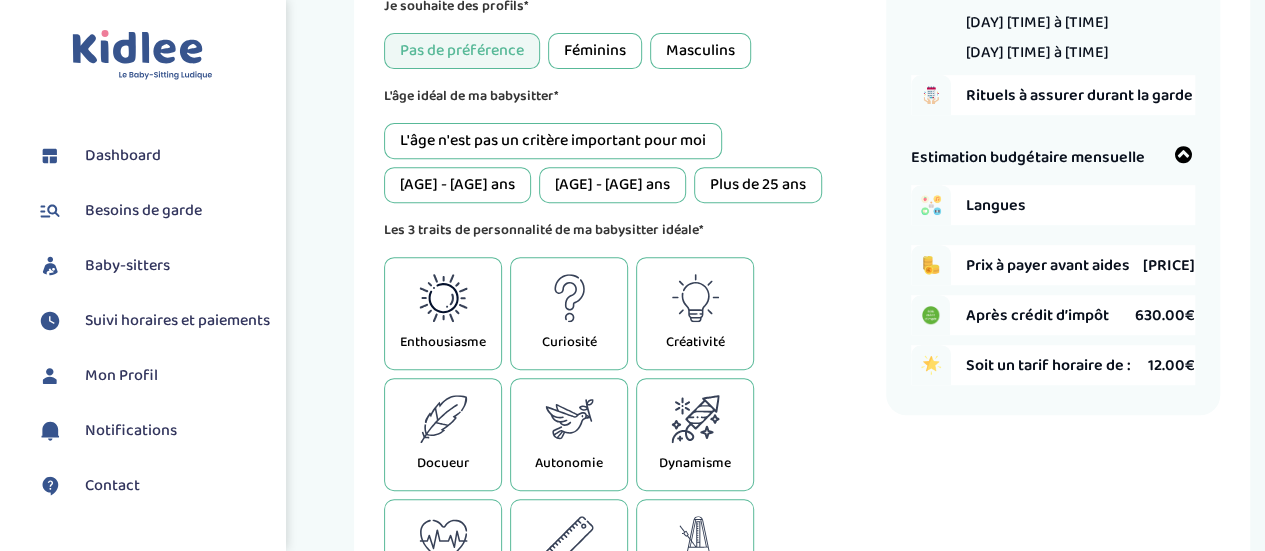 scroll, scrollTop: 75, scrollLeft: 0, axis: vertical 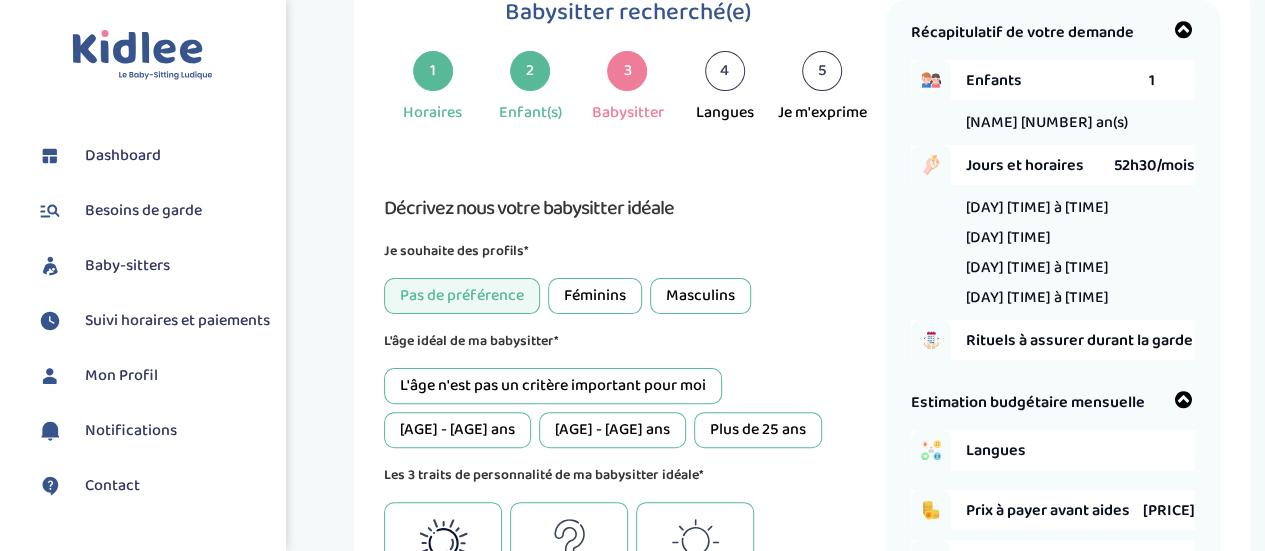 click on "Féminins" at bounding box center [595, 296] 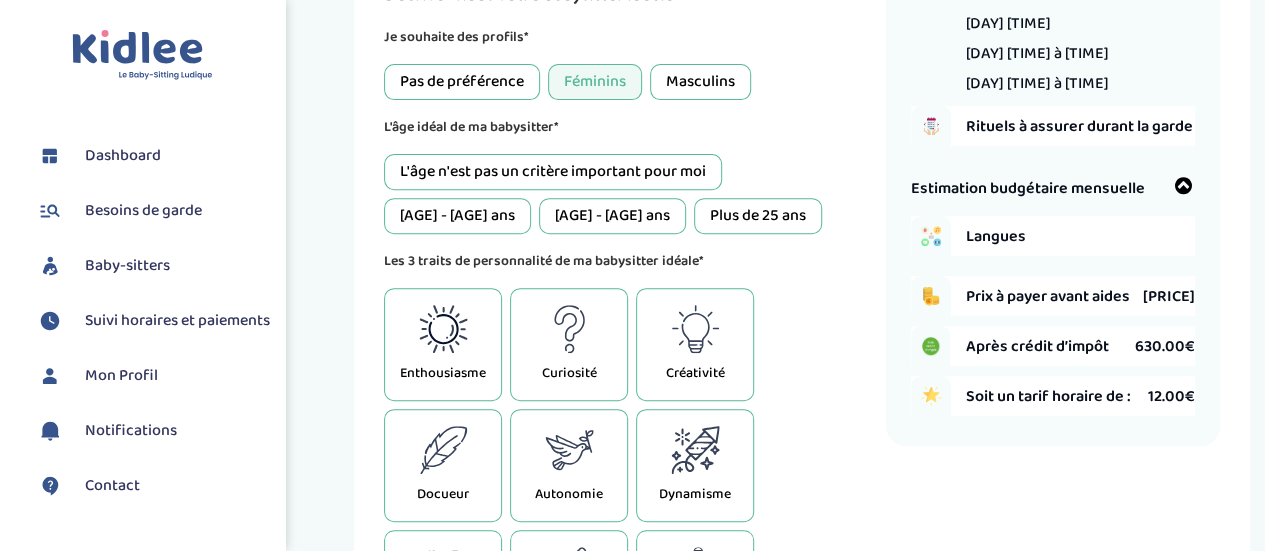 scroll, scrollTop: 297, scrollLeft: 0, axis: vertical 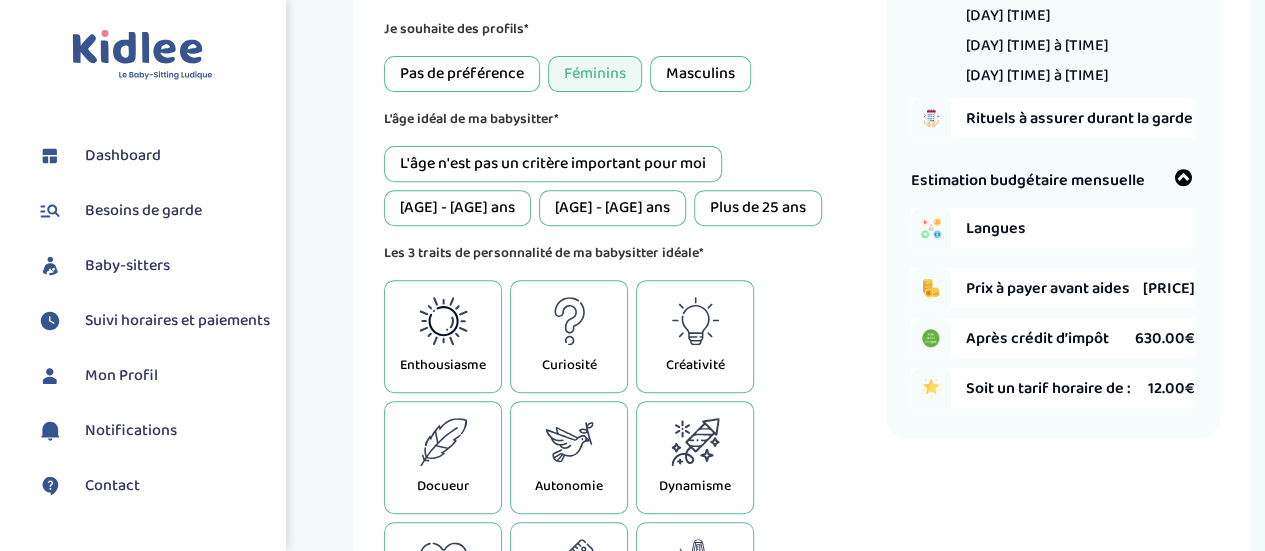 click on "Plus de 25 ans" at bounding box center [758, 208] 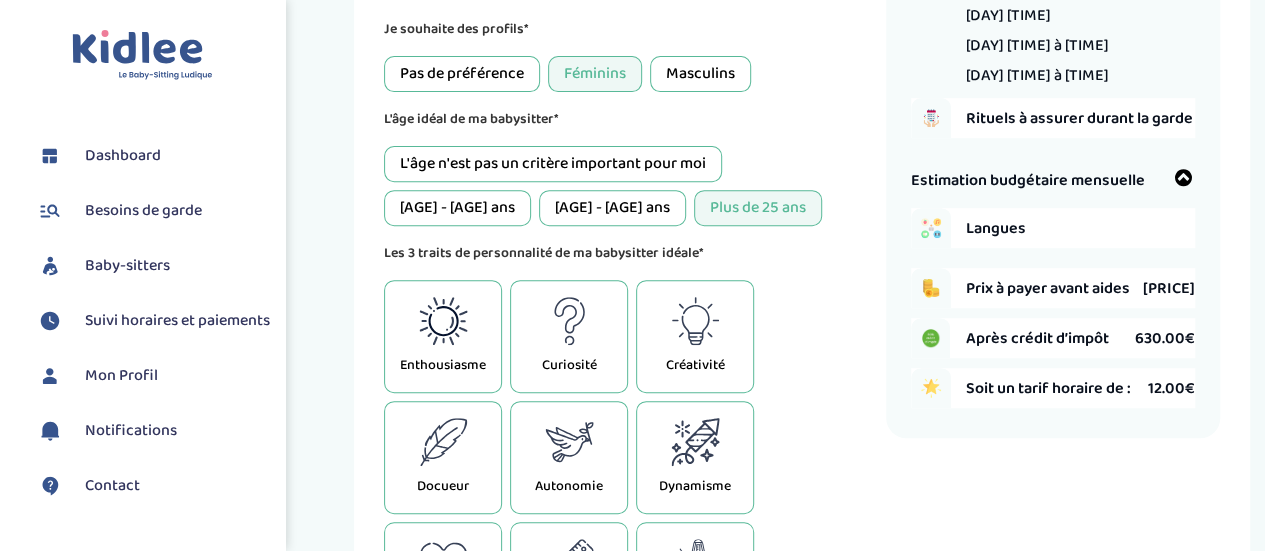 click on "[AGE] - [AGE] ans" at bounding box center [612, 208] 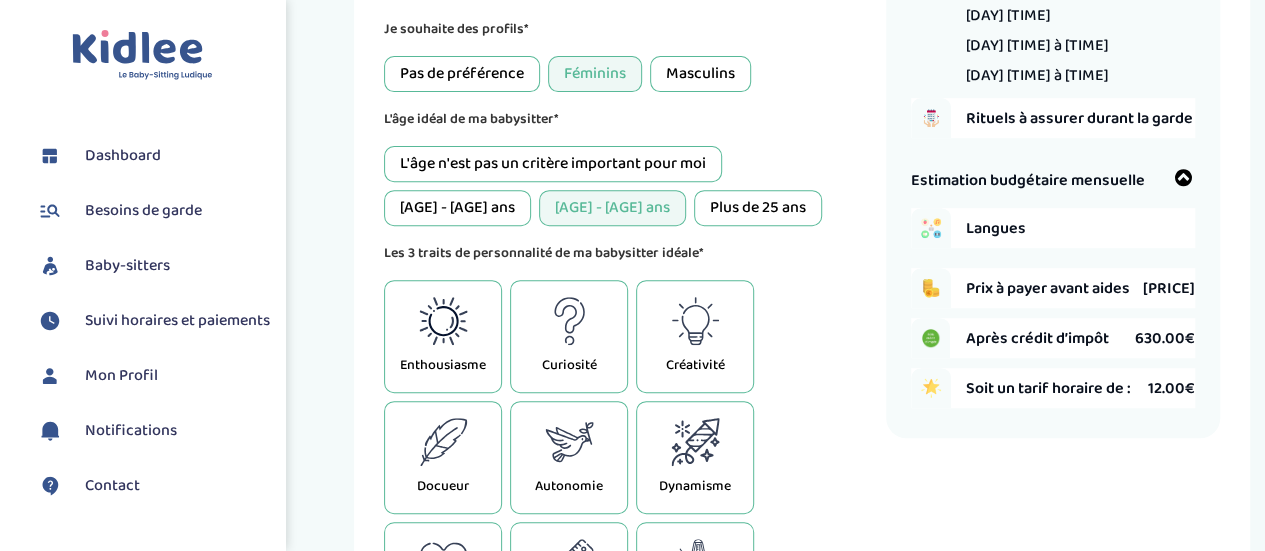 click on "Plus de 25 ans" at bounding box center (758, 208) 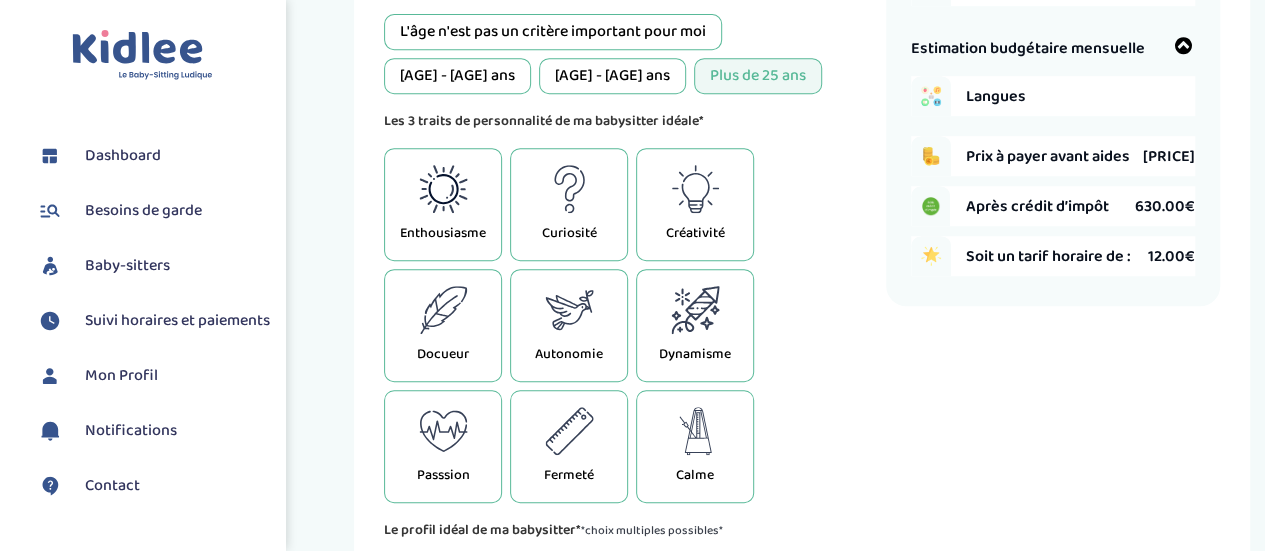 scroll, scrollTop: 484, scrollLeft: 0, axis: vertical 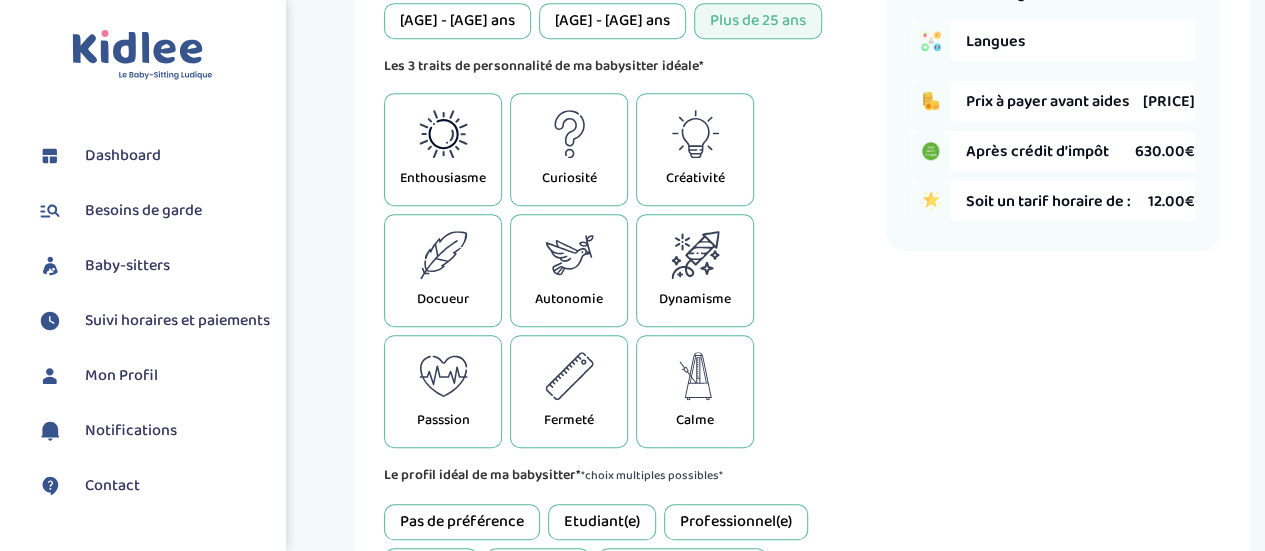 click on "Créativité" at bounding box center (695, 178) 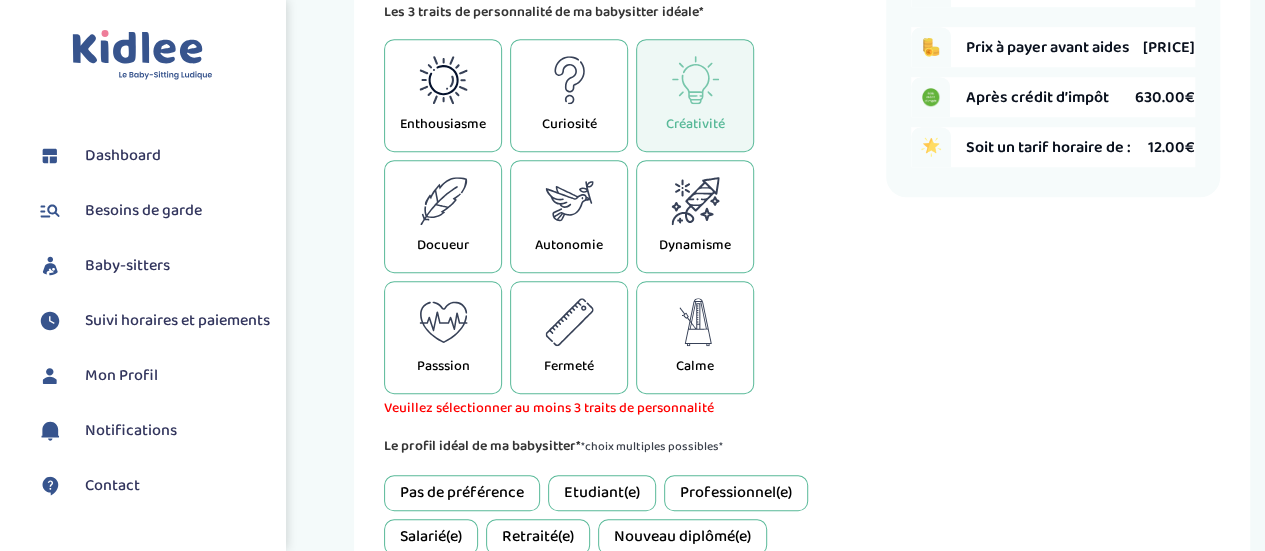 scroll, scrollTop: 557, scrollLeft: 0, axis: vertical 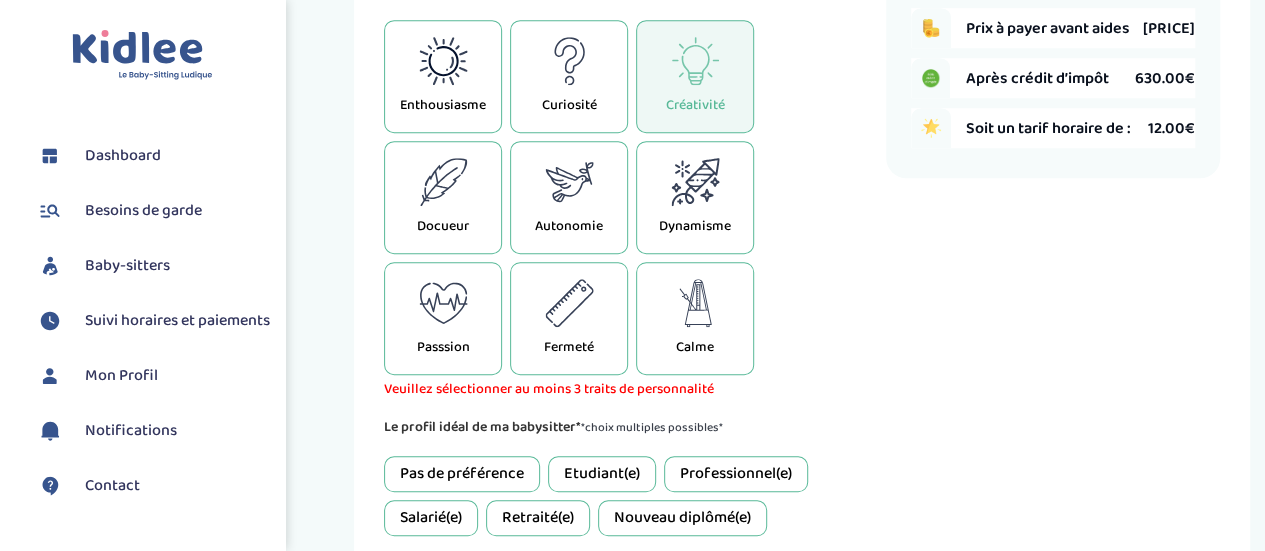click 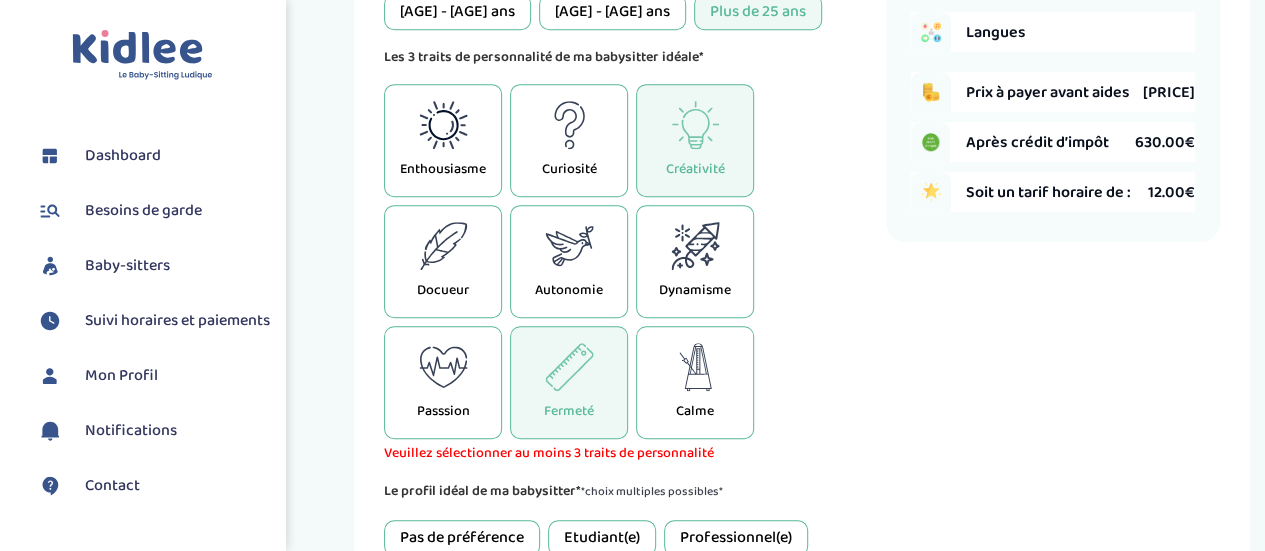 scroll, scrollTop: 494, scrollLeft: 0, axis: vertical 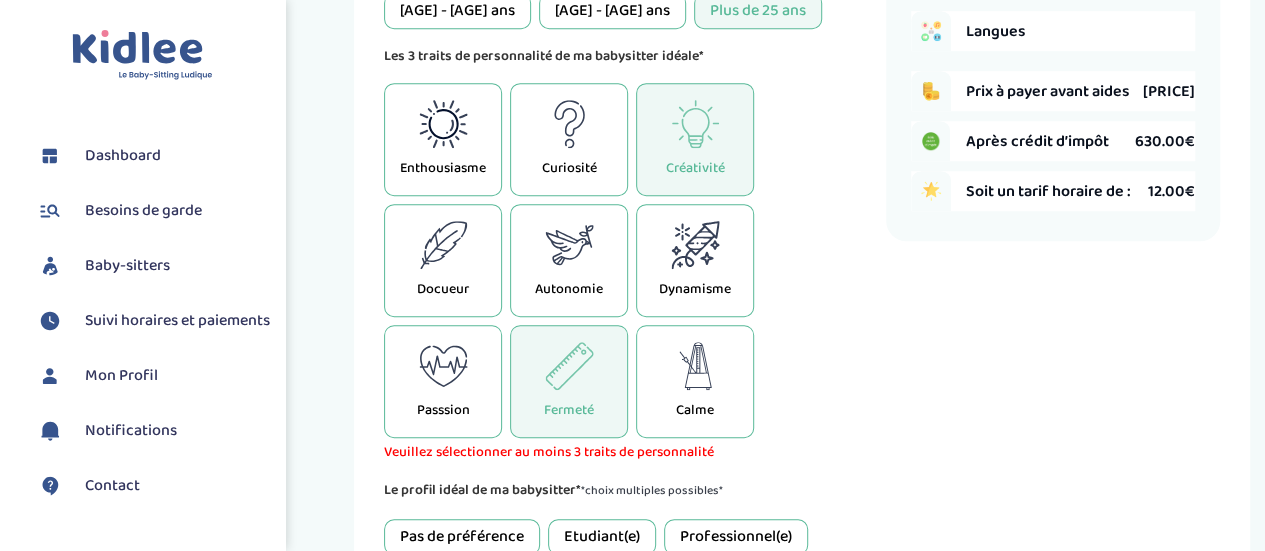 click 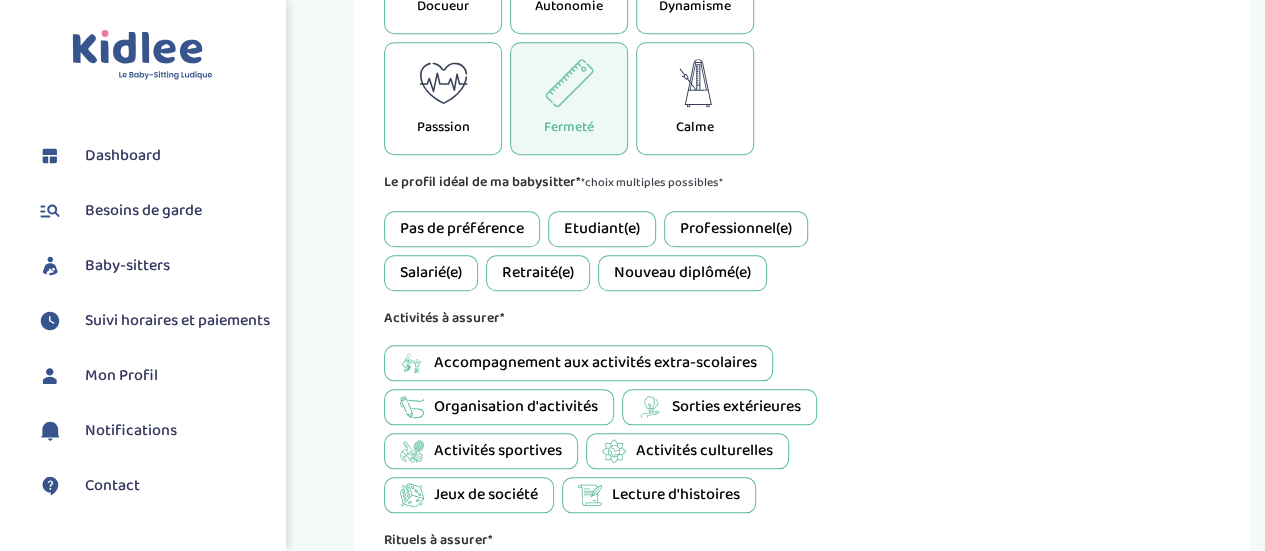 scroll, scrollTop: 778, scrollLeft: 0, axis: vertical 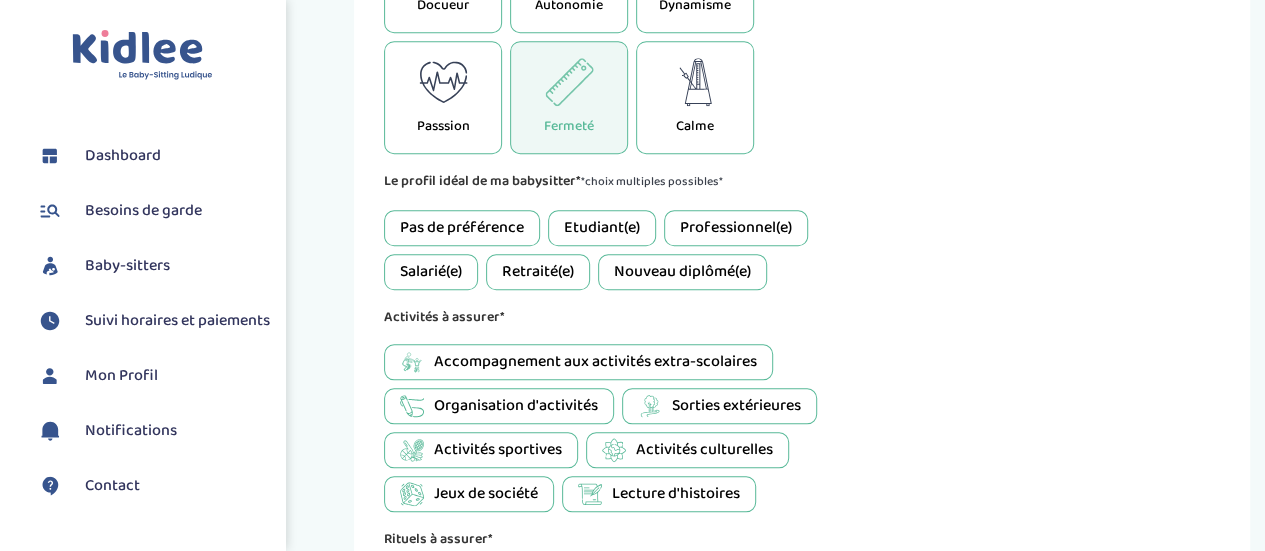click on "Etudiant(e)" at bounding box center (602, 228) 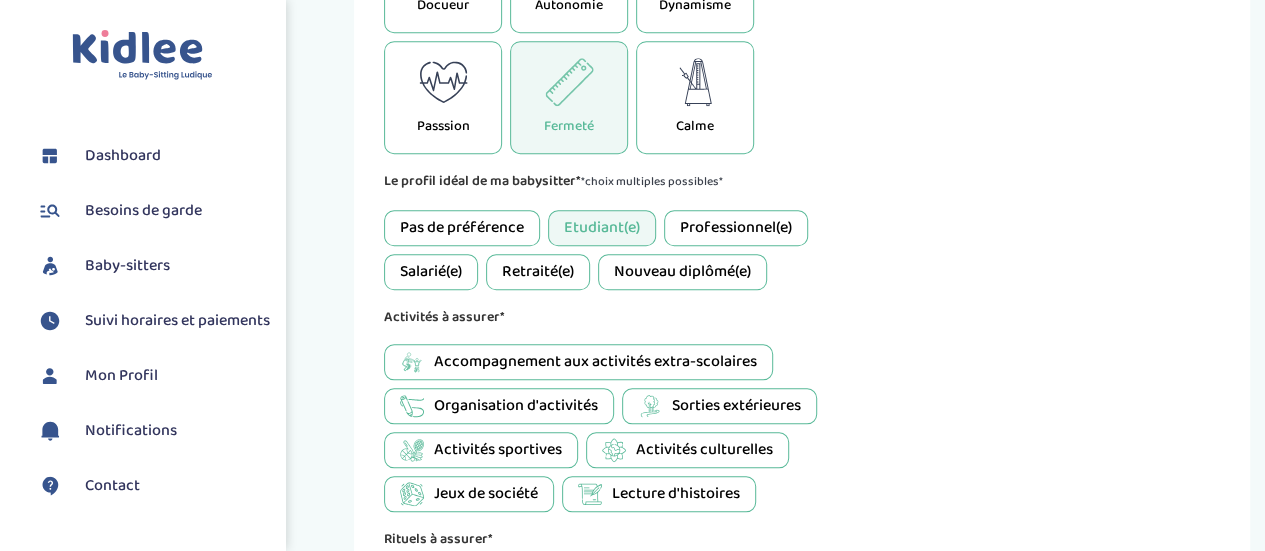 click on "Professionnel(e)" at bounding box center [736, 228] 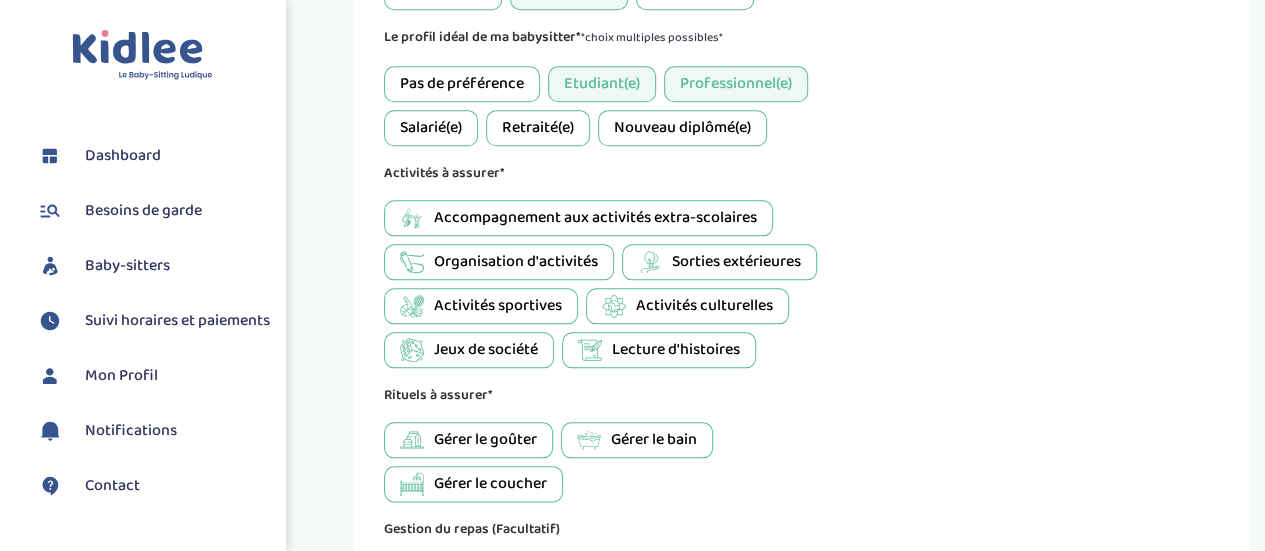 scroll, scrollTop: 951, scrollLeft: 0, axis: vertical 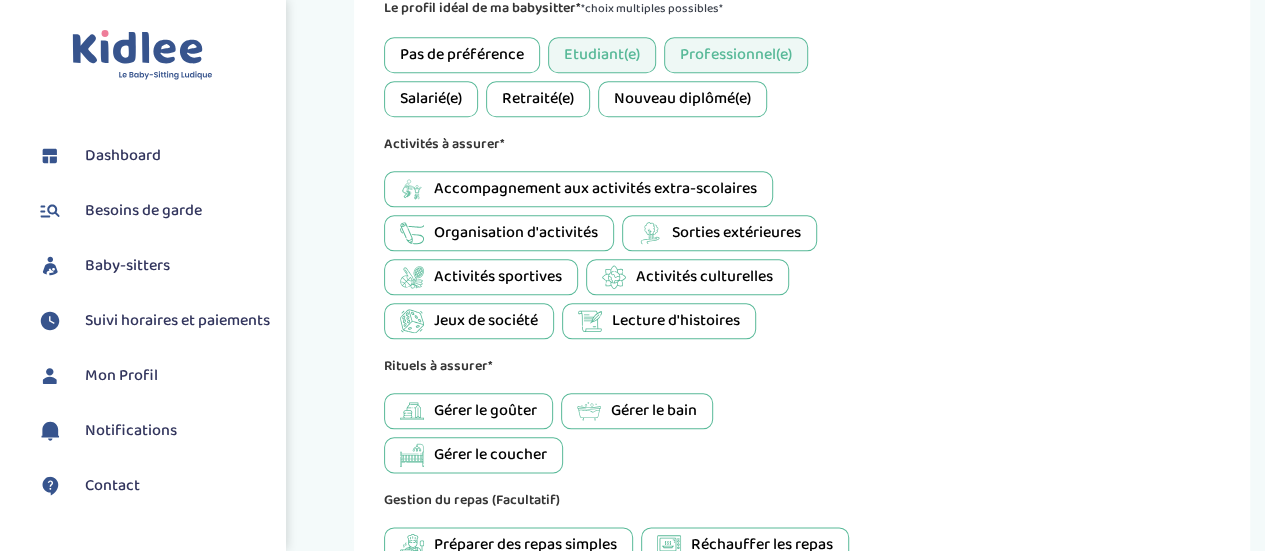 click on "Accompagnement aux activités extra-scolaires" at bounding box center (595, 189) 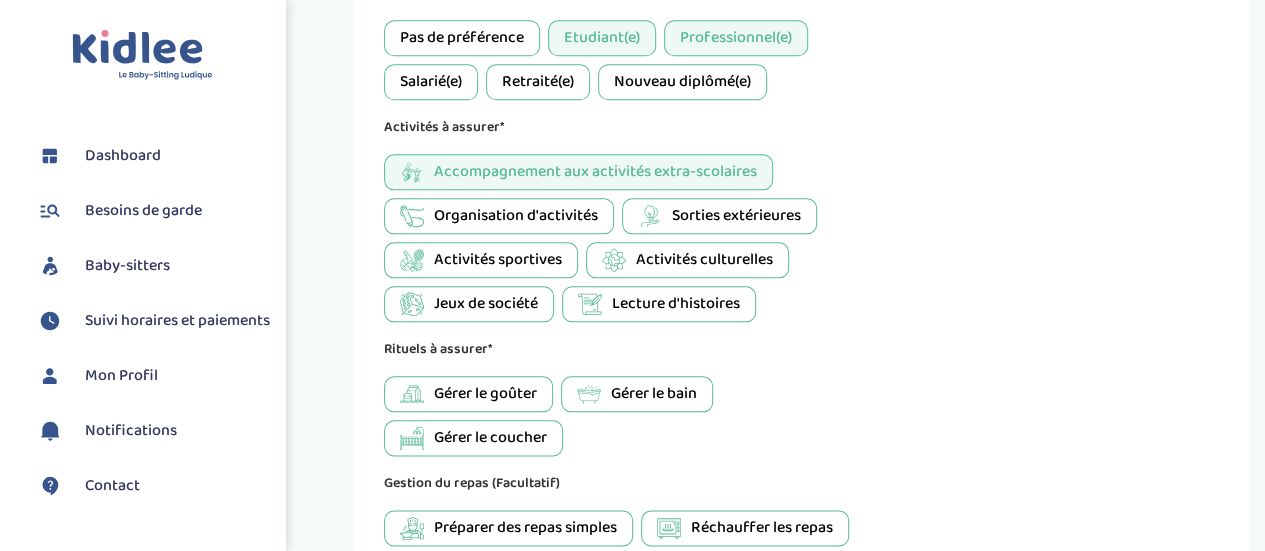 scroll, scrollTop: 965, scrollLeft: 0, axis: vertical 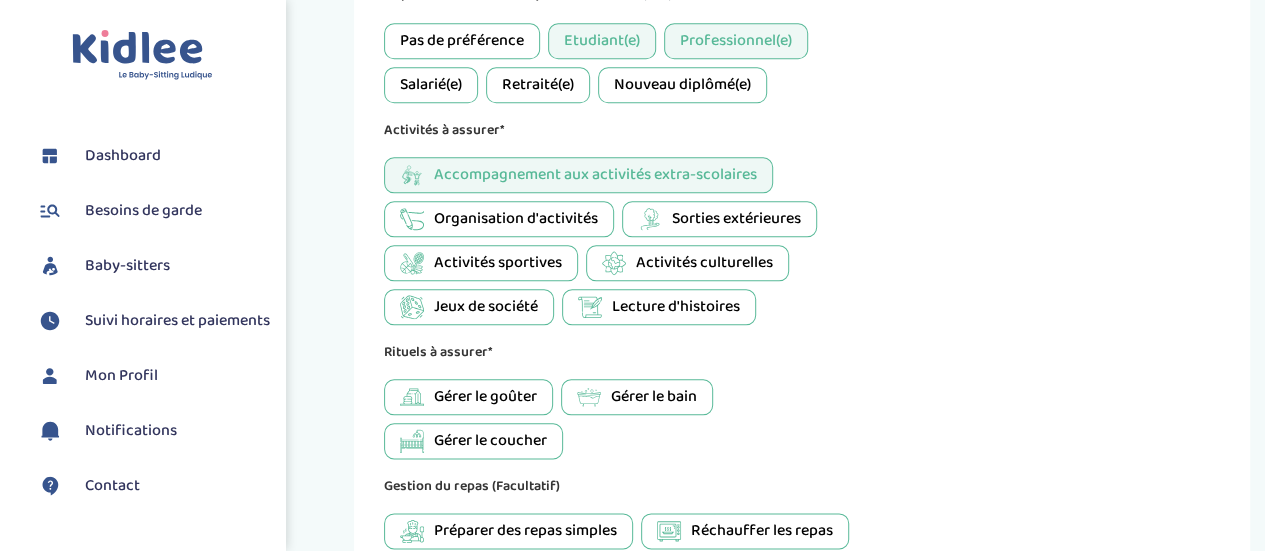 click on "Gérer le goûter" at bounding box center [485, 397] 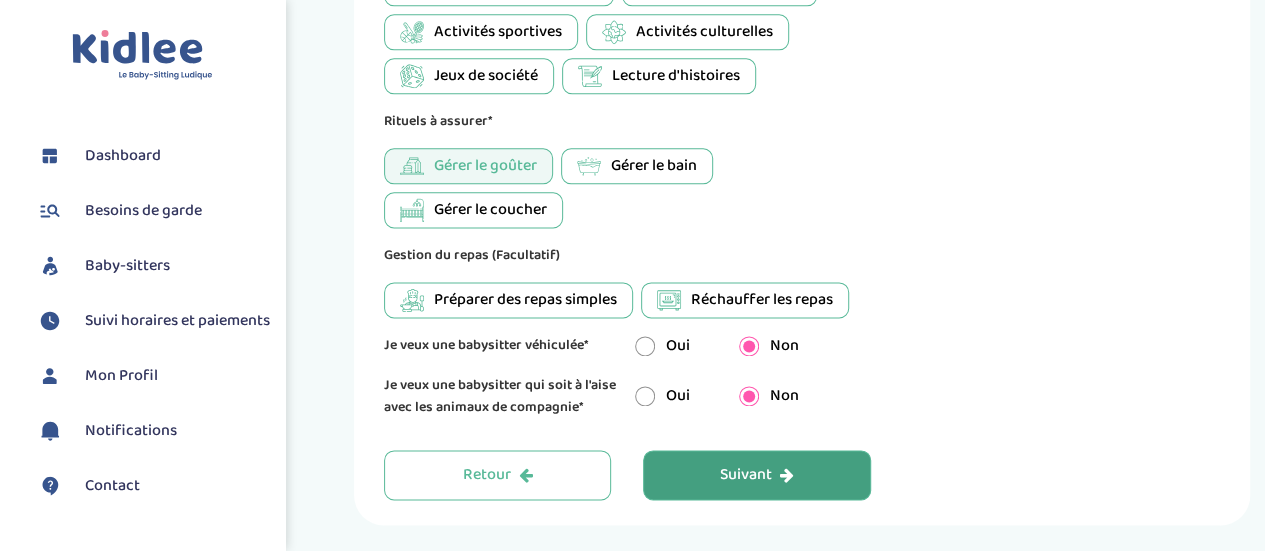 scroll, scrollTop: 1198, scrollLeft: 0, axis: vertical 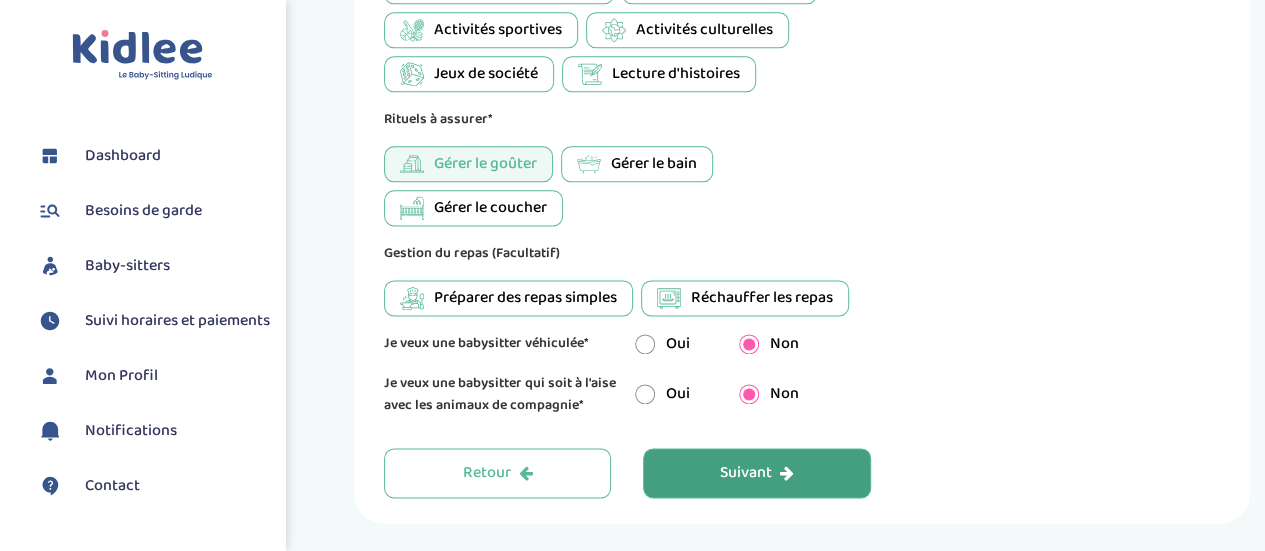 click on "Préparer des repas simples" at bounding box center (525, 298) 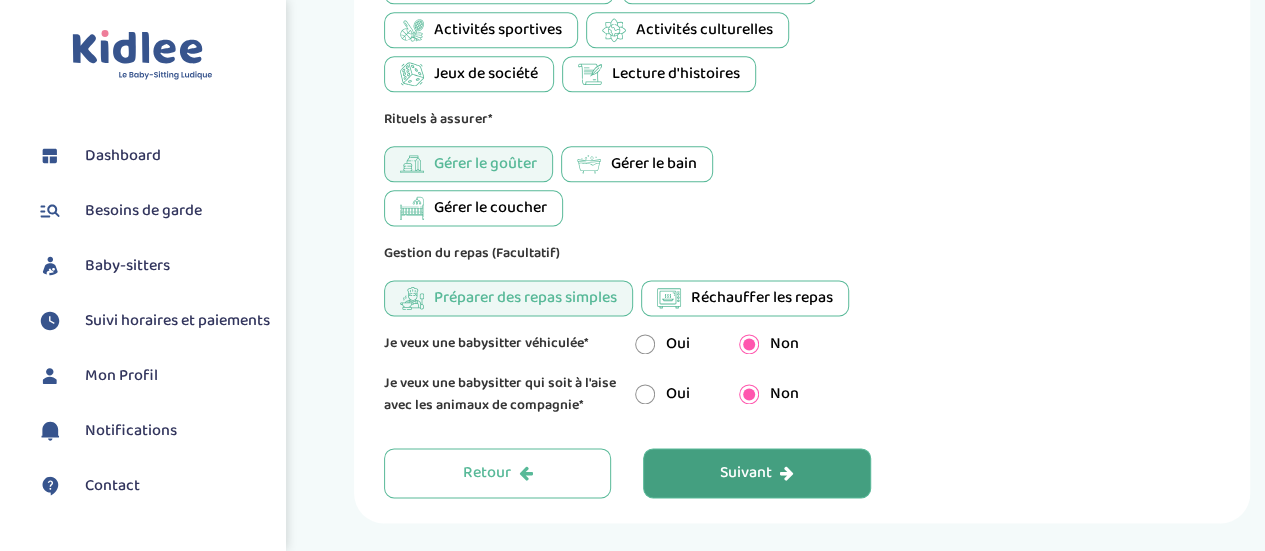 click on "Réchauffer les repas" at bounding box center (745, 298) 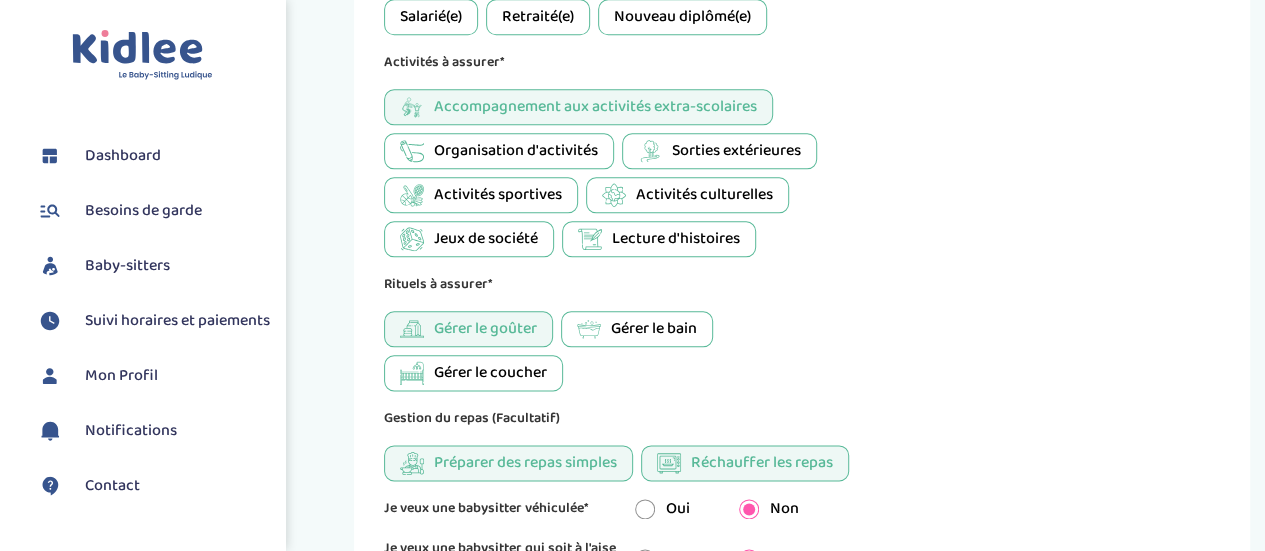 scroll, scrollTop: 1018, scrollLeft: 0, axis: vertical 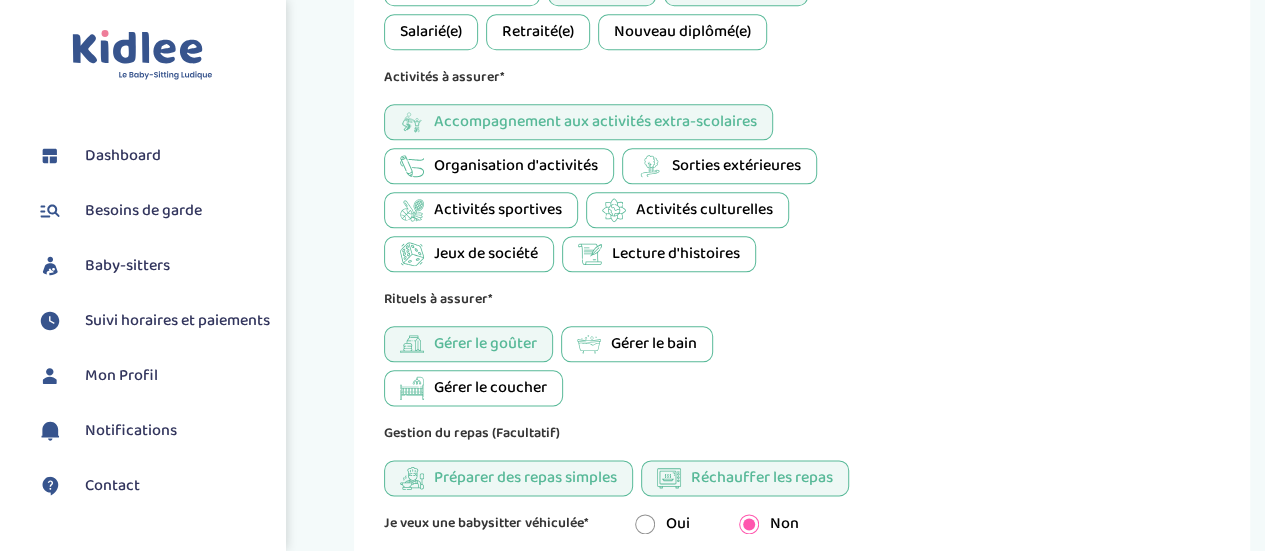 click on "Jeux de société" at bounding box center (486, 254) 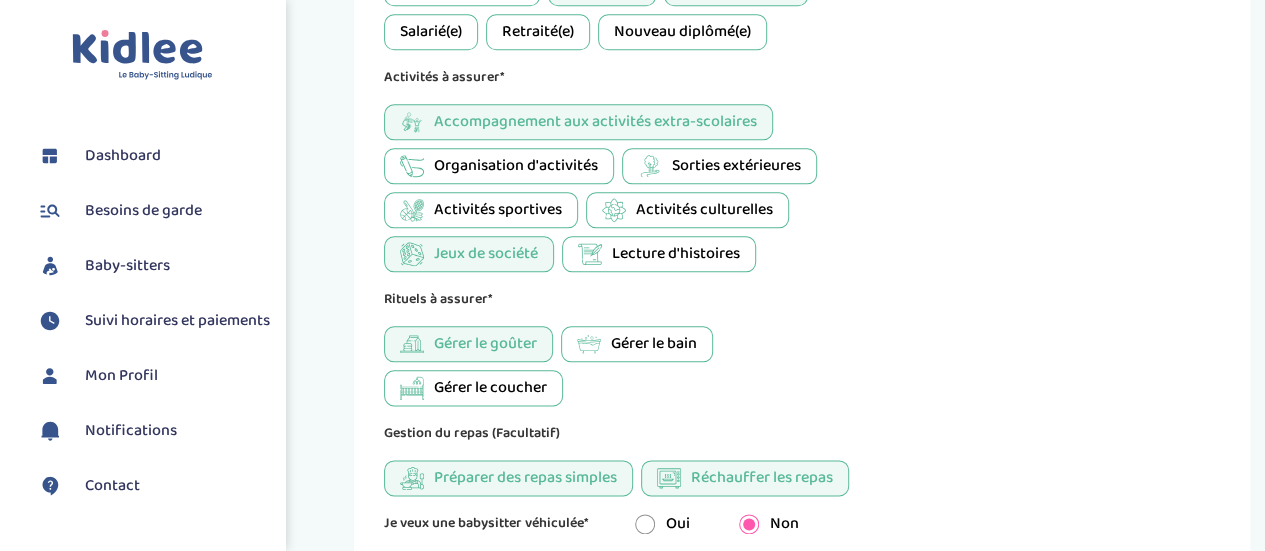 scroll, scrollTop: 1265, scrollLeft: 0, axis: vertical 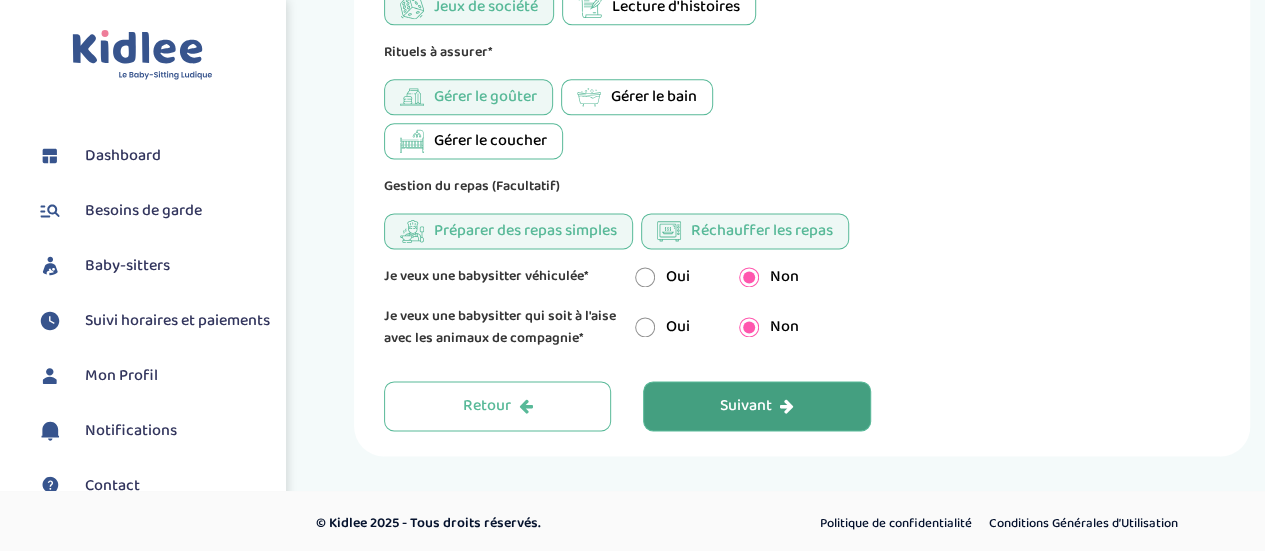 click on "Suivant" at bounding box center (757, 406) 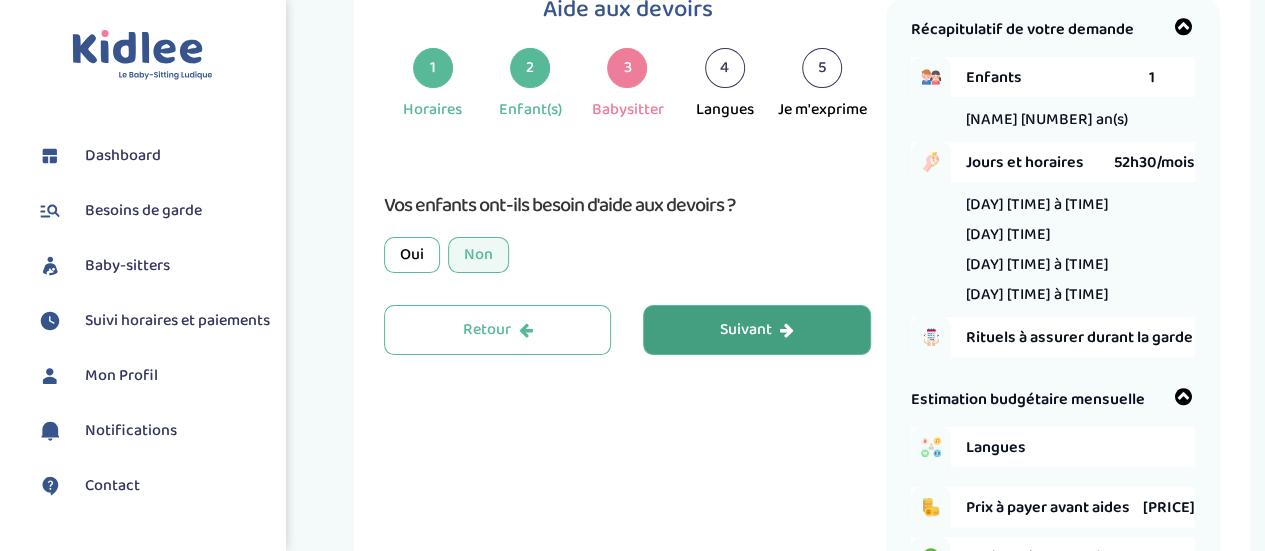 scroll, scrollTop: 75, scrollLeft: 0, axis: vertical 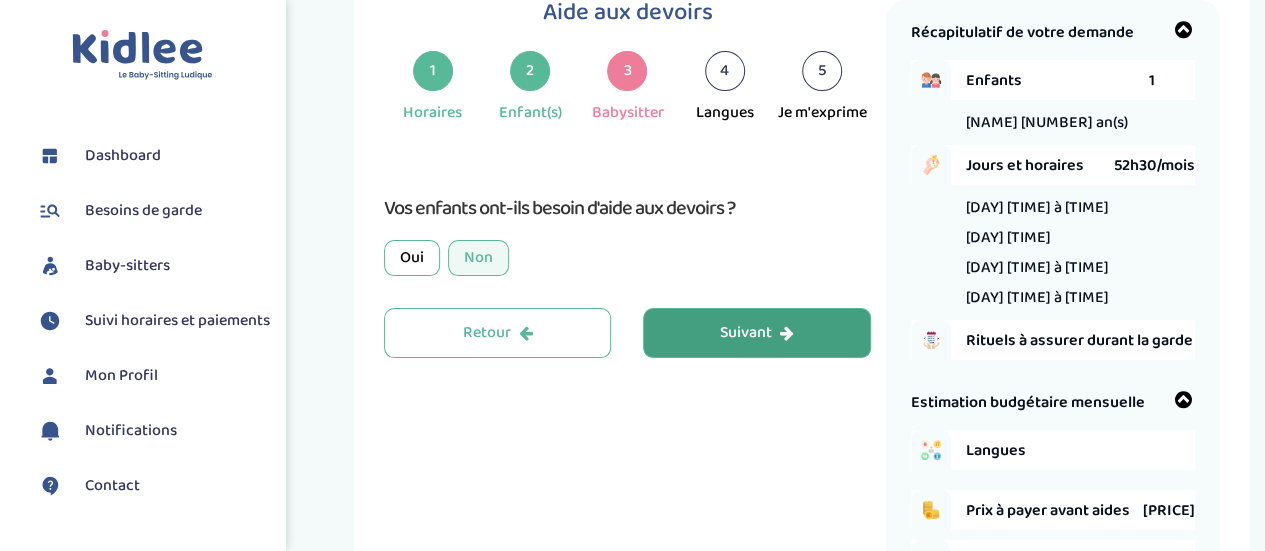 click on "Oui" at bounding box center (412, 258) 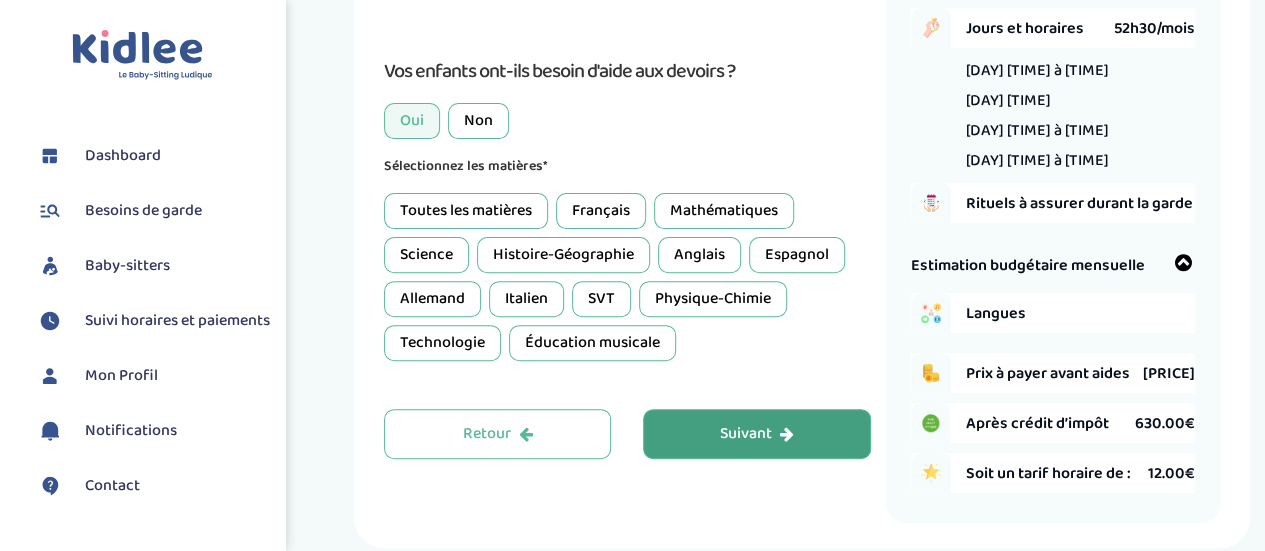 scroll, scrollTop: 213, scrollLeft: 0, axis: vertical 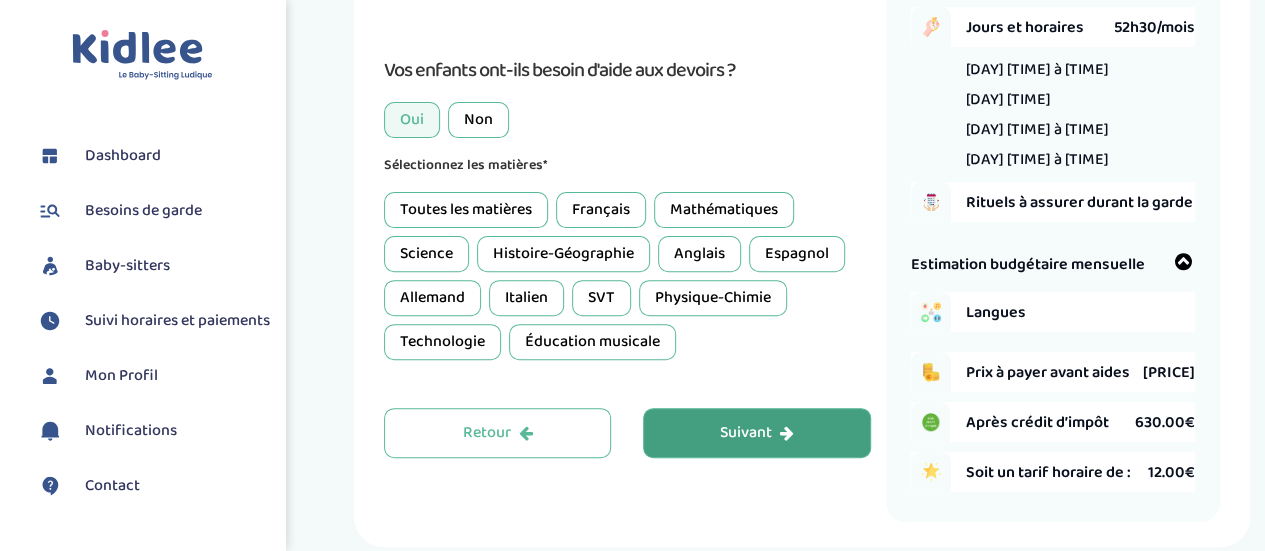click on "Toutes les matières" at bounding box center [466, 210] 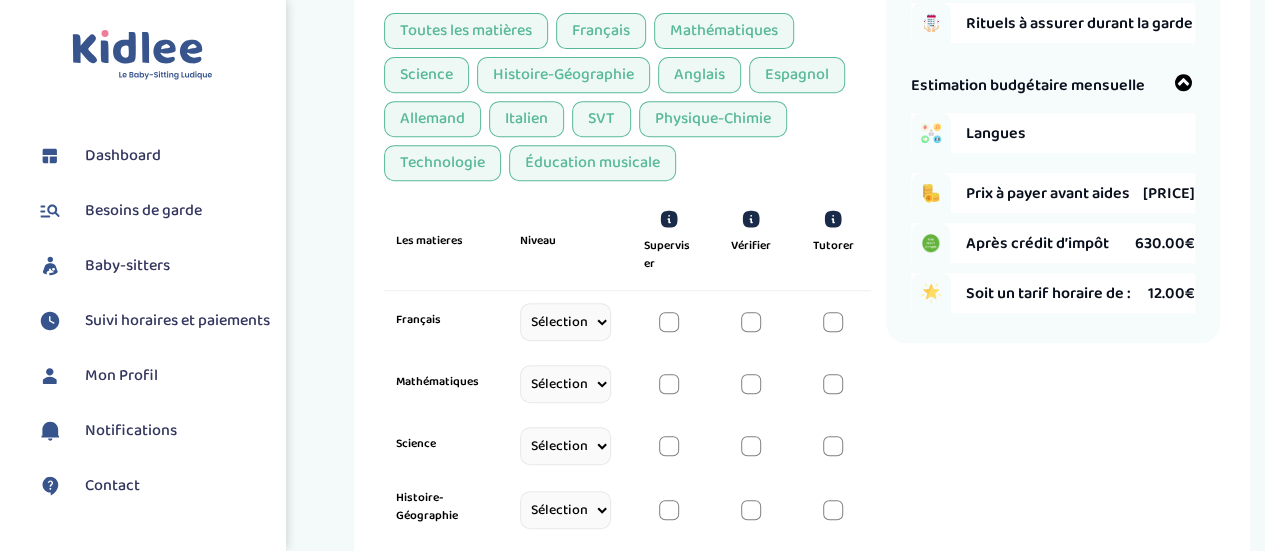 scroll, scrollTop: 341, scrollLeft: 0, axis: vertical 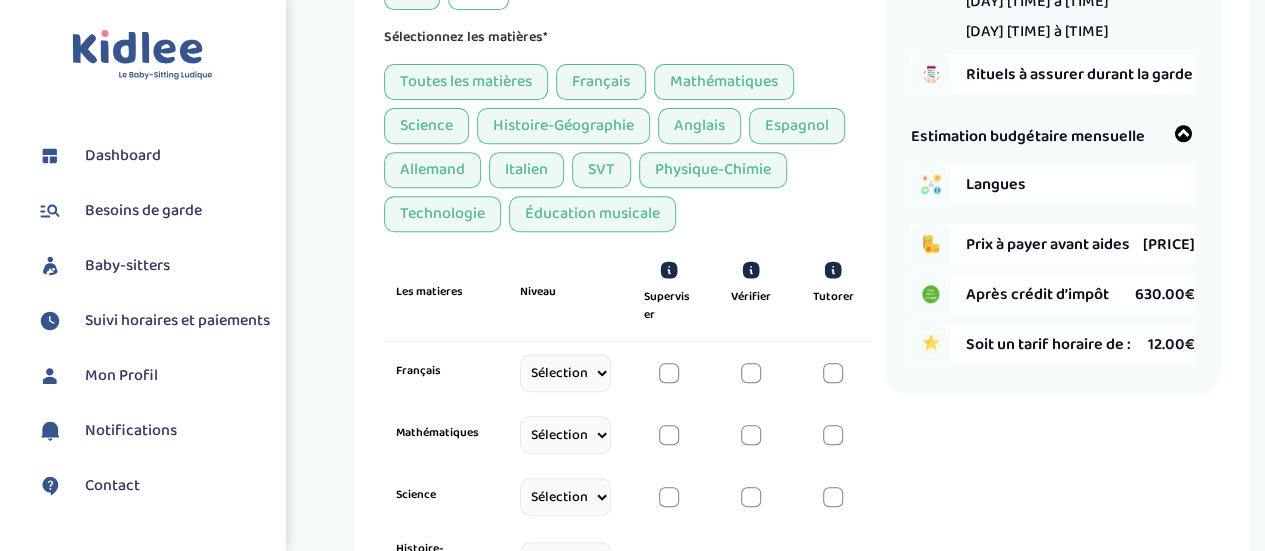 click on "Toutes les matières" at bounding box center [466, 82] 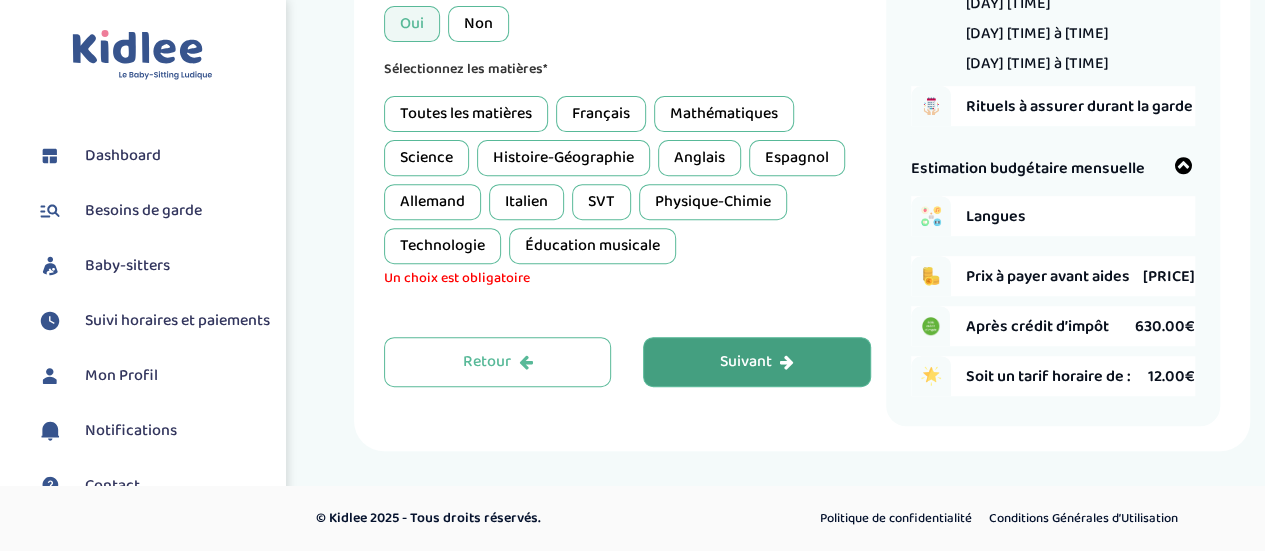 click on "Français" at bounding box center (601, 114) 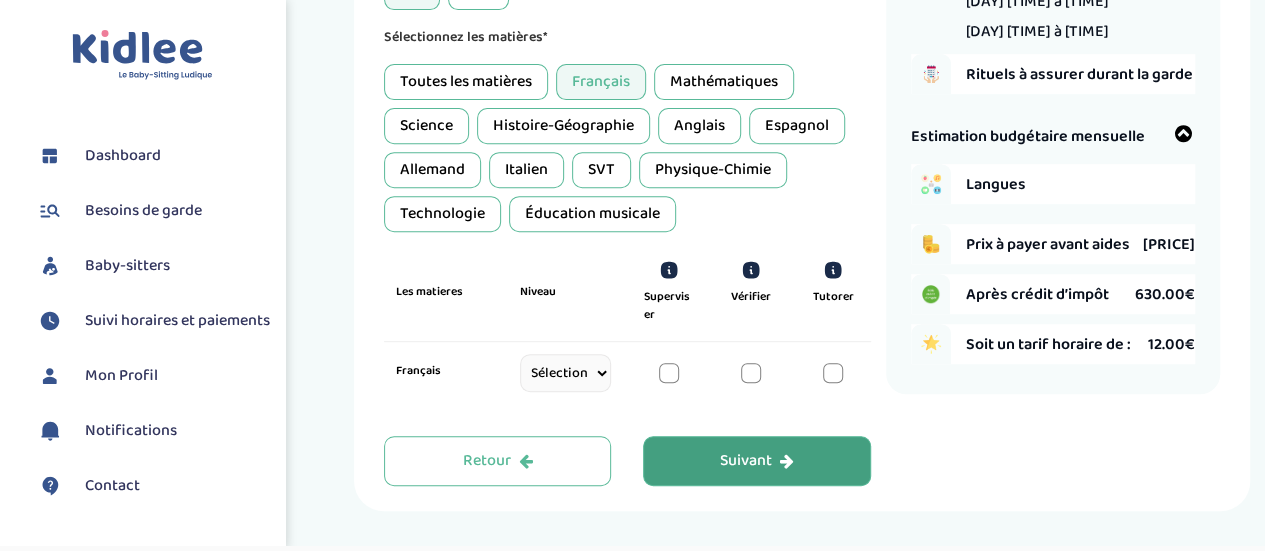 click on "Mathématiques" at bounding box center [724, 82] 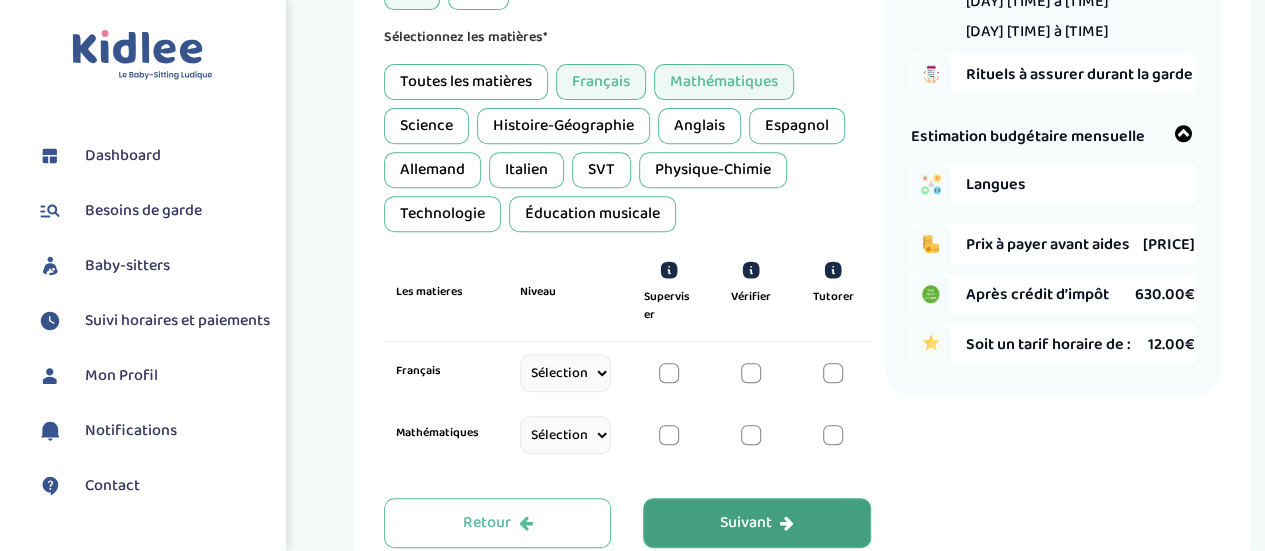 click on "Science" at bounding box center (426, 126) 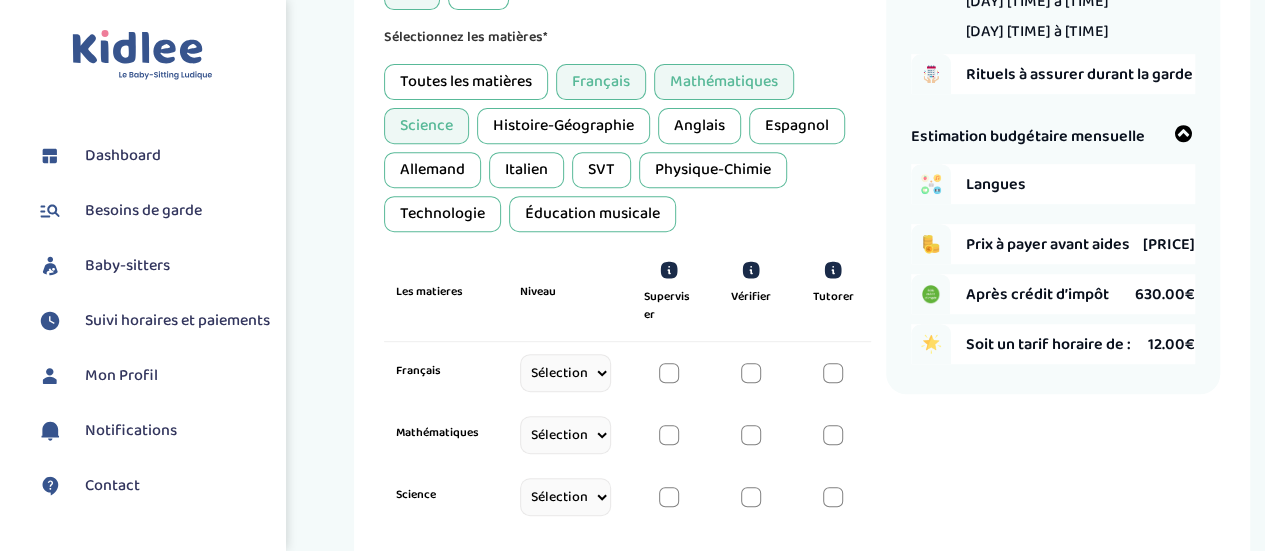 click on "Histoire-Géographie" at bounding box center [563, 126] 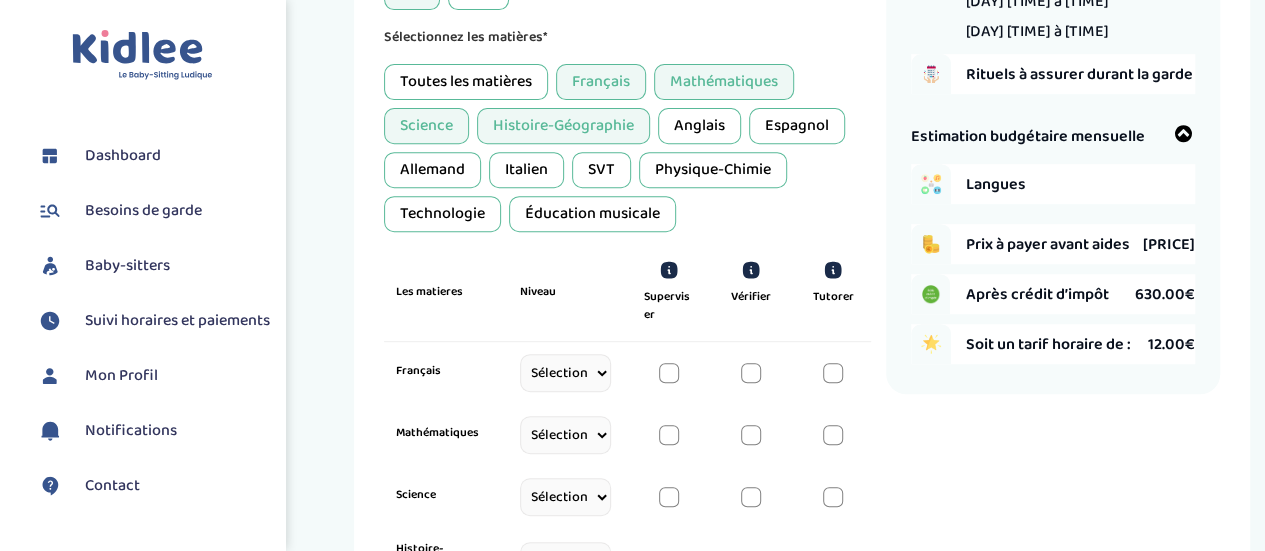 click on "Anglais" at bounding box center [699, 126] 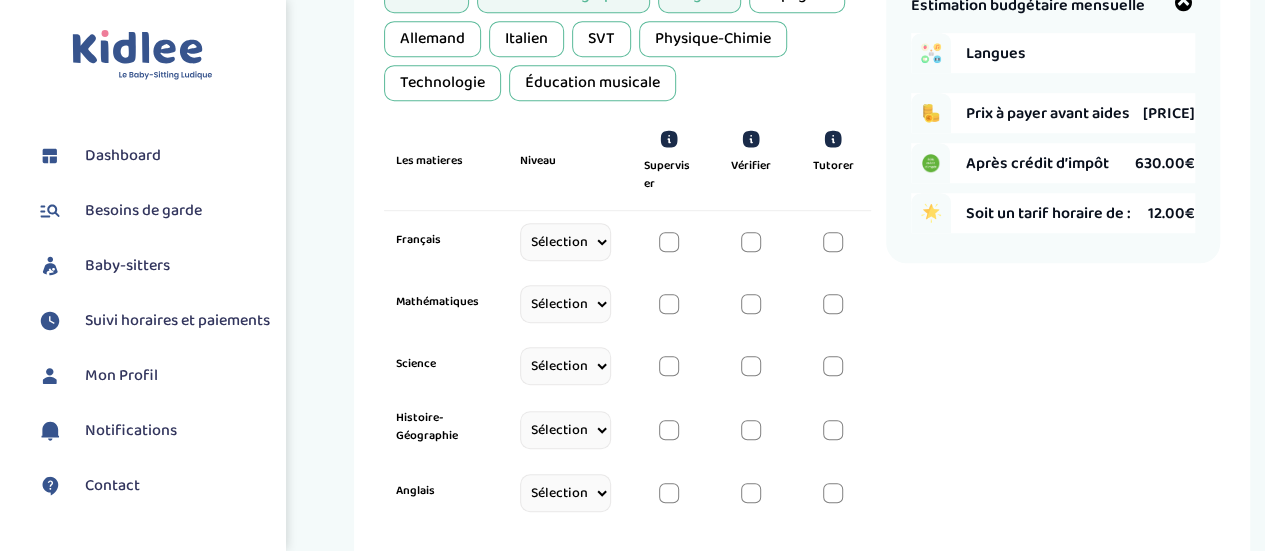 scroll, scrollTop: 473, scrollLeft: 0, axis: vertical 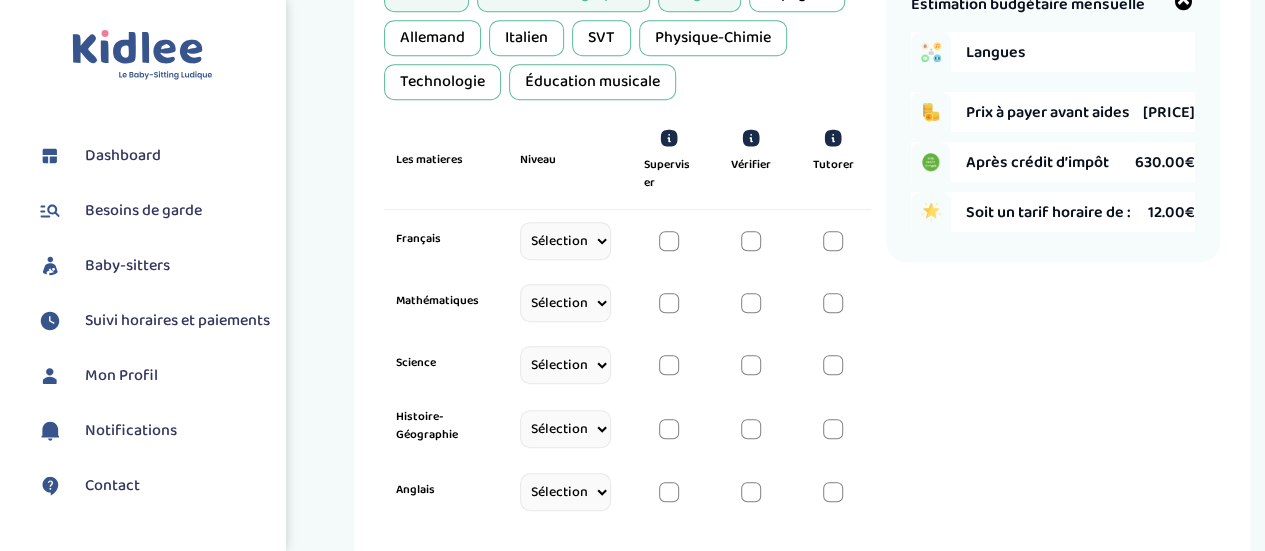 click on "Sélectionne   CP CE1 CE2 CM1 CM2 6eme 5eme 4eme 3eme Seconde Prémière Terminale" at bounding box center [566, 241] 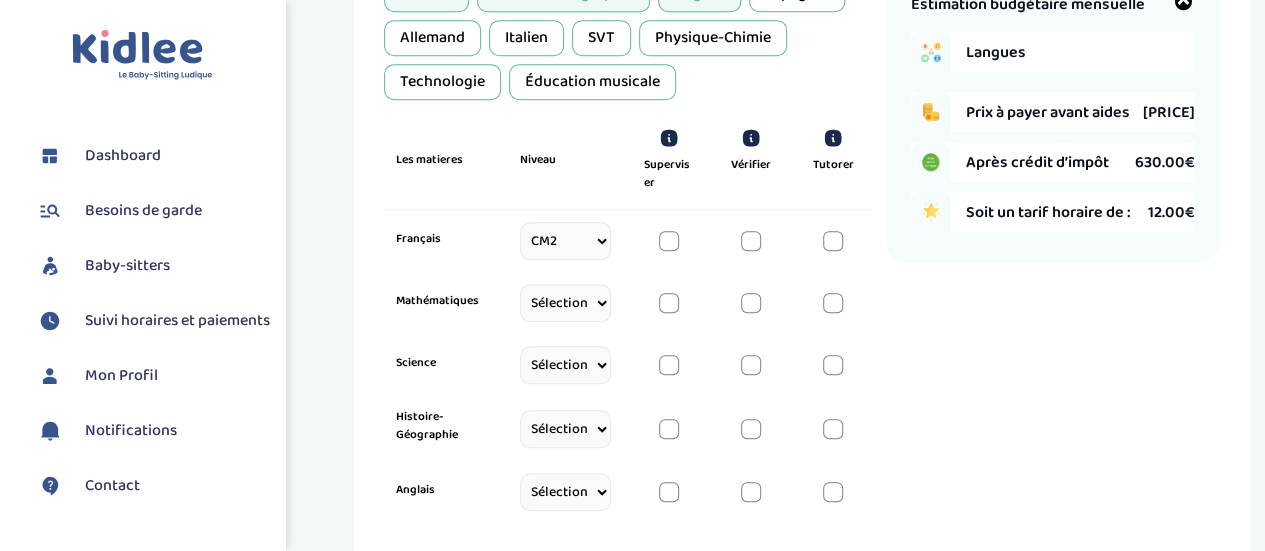 click on "Sélectionne   CP CE1 CE2 CM1 CM2 6eme 5eme 4eme 3eme Seconde Prémière Terminale" at bounding box center (566, 241) 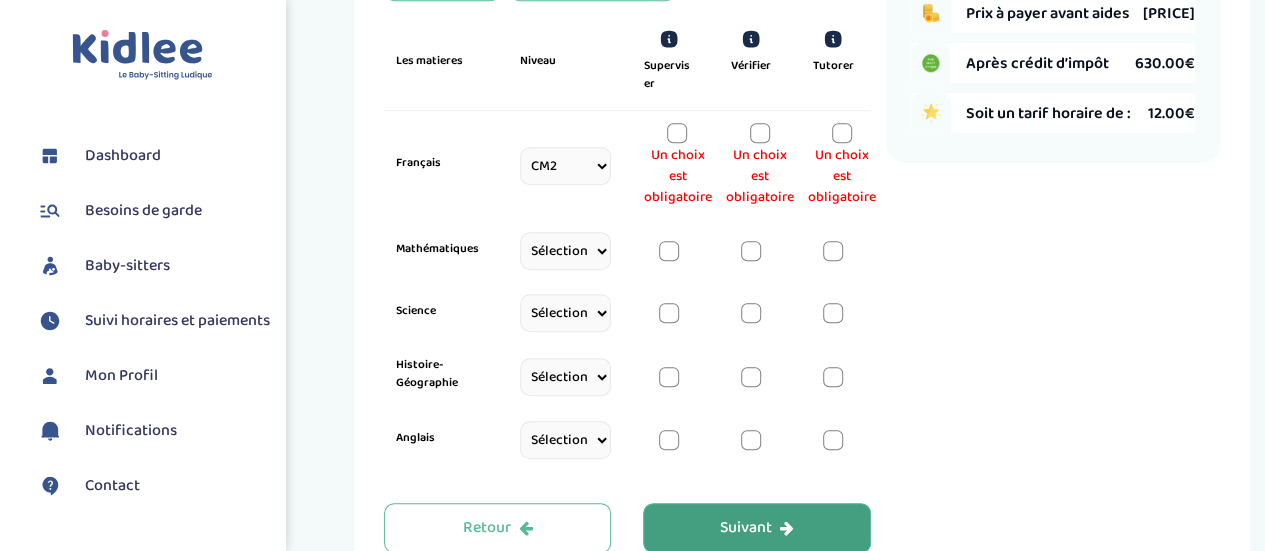 scroll, scrollTop: 573, scrollLeft: 0, axis: vertical 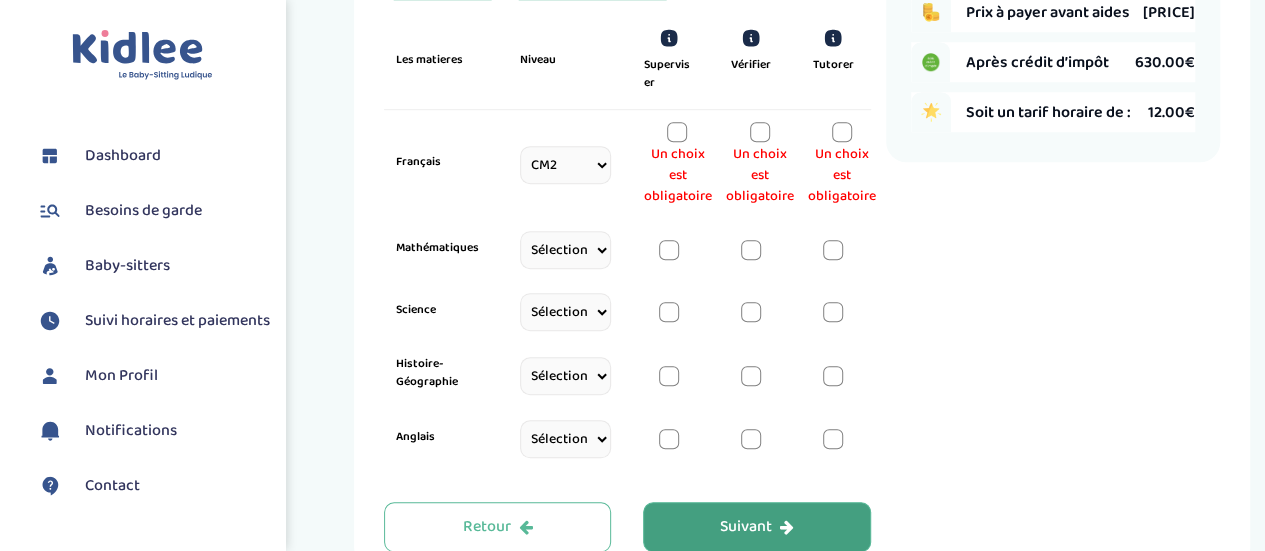 click at bounding box center [842, 132] 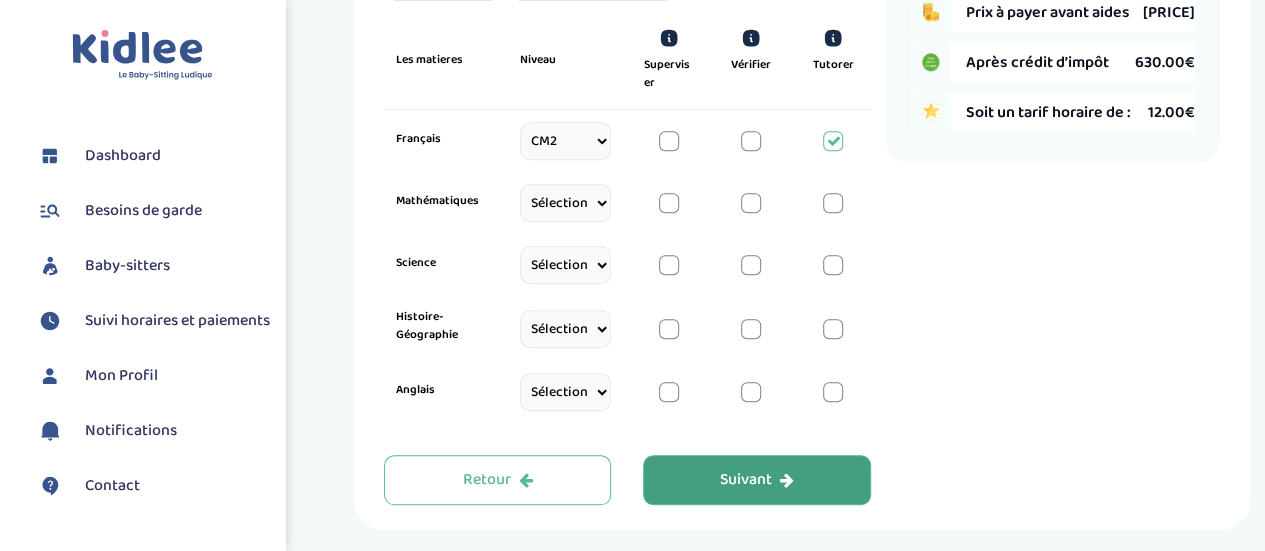 click on "Sélectionne   CP CE1 CE2 CM1 CM2 6eme 5eme 4eme 3eme Seconde Prémière Terminale" at bounding box center (566, 203) 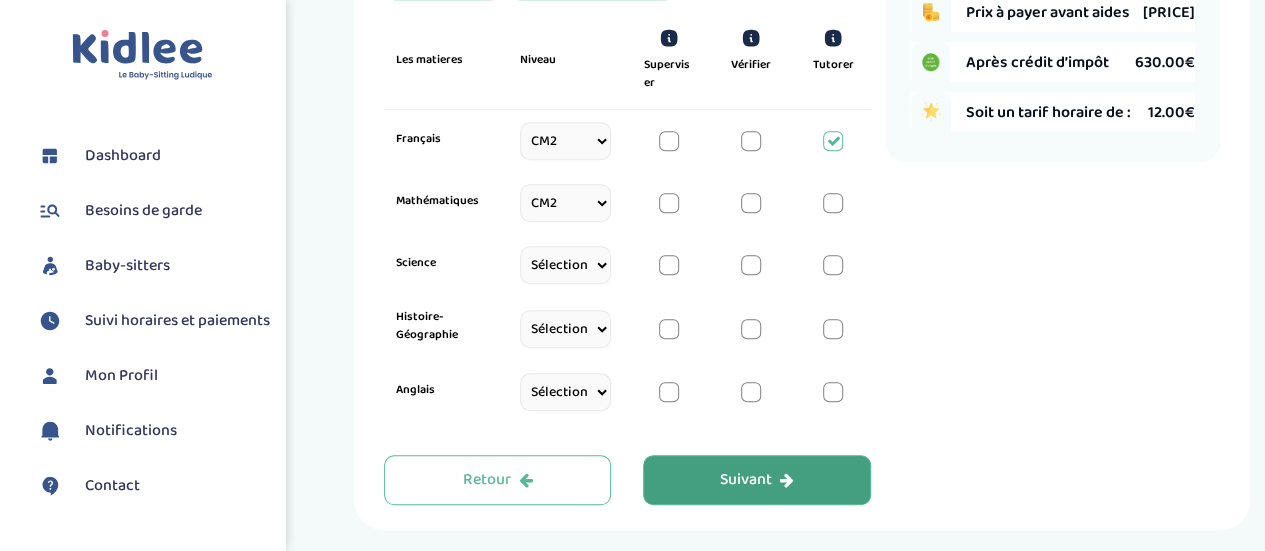 click on "Sélectionne   CP CE1 CE2 CM1 CM2 6eme 5eme 4eme 3eme Seconde Prémière Terminale" at bounding box center (566, 203) 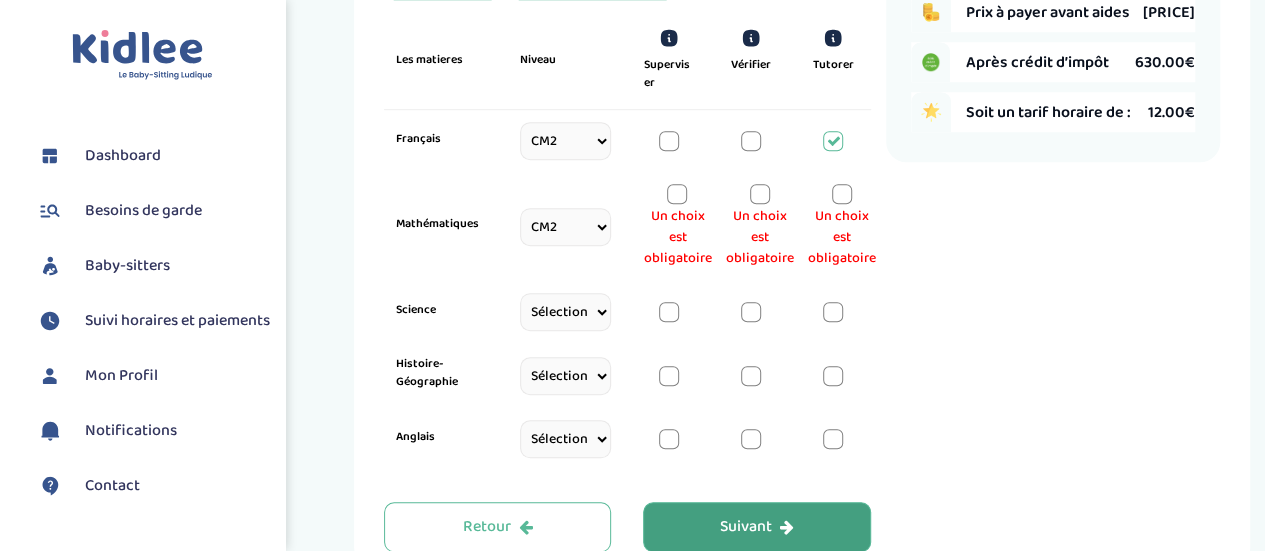 click at bounding box center (842, 194) 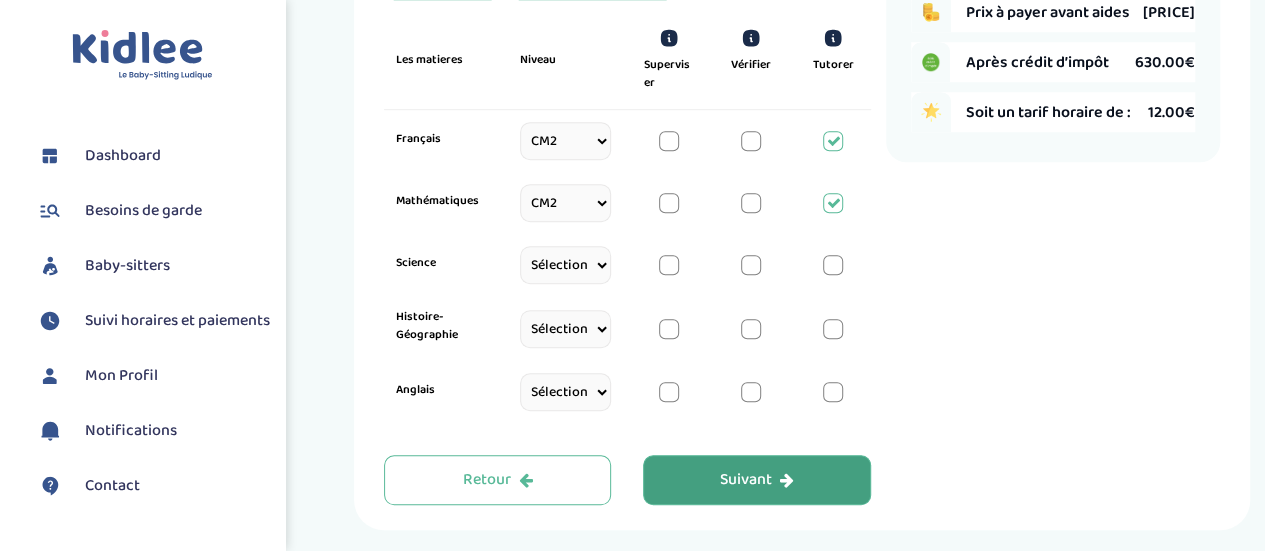 click on "Sélectionne   CP CE1 CE2 CM1 CM2 6eme 5eme 4eme 3eme Seconde Prémière Terminale" at bounding box center [566, 265] 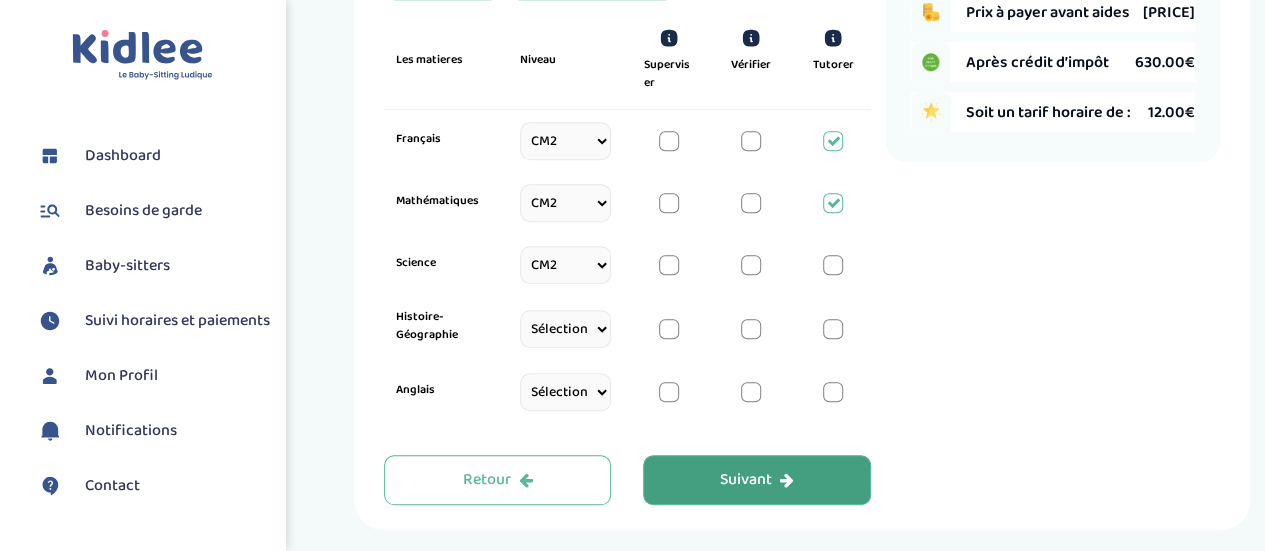 click on "Sélectionne   CP CE1 CE2 CM1 CM2 6eme 5eme 4eme 3eme Seconde Prémière Terminale" at bounding box center [566, 265] 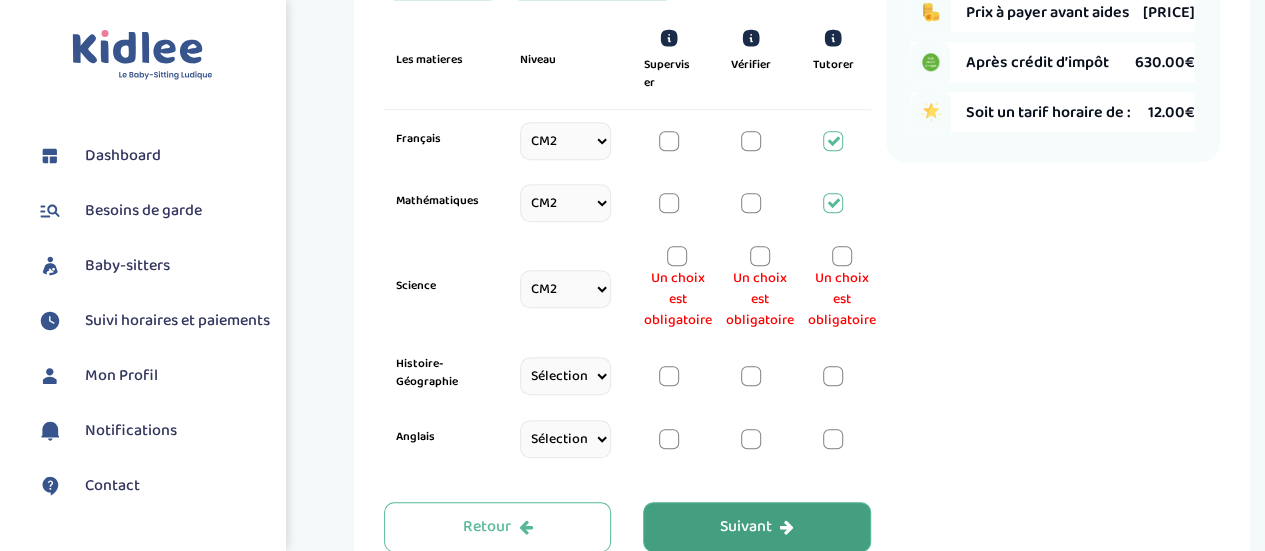 click at bounding box center (760, 256) 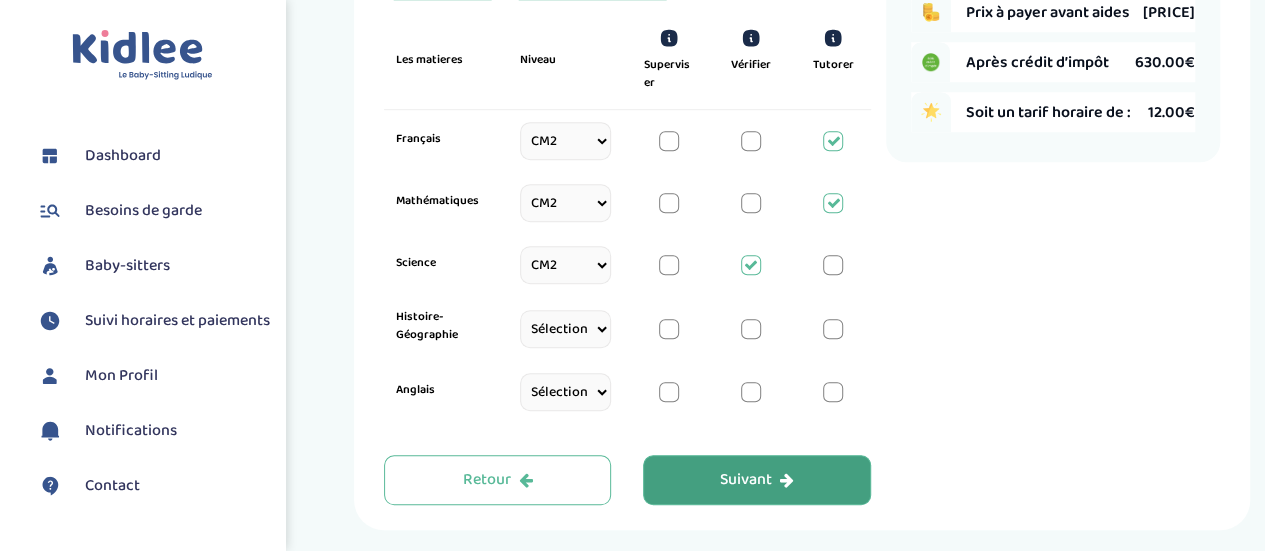 click on "Sélectionne   CP CE1 CE2 CM1 CM2 6eme 5eme 4eme 3eme Seconde Prémière Terminale" at bounding box center (566, 329) 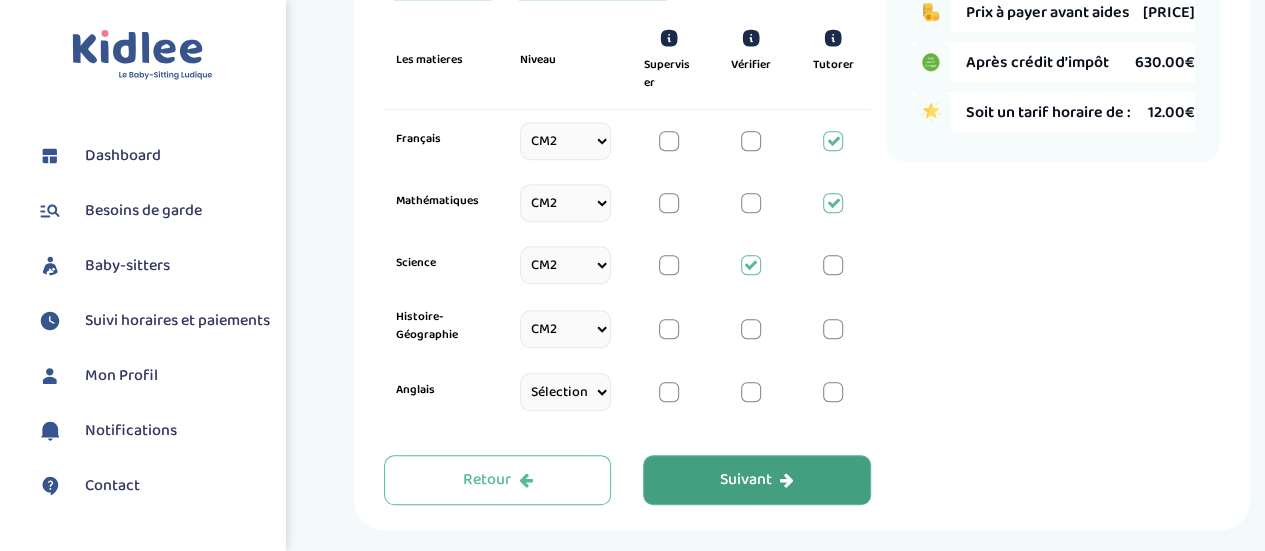 click on "Sélectionne   CP CE1 CE2 CM1 CM2 6eme 5eme 4eme 3eme Seconde Prémière Terminale" at bounding box center [566, 329] 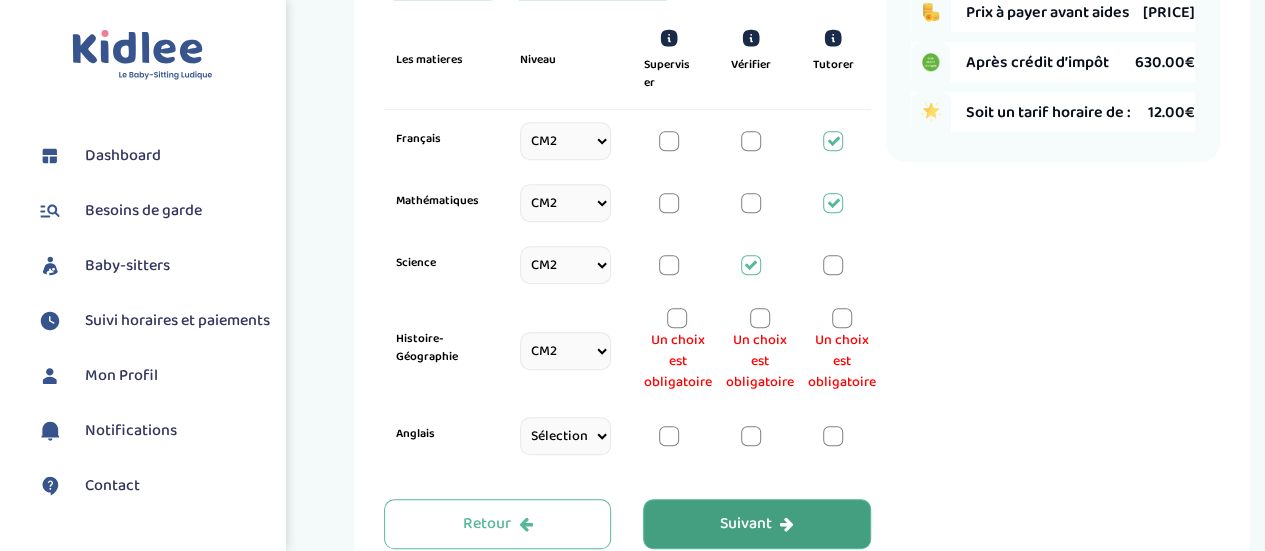 click at bounding box center (760, 318) 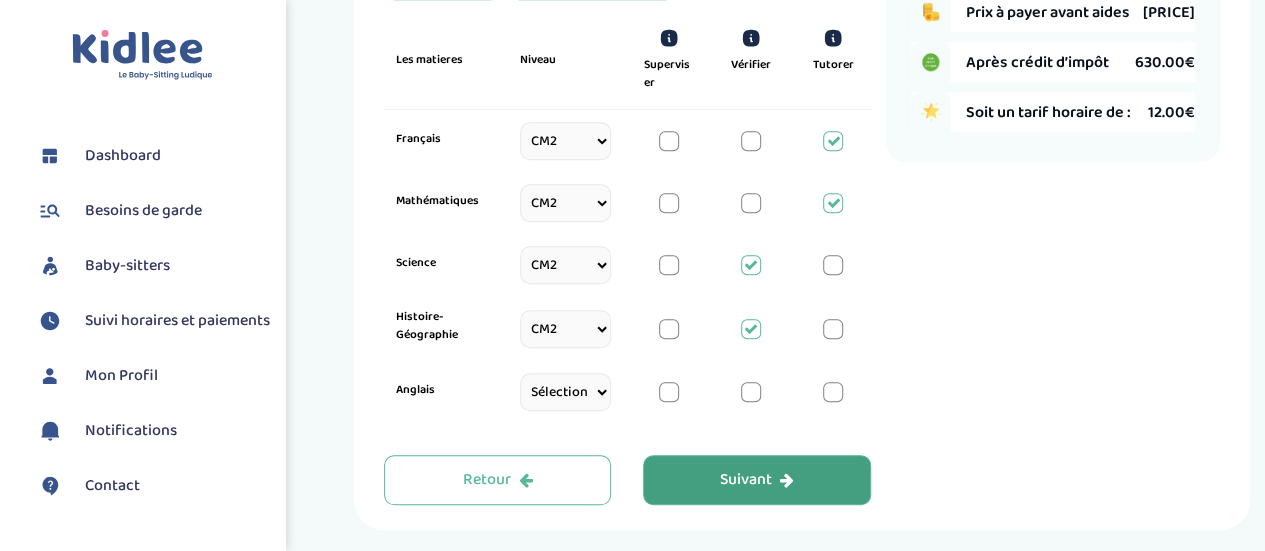 scroll, scrollTop: 646, scrollLeft: 0, axis: vertical 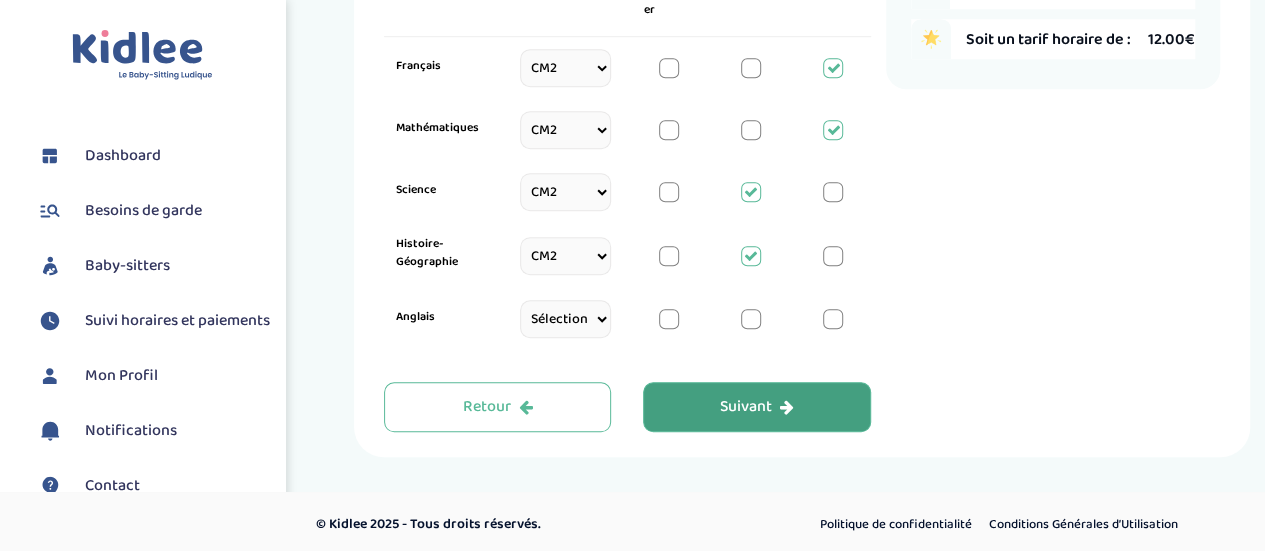 click on "Sélectionne   CP CE1 CE2 CM1 CM2 6eme 5eme 4eme 3eme Seconde Prémière Terminale" at bounding box center (566, 319) 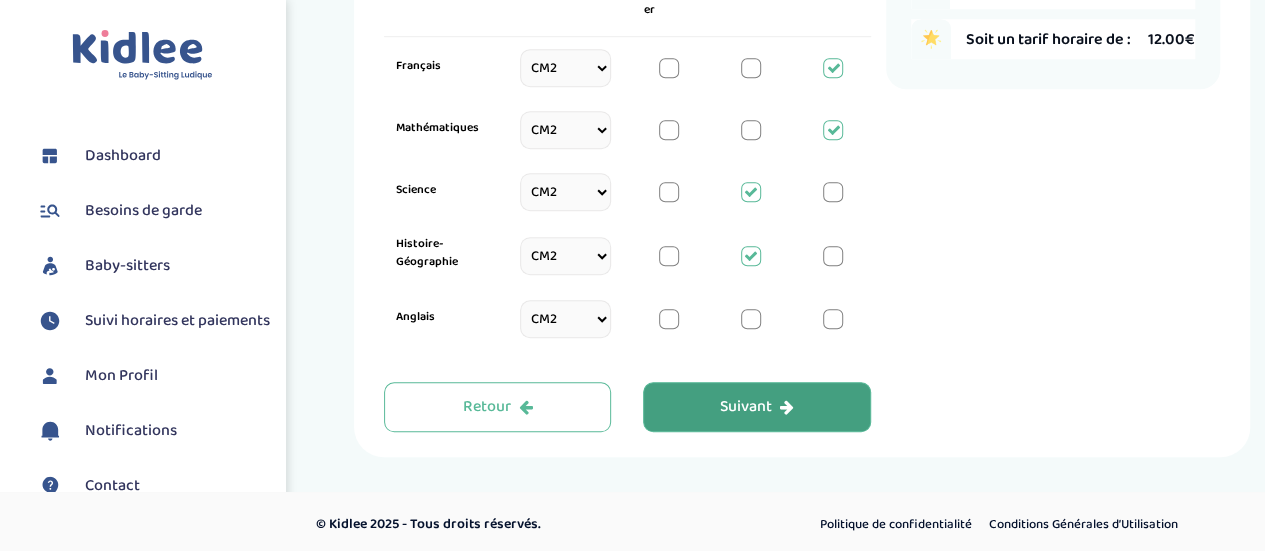 click on "Sélectionne   CP CE1 CE2 CM1 CM2 6eme 5eme 4eme 3eme Seconde Prémière Terminale" at bounding box center (566, 319) 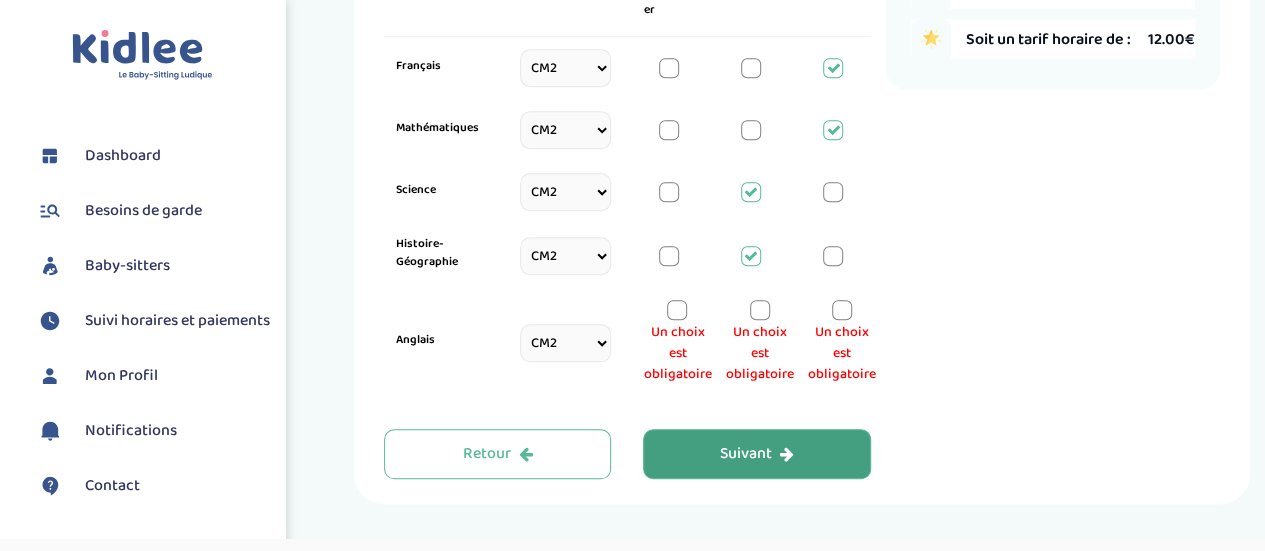 click at bounding box center (760, 310) 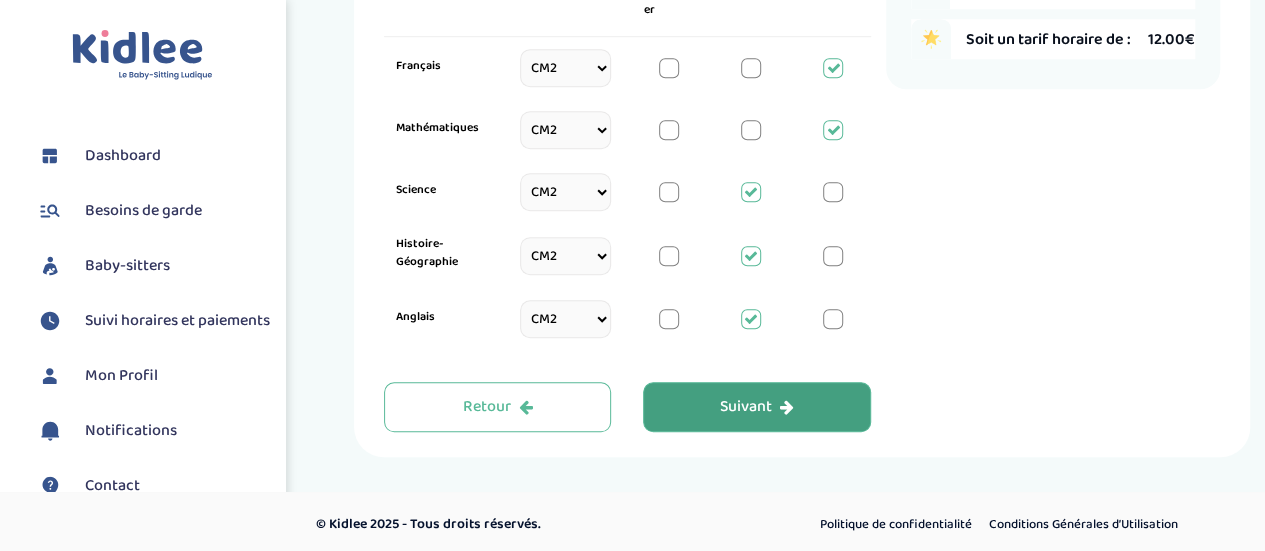 click on "Suivant" at bounding box center (757, 407) 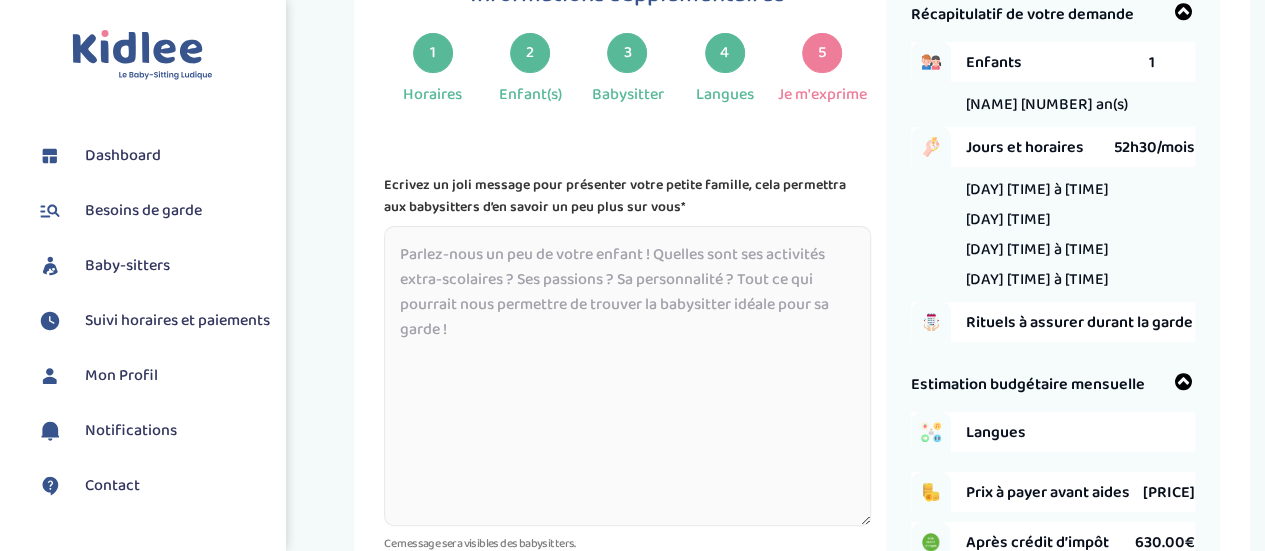 scroll, scrollTop: 75, scrollLeft: 0, axis: vertical 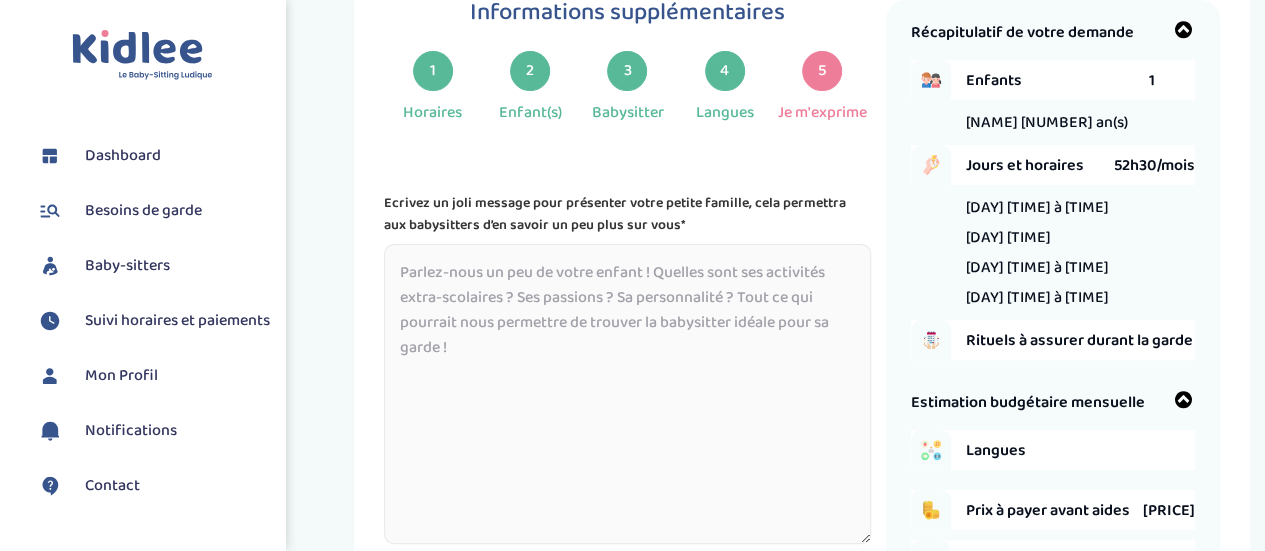 click at bounding box center (627, 394) 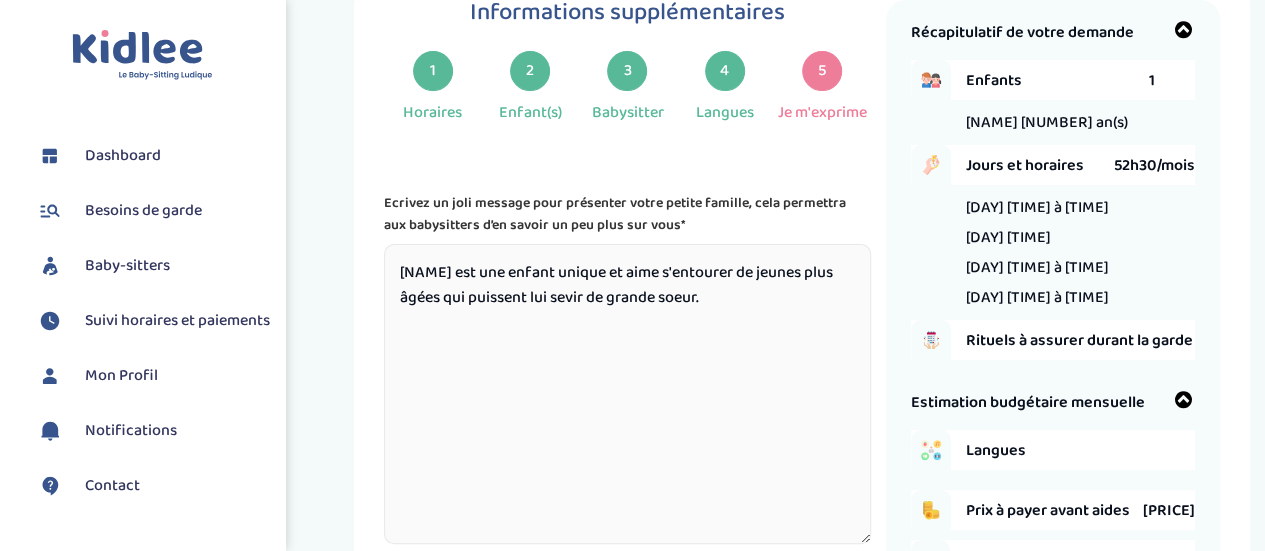 click on "[NAME] est une enfant unique et aime s'entourer de jeunes plus âgées qui puissent lui sevir de grande soeur." at bounding box center (627, 394) 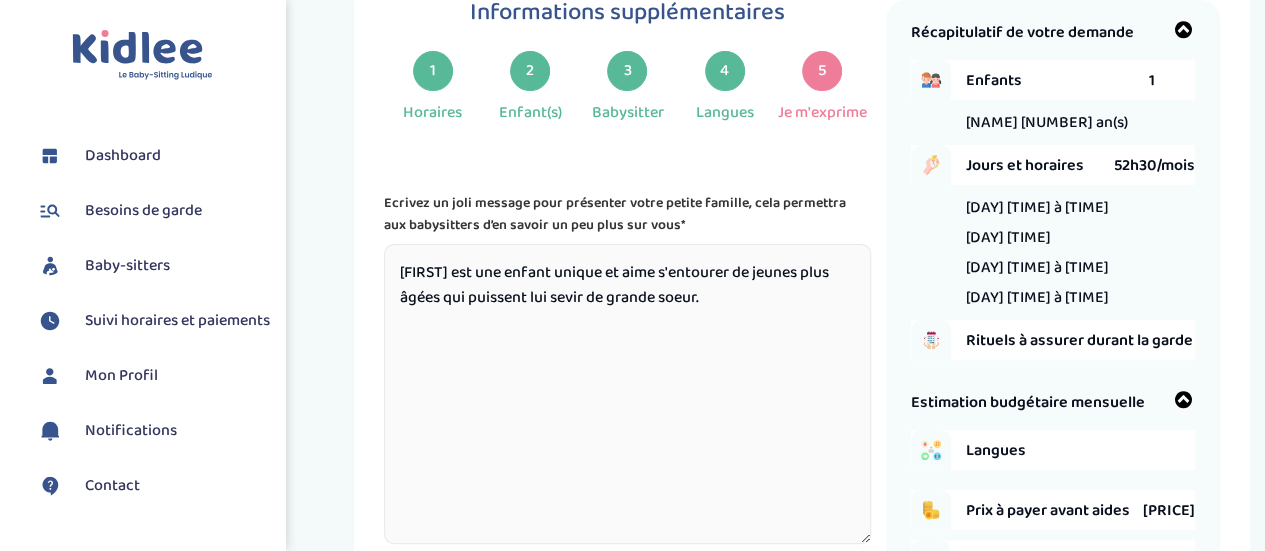 click on "[FIRST] est une enfant unique et aime s'entourer de jeunes plus âgées qui puissent lui sevir de grande soeur." at bounding box center (627, 394) 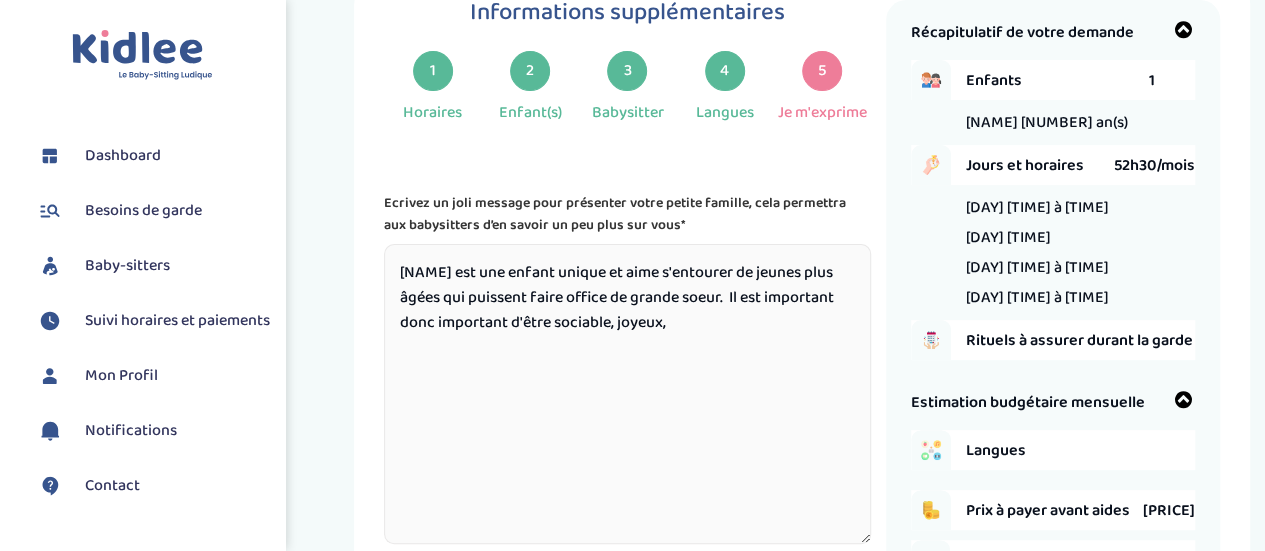 click on "[NAME] est une enfant unique et aime s'entourer de jeunes plus âgées qui puissent faire office de grande soeur.  Il est important donc important d'être sociable, joyeux," at bounding box center (627, 394) 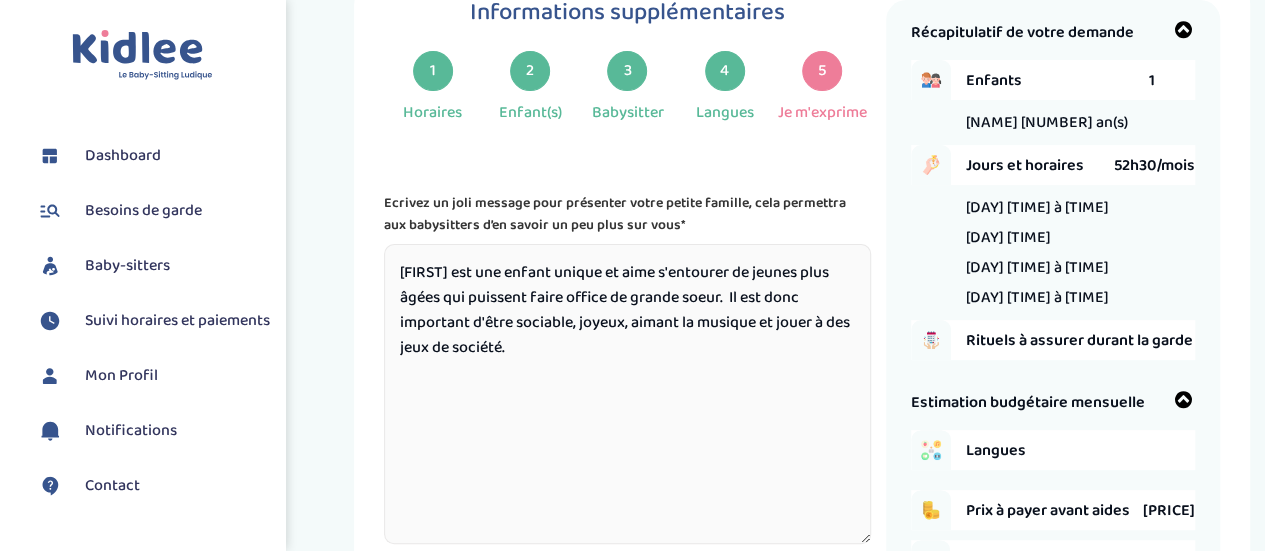 click on "[FIRST] est une enfant unique et aime s'entourer de jeunes plus âgées qui puissent faire office de grande soeur.  Il est donc important d'être sociable, joyeux, aimant la musique et jouer à des jeux de société." at bounding box center [627, 394] 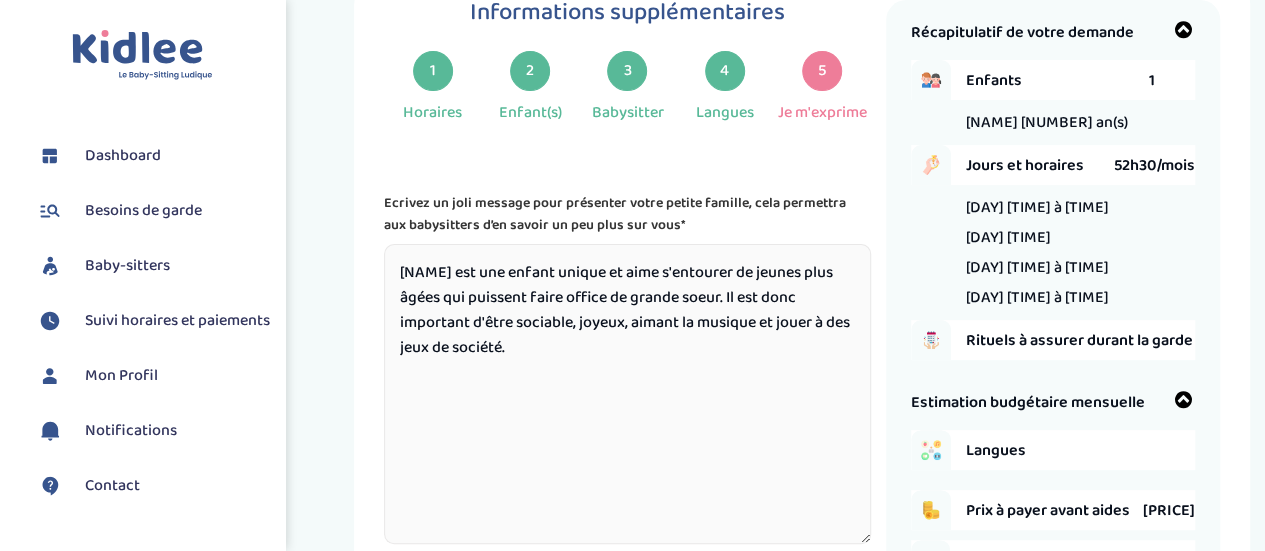 click on "[NAME] est une enfant unique et aime s'entourer de jeunes plus âgées qui puissent faire office de grande soeur. Il est donc important d'être sociable, joyeux, aimant la musique et jouer à des jeux de société." at bounding box center (627, 394) 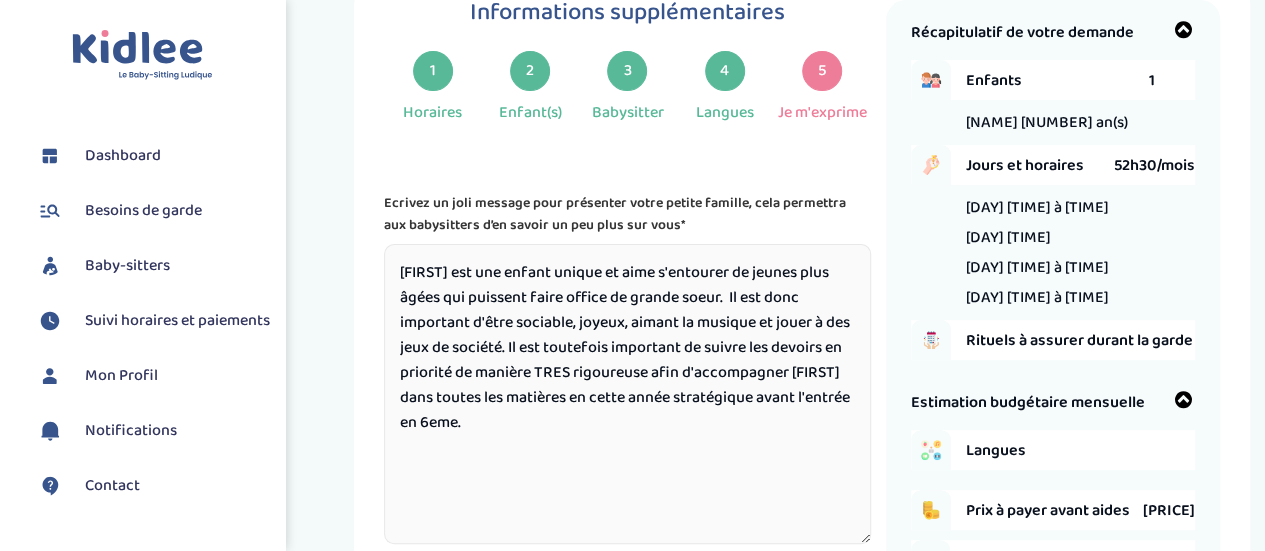 click on "[FIRST] est une enfant unique et aime s'entourer de jeunes plus âgées qui puissent faire office de grande soeur.  Il est donc important d'être sociable, joyeux, aimant la musique et jouer à des jeux de société. Il est toutefois important de suivre les devoirs en priorité de manière TRES rigoureuse afin d'accompagner [FIRST] dans toutes les matières en cette année stratégique avant l'entrée en 6eme." at bounding box center (627, 394) 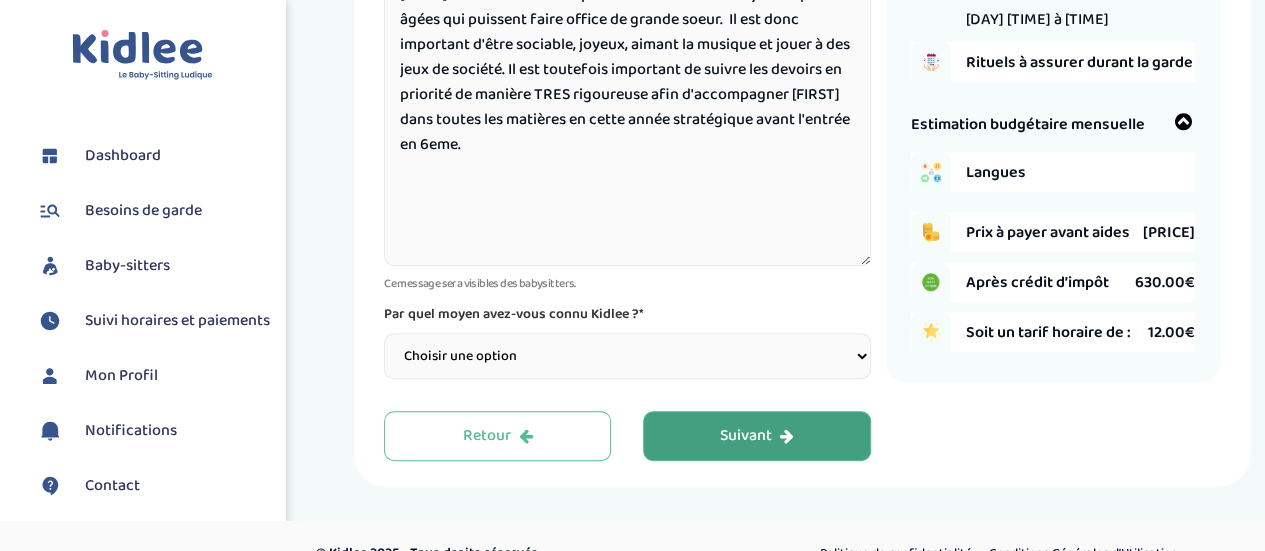 scroll, scrollTop: 389, scrollLeft: 0, axis: vertical 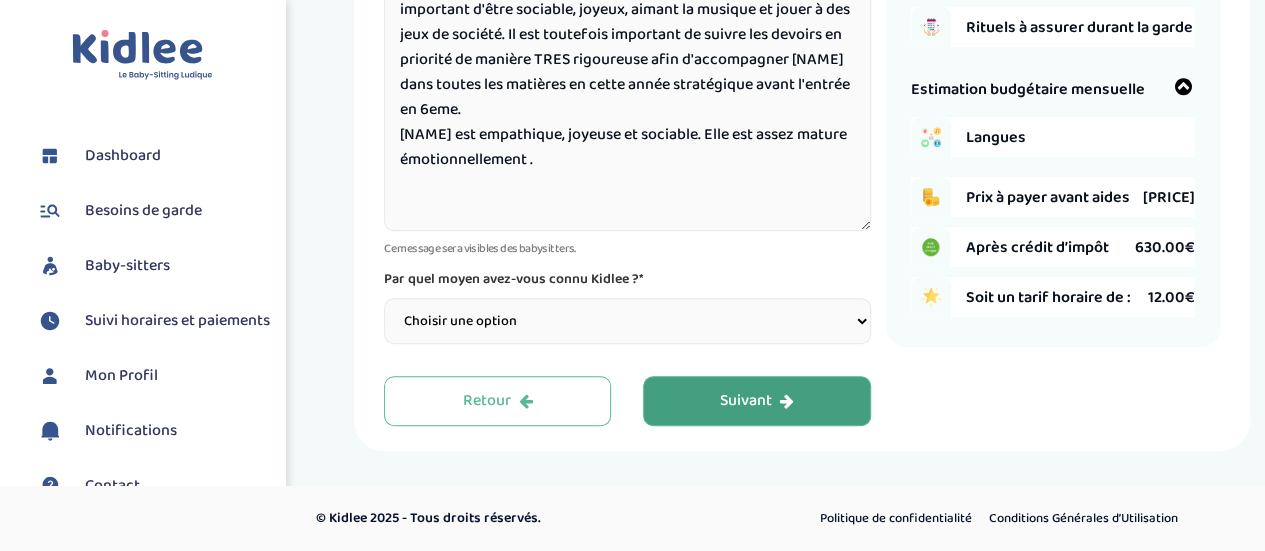type on "[NAME] est une enfant unique et aime s'entourer de jeunes plus âgées qui puissent faire office de grande soeur. Il est donc important d'être sociable, joyeux, aimant la musique et jouer à des jeux de société. Il est toutefois important de suivre les devoirs en priorité de manière TRES rigoureuse afin d'accompagner [NAME] dans toutes les matières en cette année stratégique avant l'entrée en 6eme.
[NAME] est empathique, joyeuse et sociable. Elle est assez mature émotionnellement ." 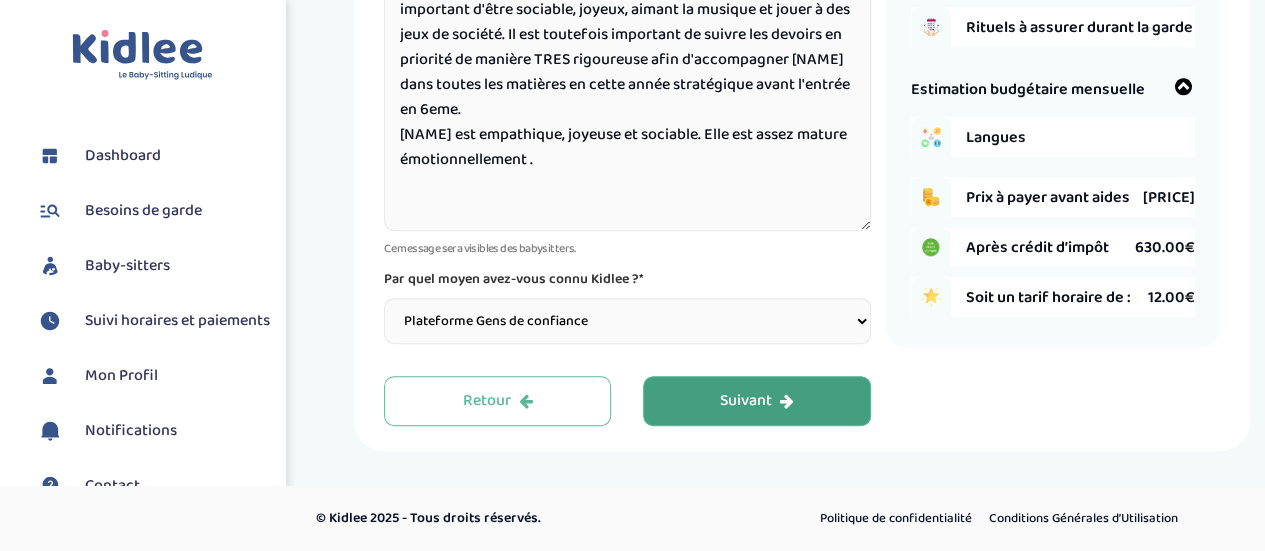 click on "Choisir une option
Bouche à Oreille
Google
Plateforme Gens de confiance
Facebook
Instagram
Twitter
Linkedin
Youtube
TikTok
Flyer
Mairie
Presse
Pickaden
Sybel
Webhelp
Magic makers
My amuse Box
Kids Palace
Pandacraft
Gadermesenfants
Drôle de science
Dynseo
OMY
Flyview
Botaki
Aladom
Aide au top
Swimstars
Les momes du palais" at bounding box center [627, 321] 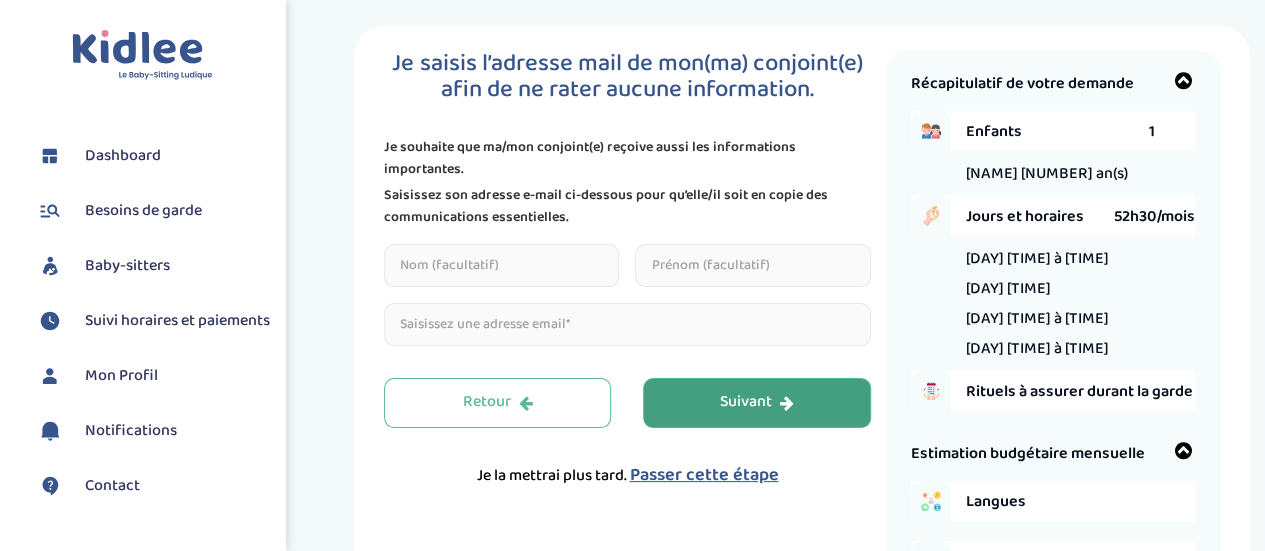 scroll, scrollTop: 19, scrollLeft: 0, axis: vertical 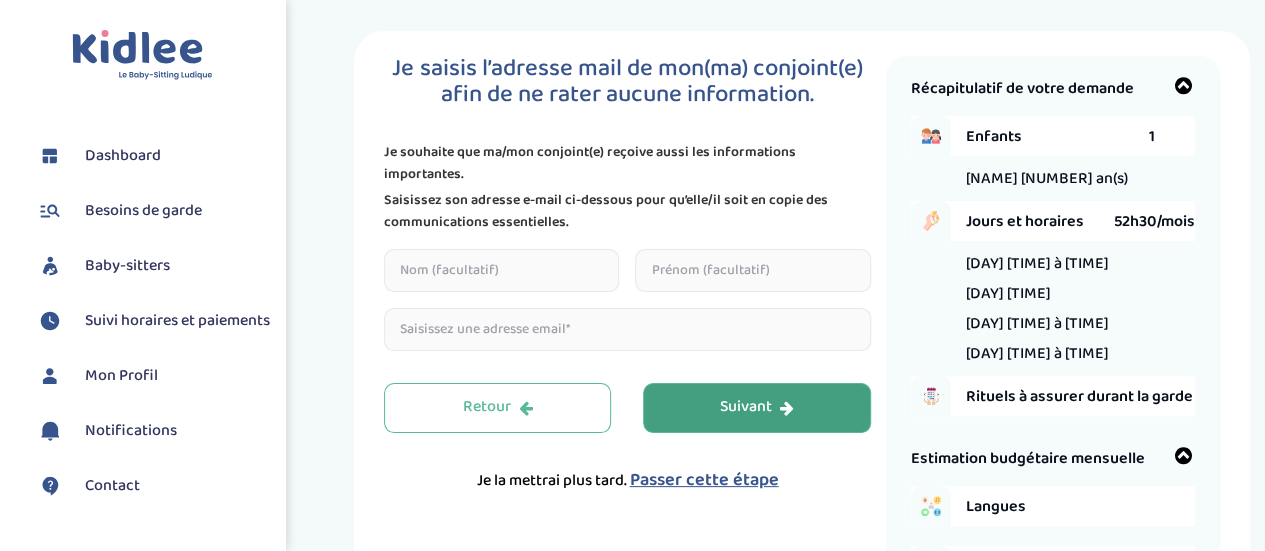 click on "Suivant" at bounding box center [756, 408] 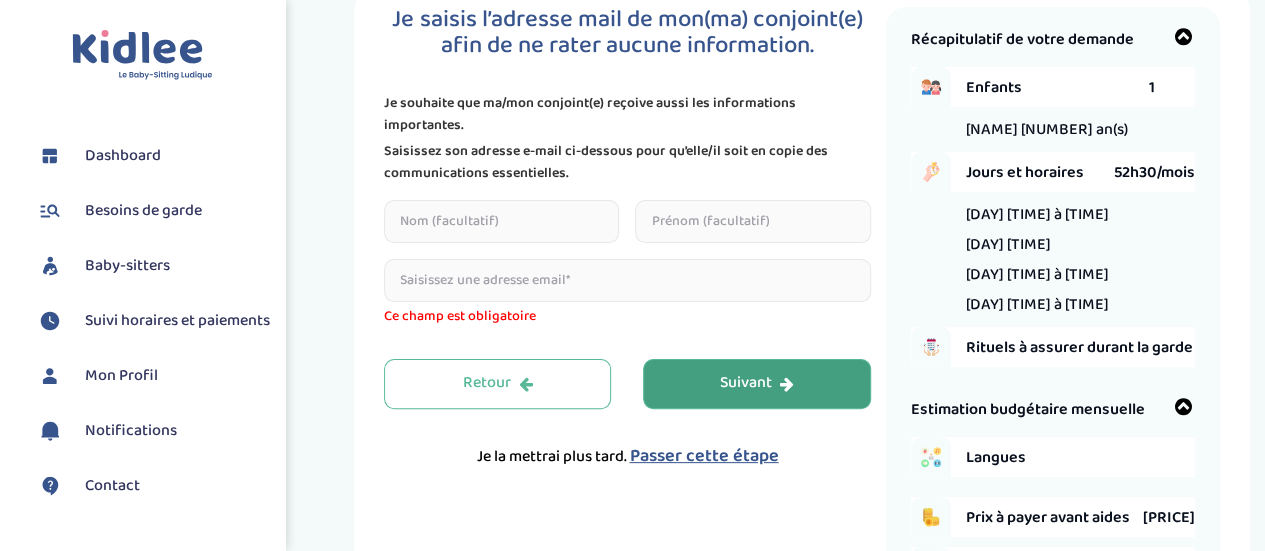 scroll, scrollTop: 75, scrollLeft: 0, axis: vertical 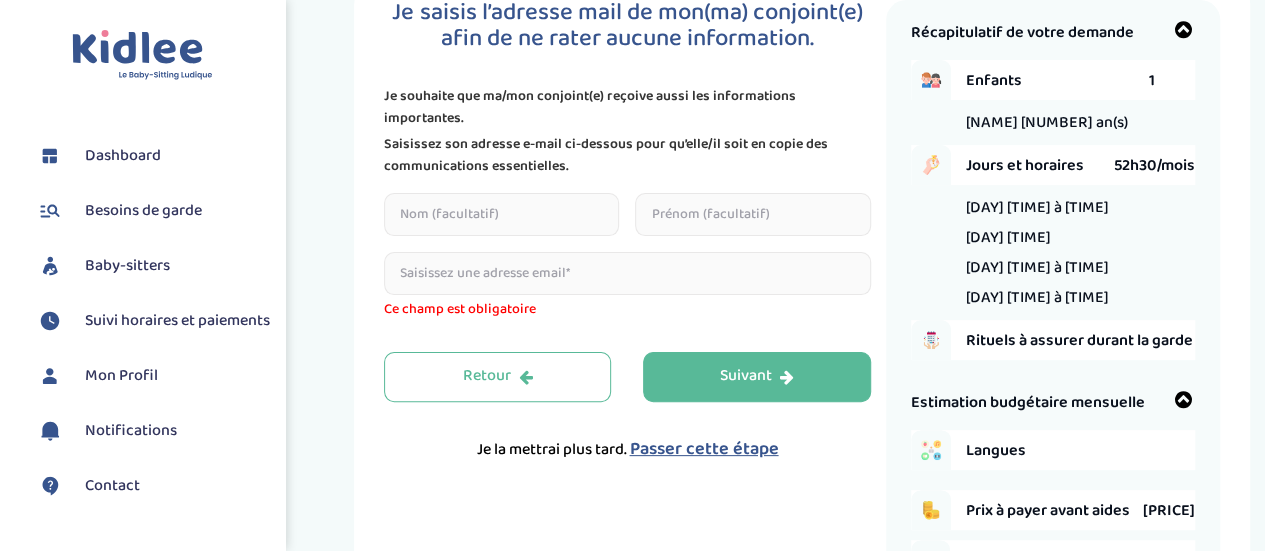 click at bounding box center (627, 273) 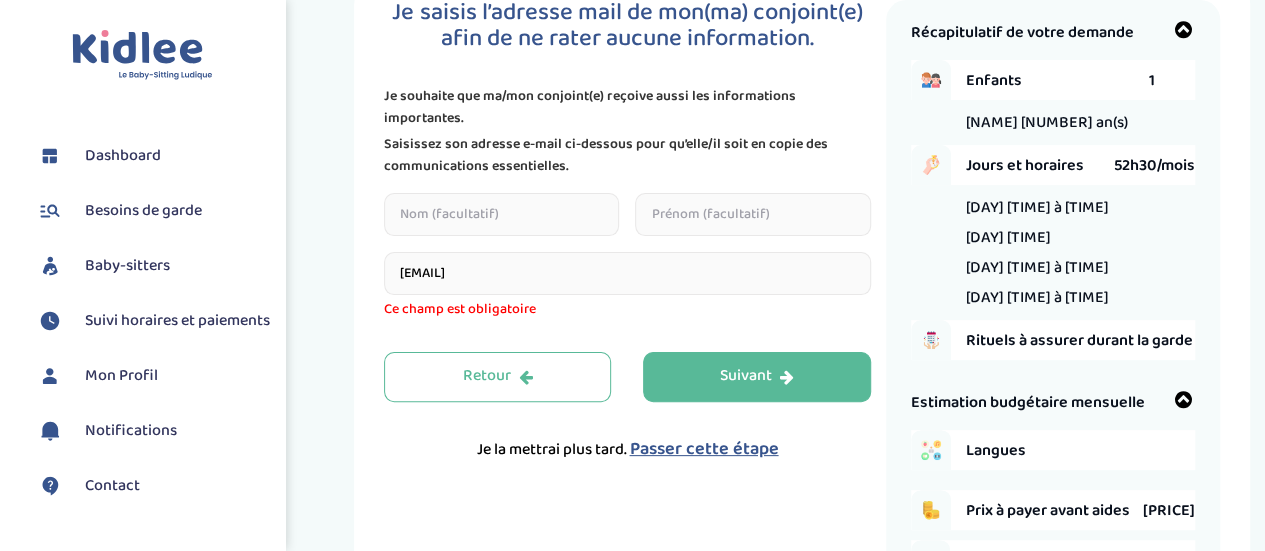 type on "[LAST]" 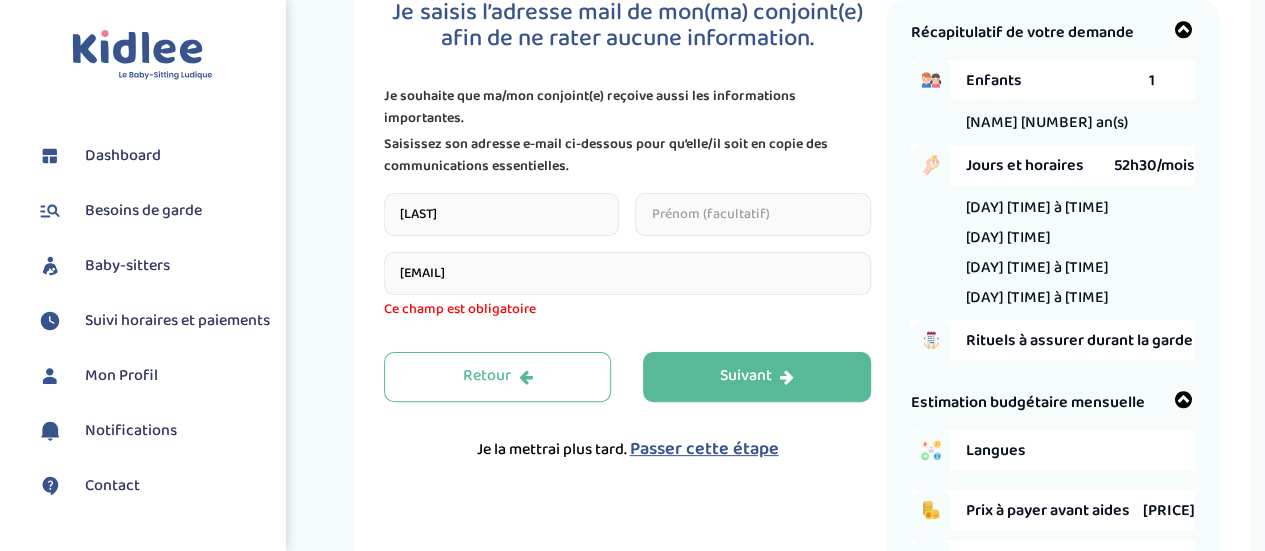 type on "[NAME]" 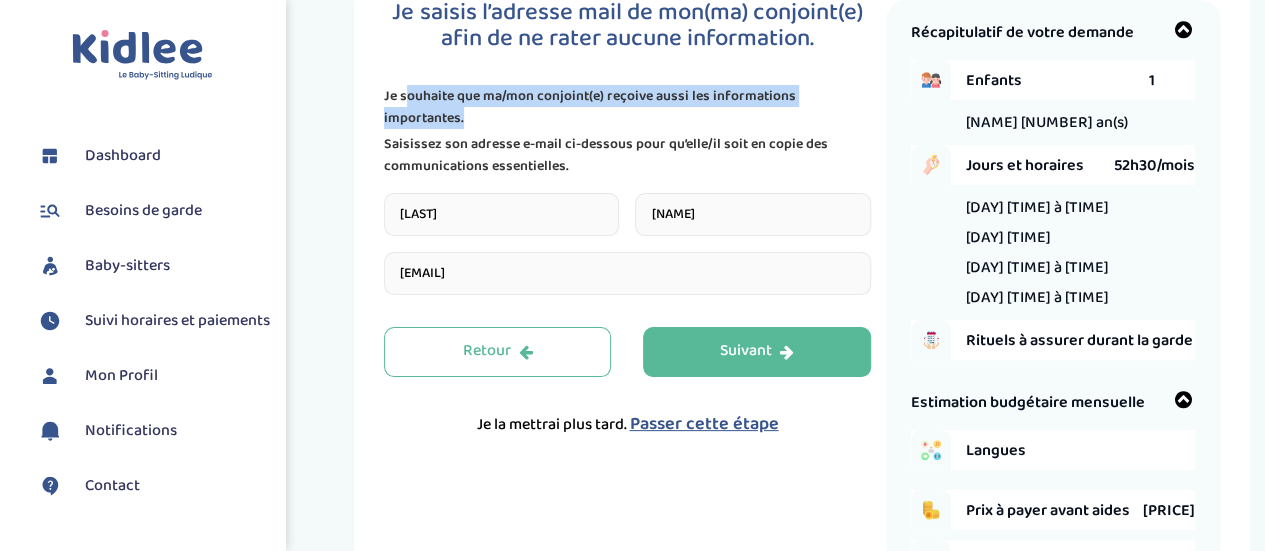 drag, startPoint x: 408, startPoint y: 93, endPoint x: 746, endPoint y: 123, distance: 339.32874 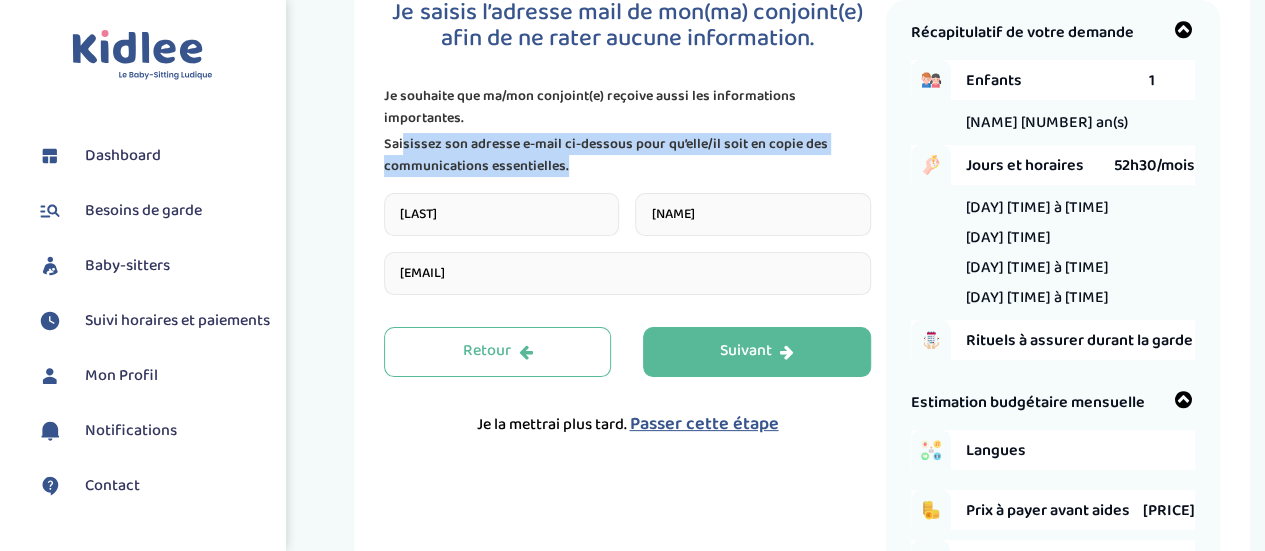 drag, startPoint x: 588, startPoint y: 167, endPoint x: 404, endPoint y: 148, distance: 184.97838 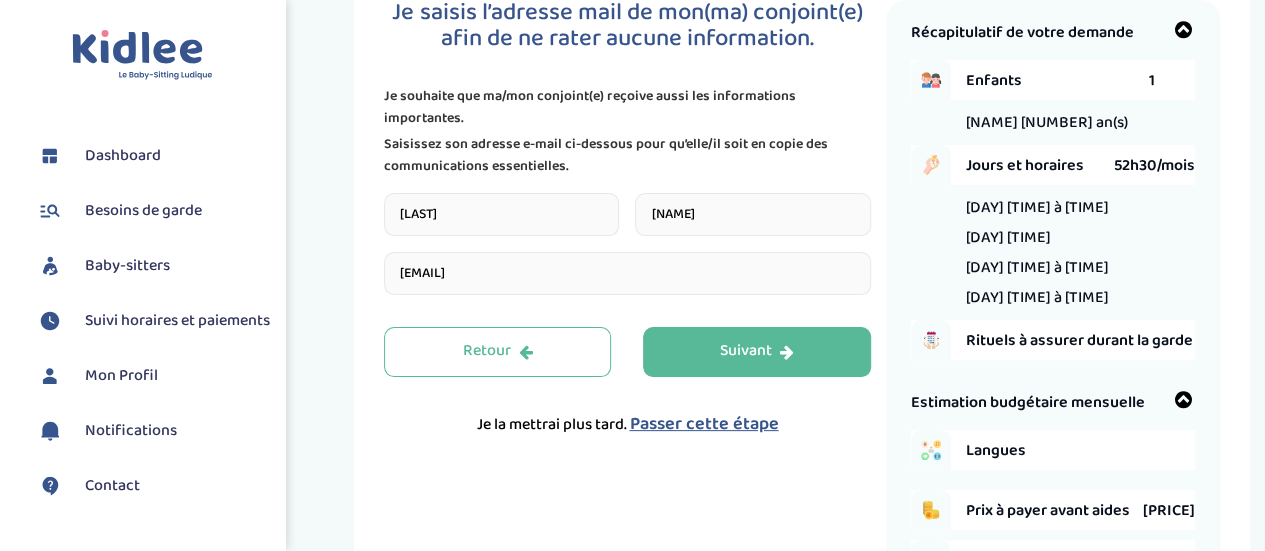 click on "Je souhaite que ma/mon conjoint(e) reçoive aussi les informations importantes." at bounding box center (627, 107) 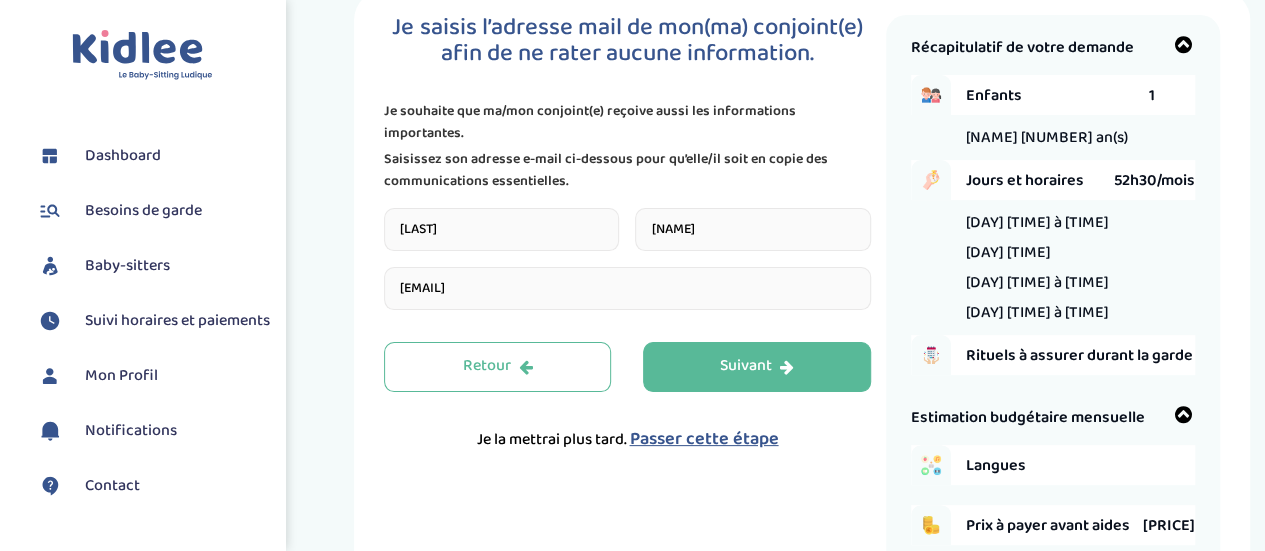 scroll, scrollTop: 59, scrollLeft: 0, axis: vertical 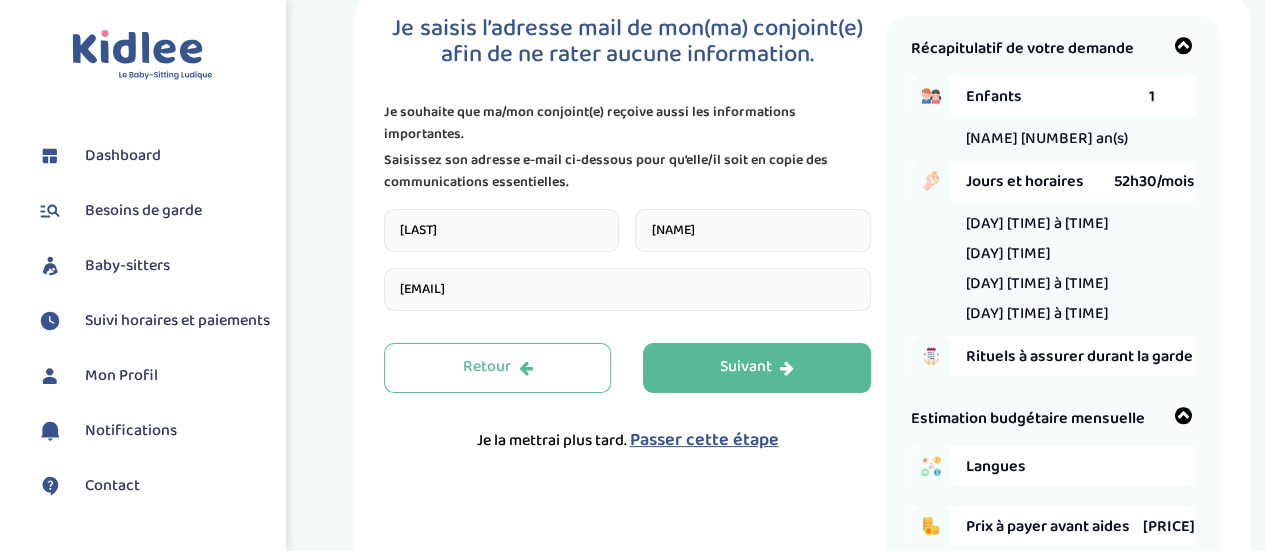 click on "Passer cette étape" at bounding box center (703, 440) 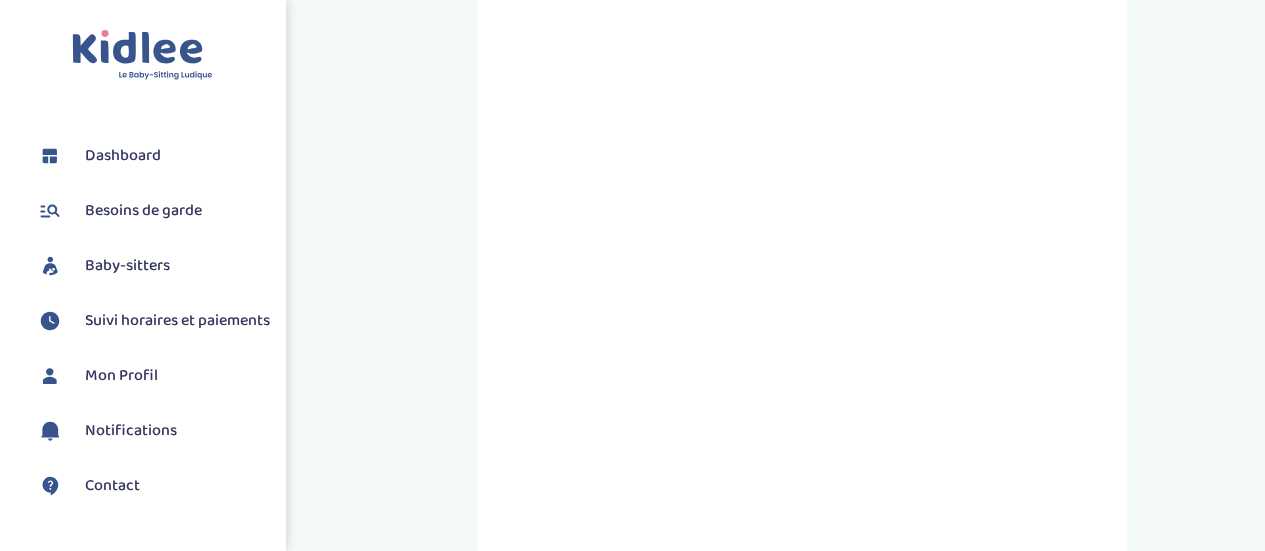 scroll, scrollTop: 431, scrollLeft: 0, axis: vertical 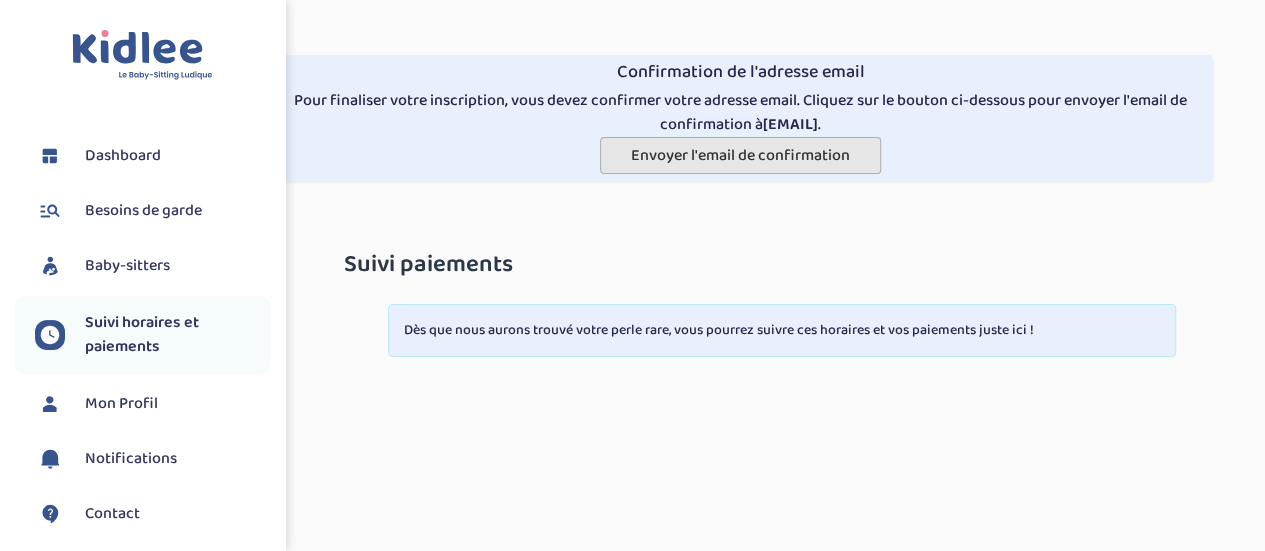 click on "Envoyer l'email de confirmation" at bounding box center [740, 155] 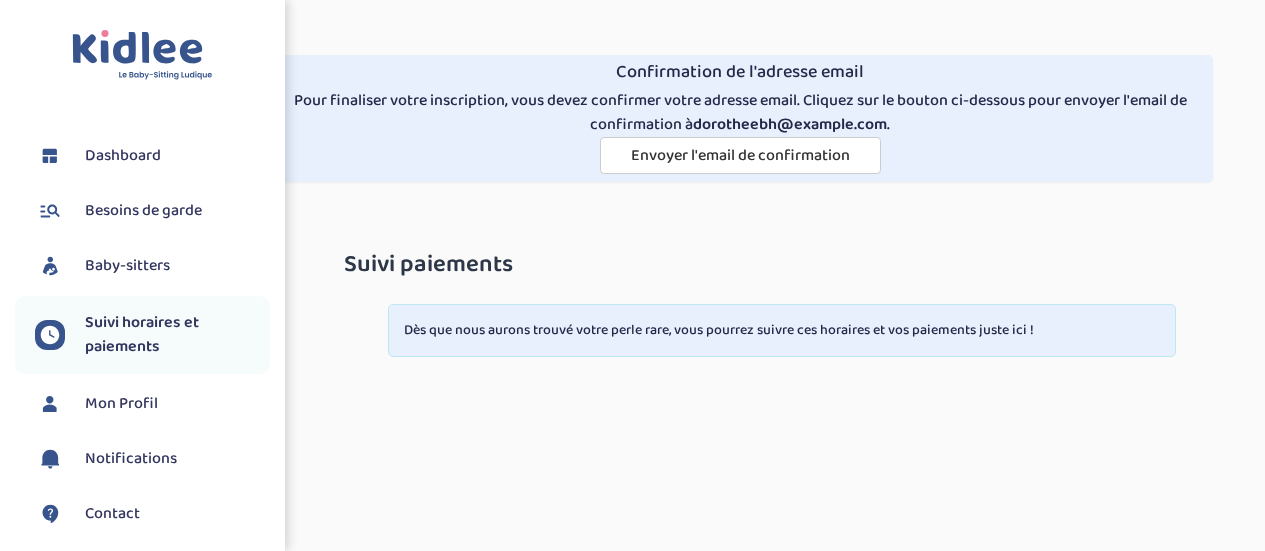 scroll, scrollTop: 0, scrollLeft: 0, axis: both 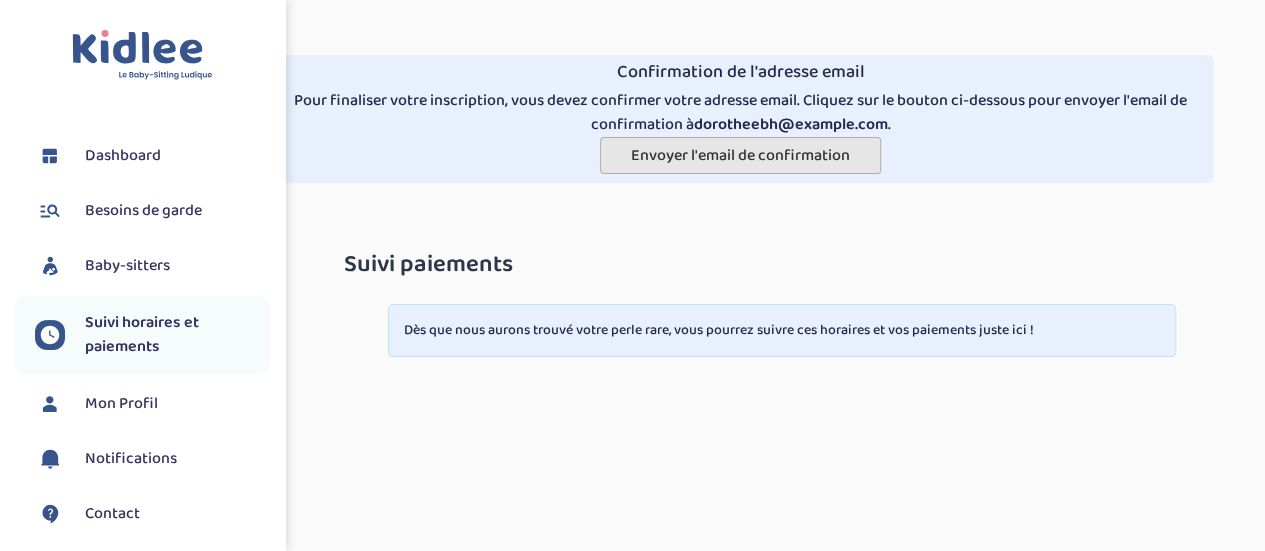 click on "Envoyer l'email de confirmation" at bounding box center [740, 155] 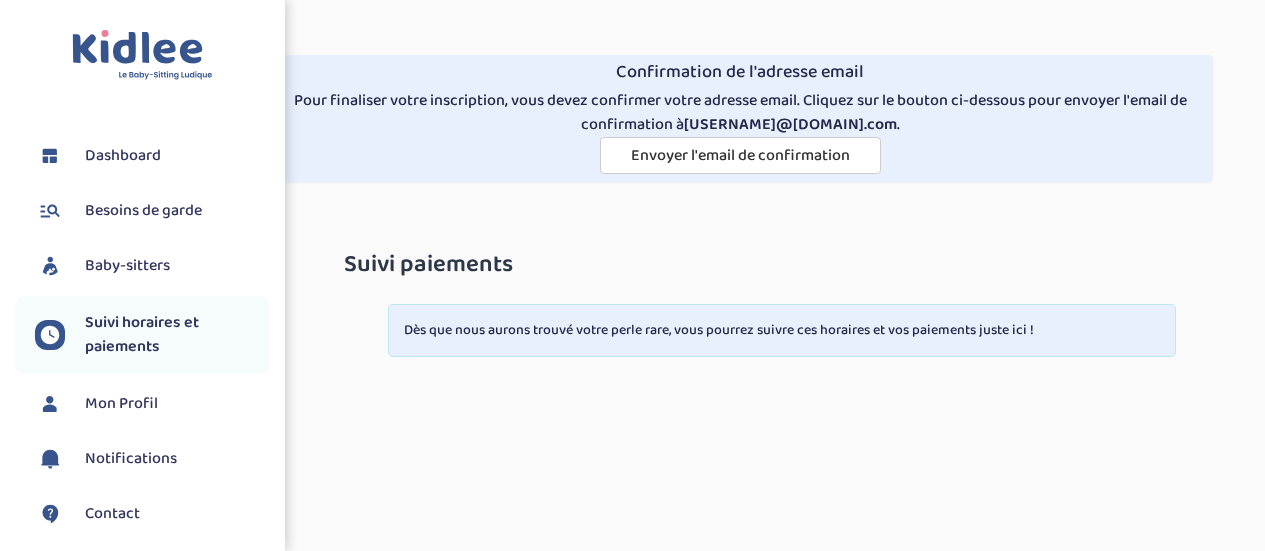 scroll, scrollTop: 0, scrollLeft: 0, axis: both 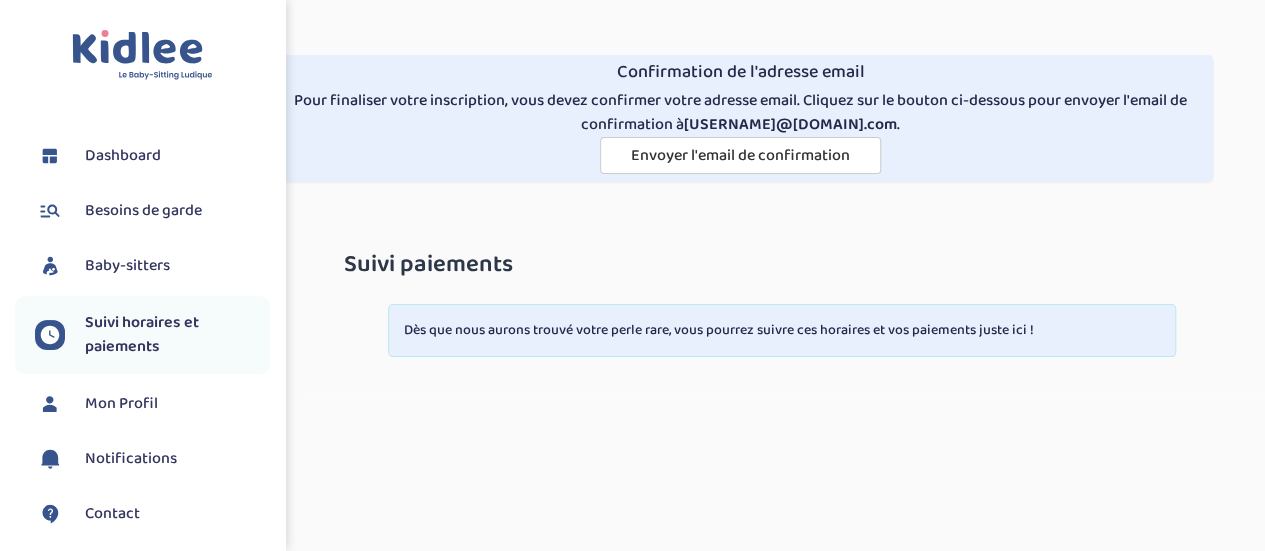 click on "Dashboard" at bounding box center (123, 156) 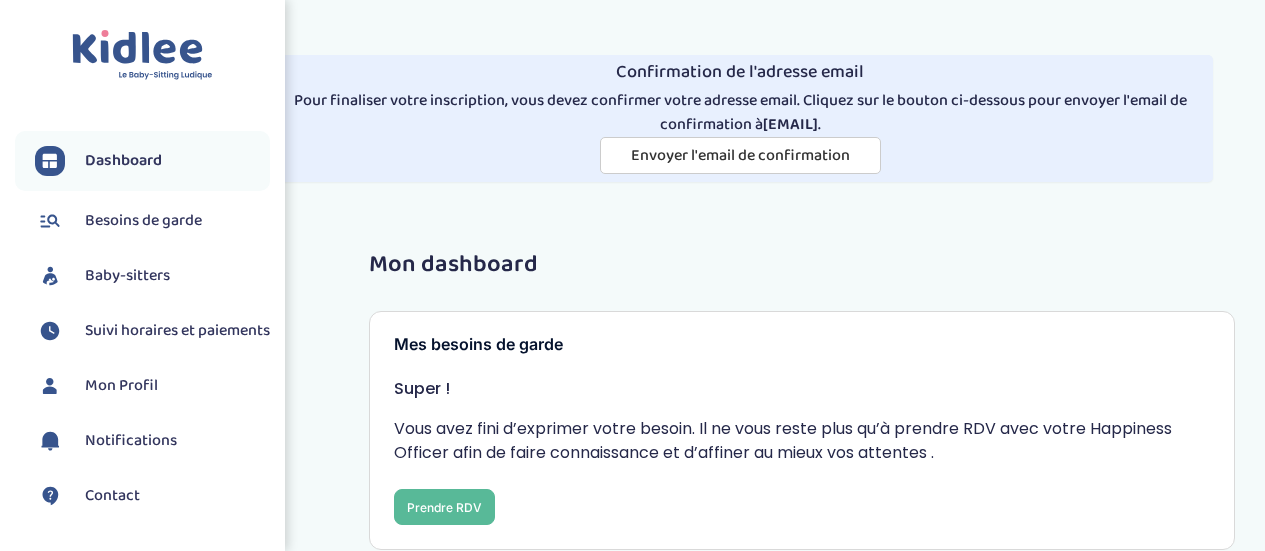 scroll, scrollTop: 0, scrollLeft: 0, axis: both 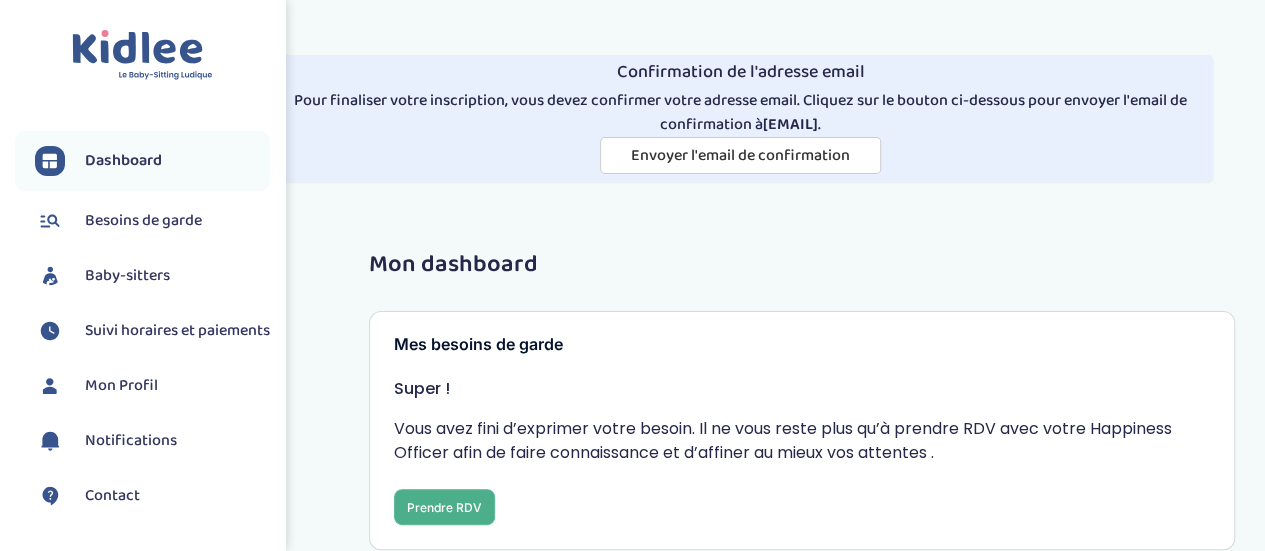 click on "Prendre RDV" at bounding box center (444, 507) 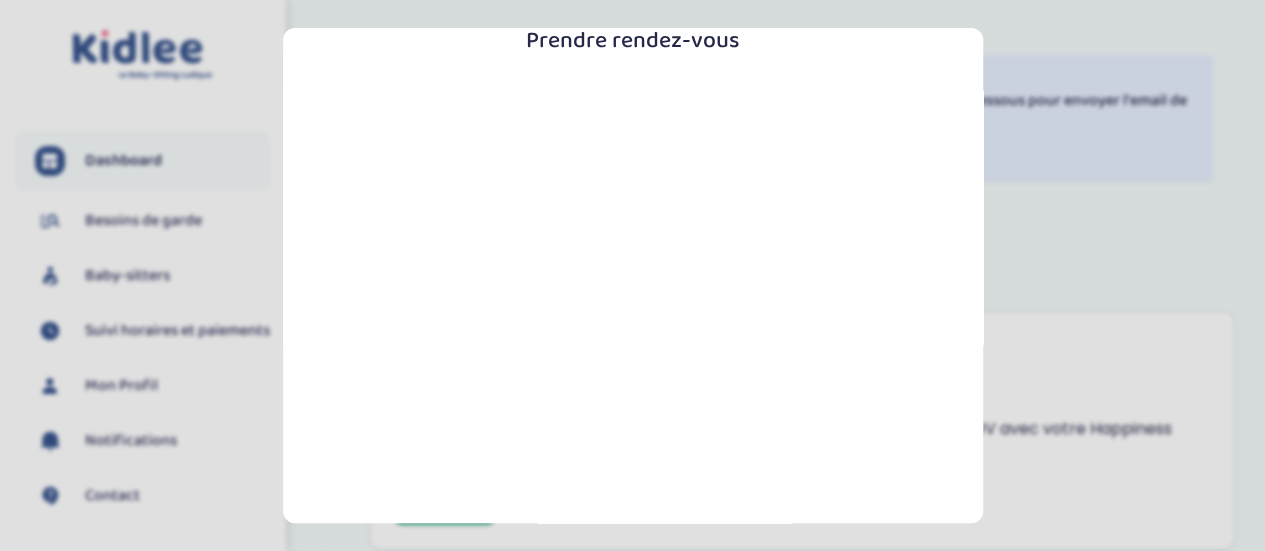 scroll, scrollTop: 190, scrollLeft: 0, axis: vertical 